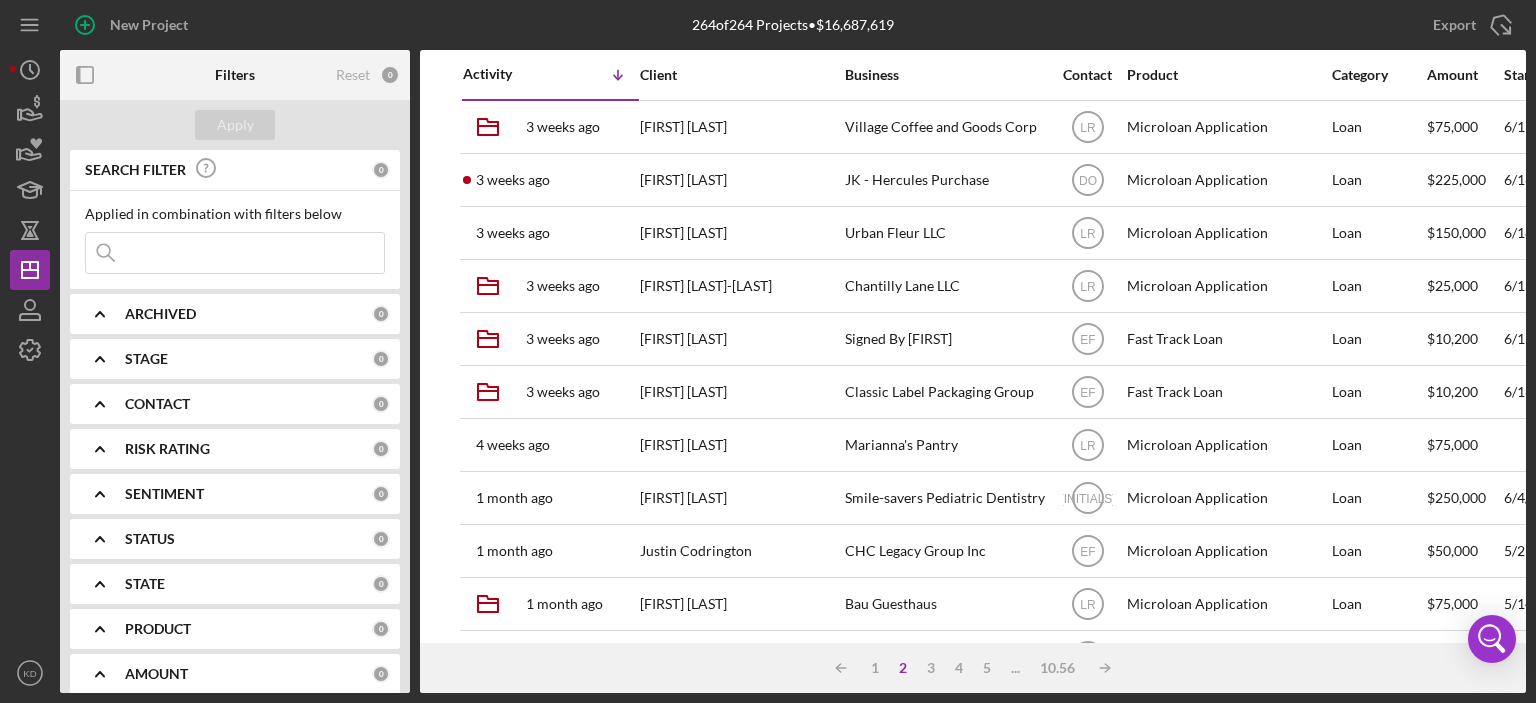 scroll, scrollTop: 0, scrollLeft: 0, axis: both 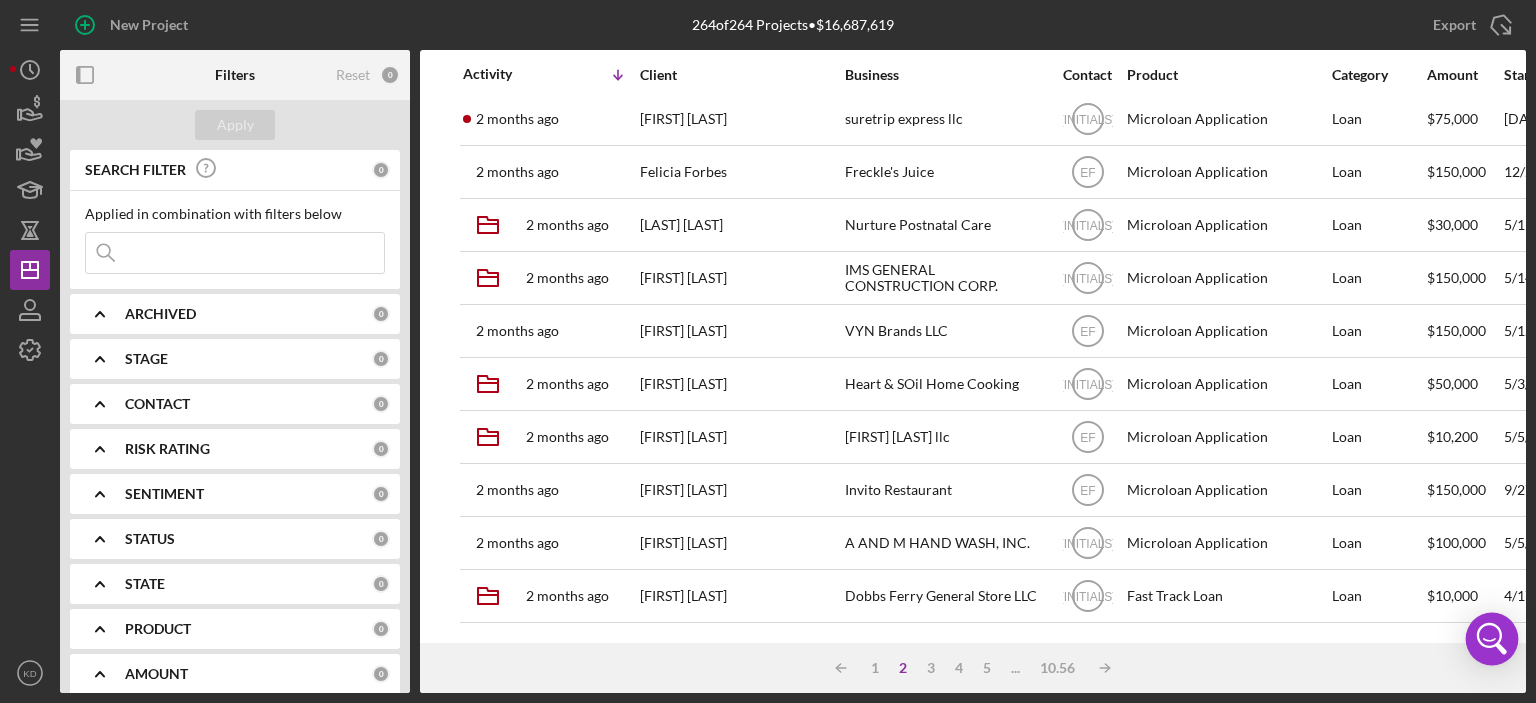 click 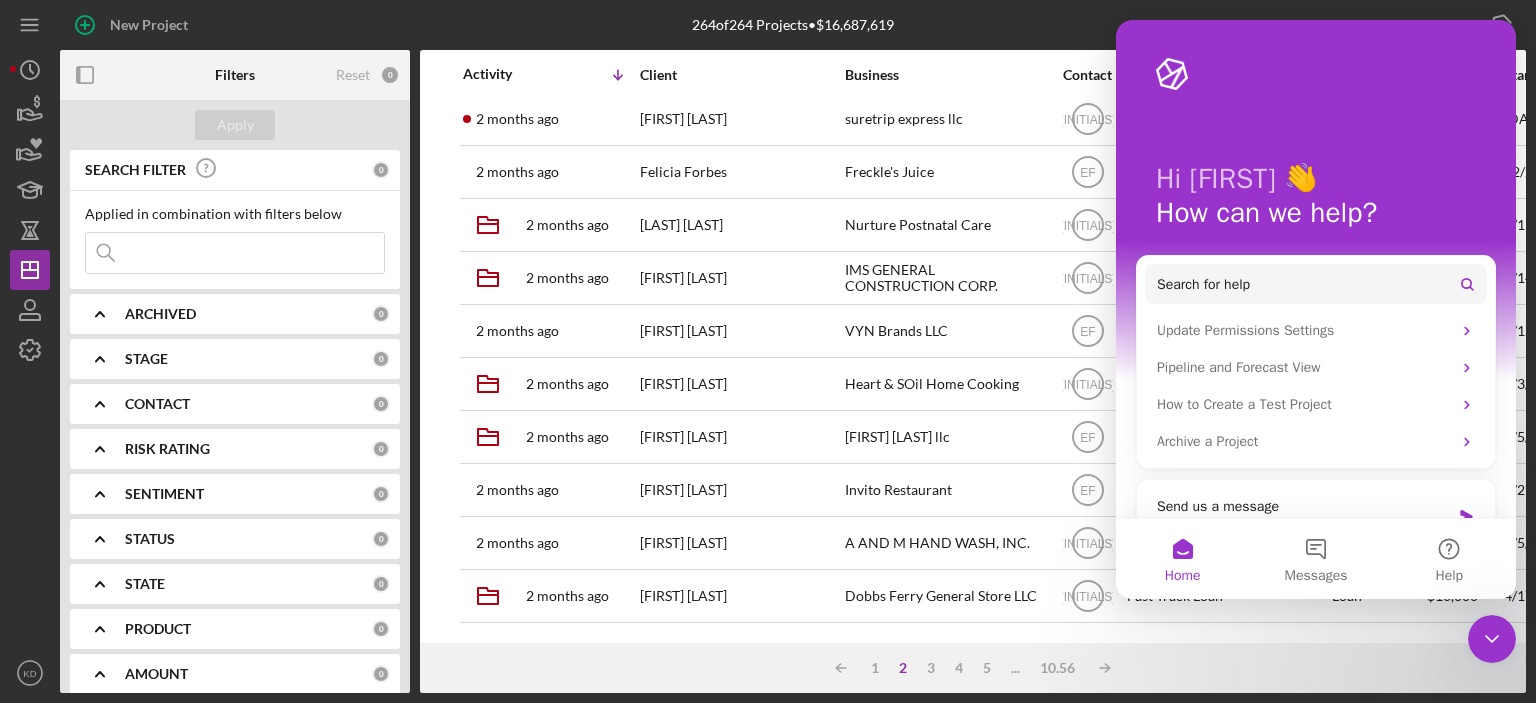 scroll, scrollTop: 0, scrollLeft: 0, axis: both 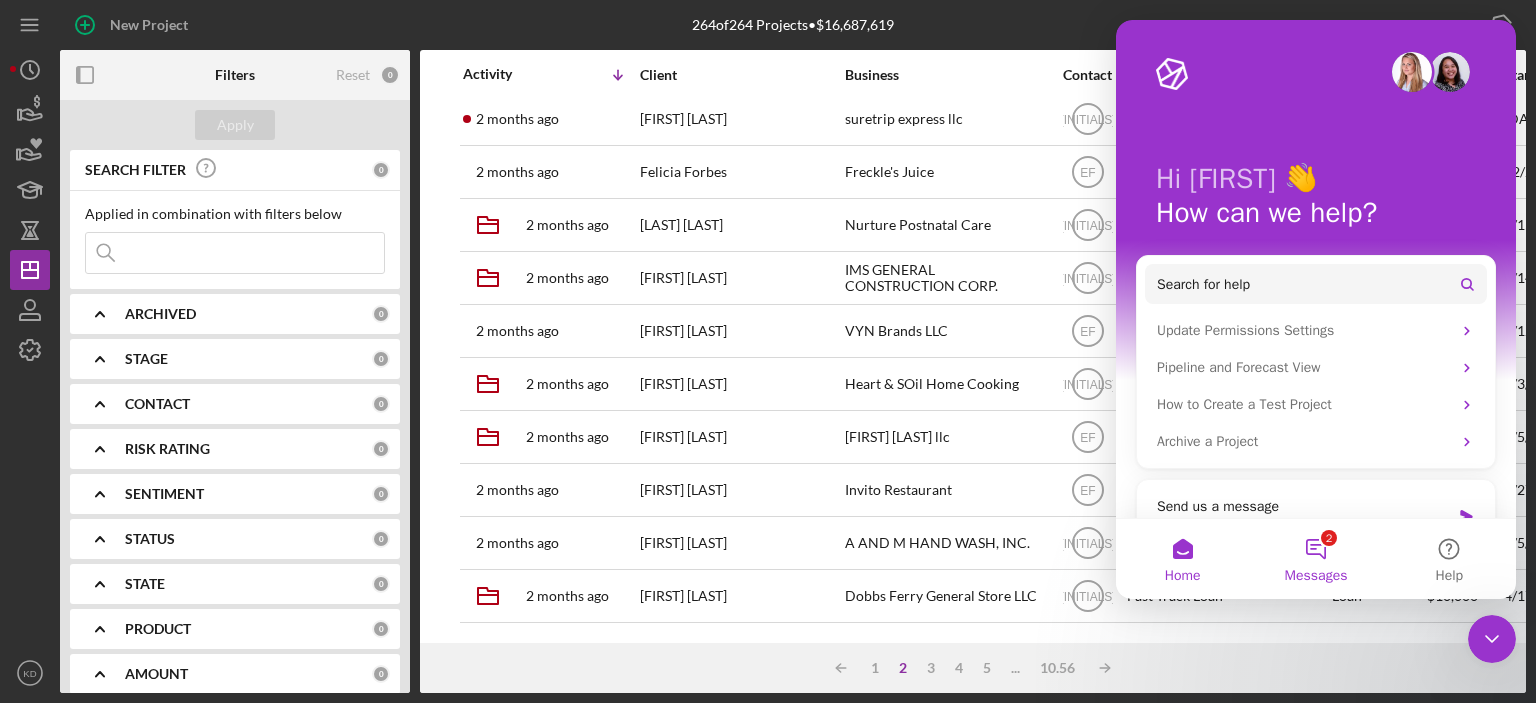 click on "2 Messages" at bounding box center [1315, 559] 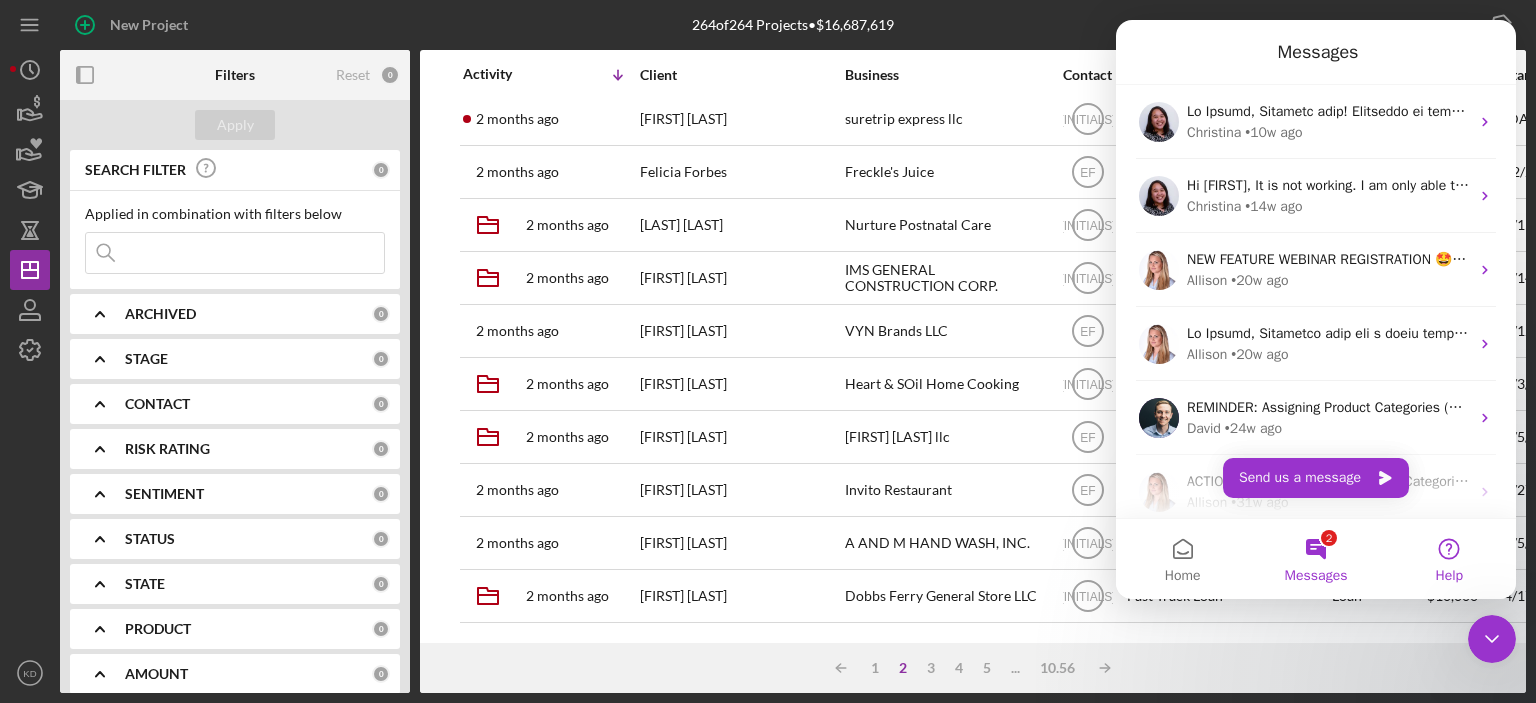 click on "Help" at bounding box center [1449, 559] 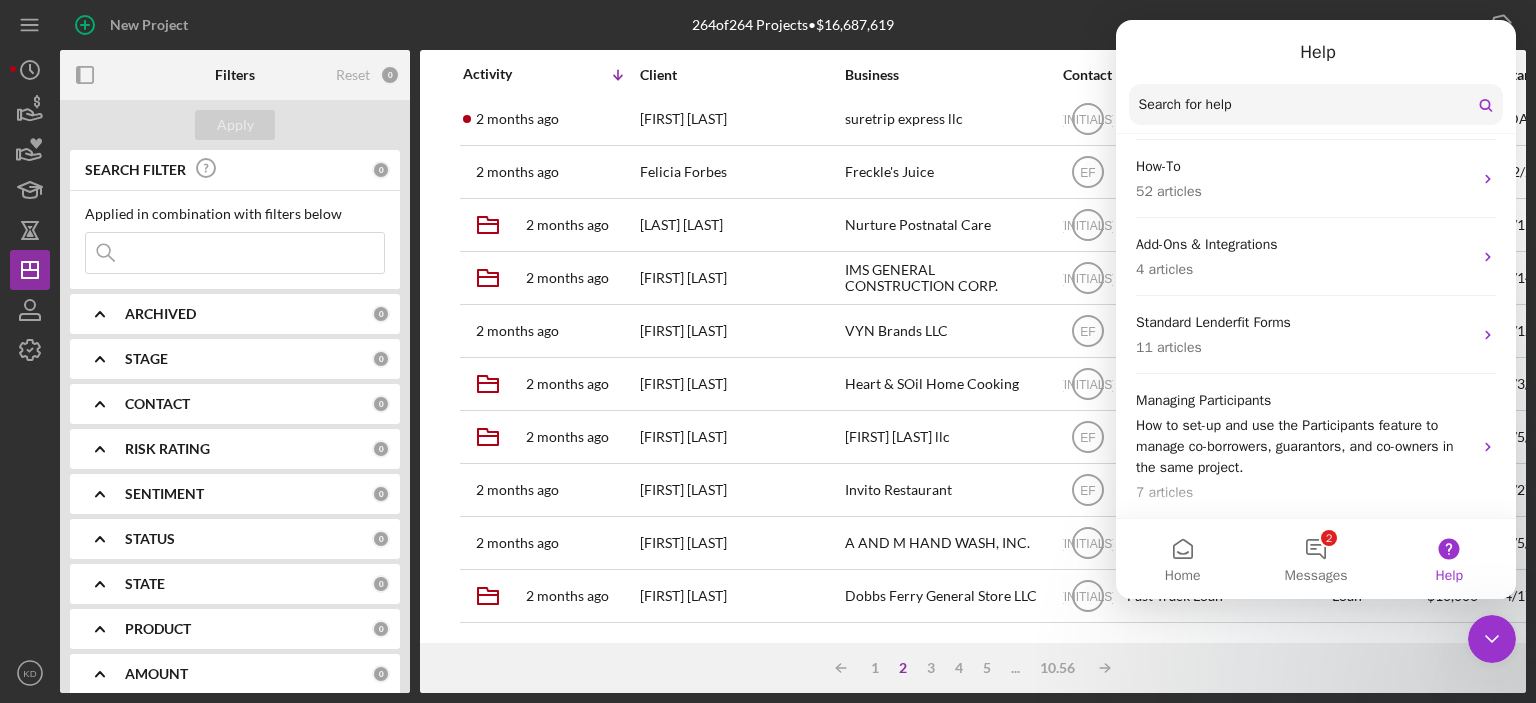 scroll, scrollTop: 0, scrollLeft: 0, axis: both 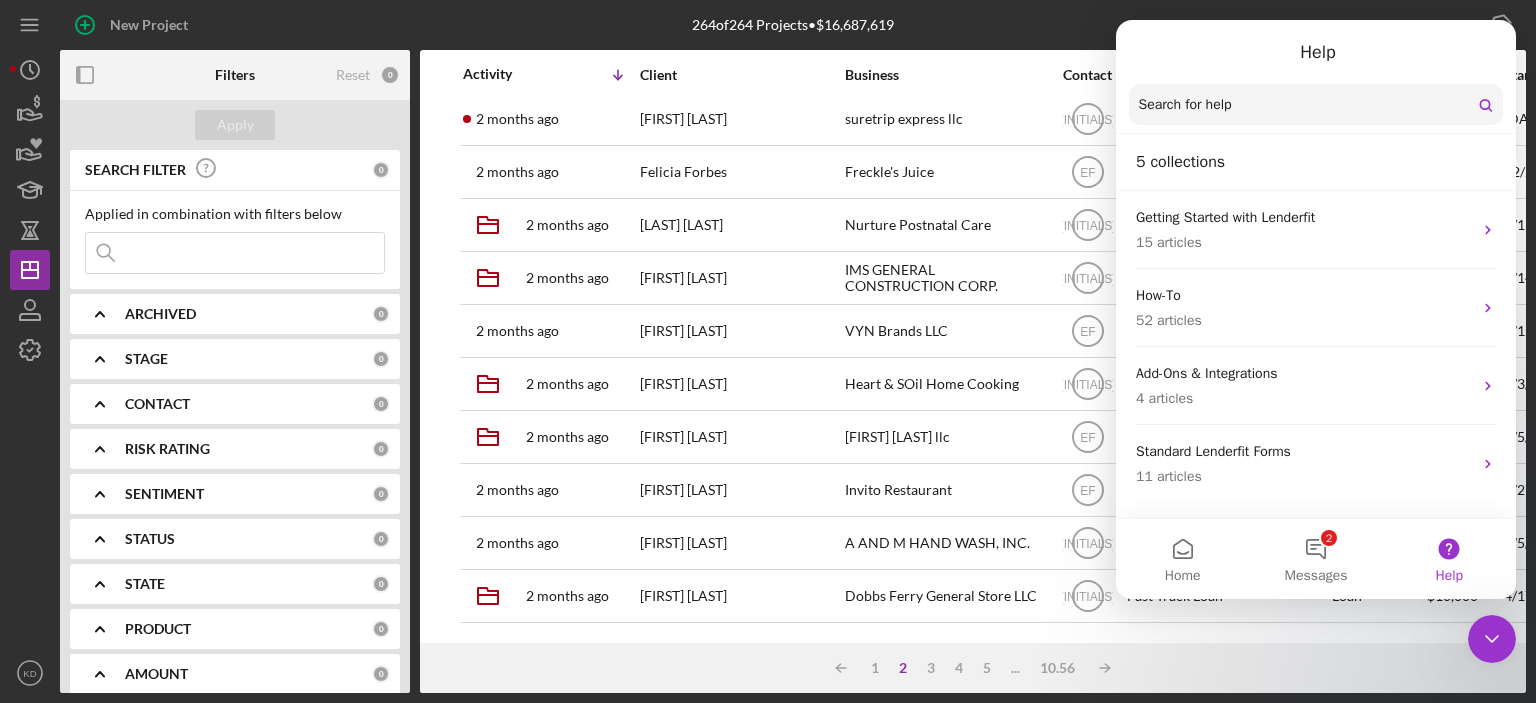 drag, startPoint x: 1512, startPoint y: 367, endPoint x: 2634, endPoint y: 318, distance: 1123.0695 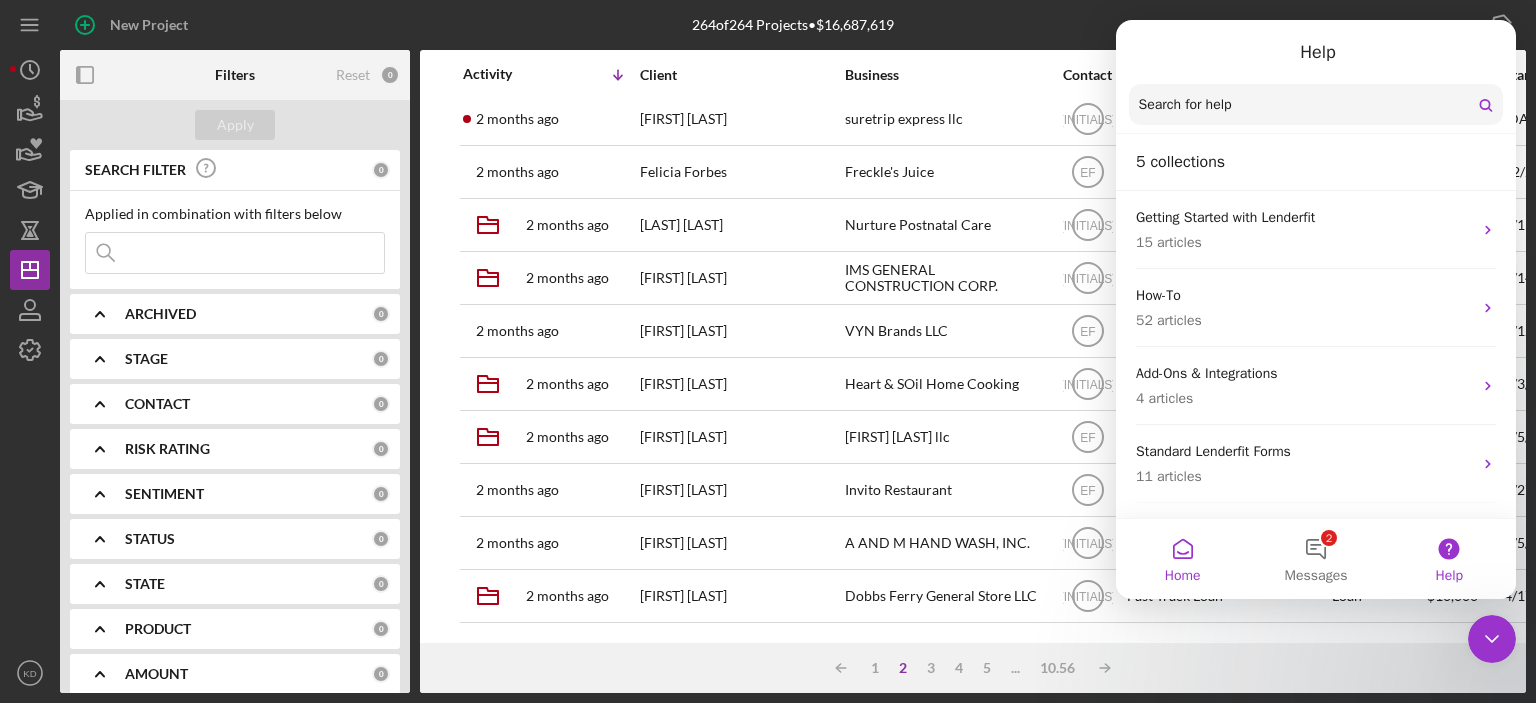 click on "Home" at bounding box center (1182, 559) 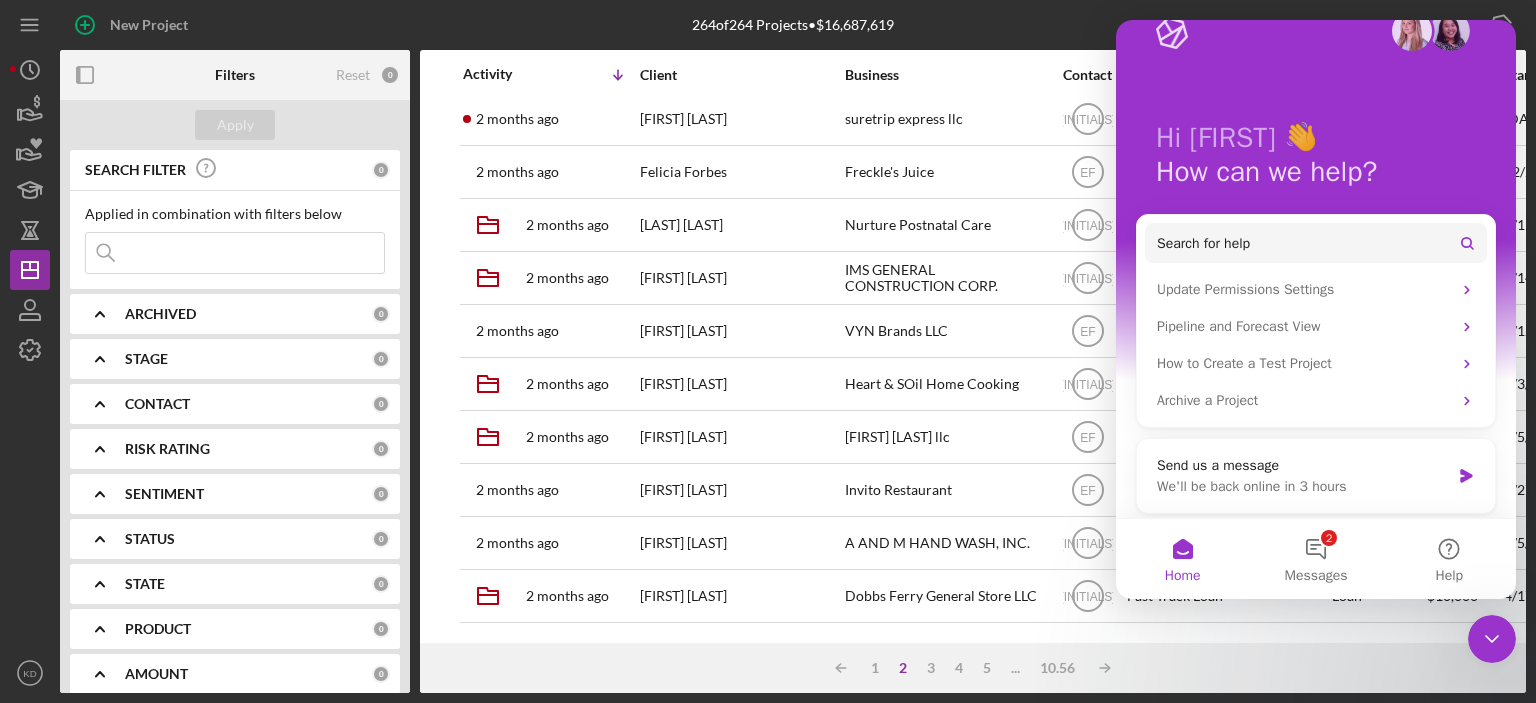 scroll, scrollTop: 45, scrollLeft: 0, axis: vertical 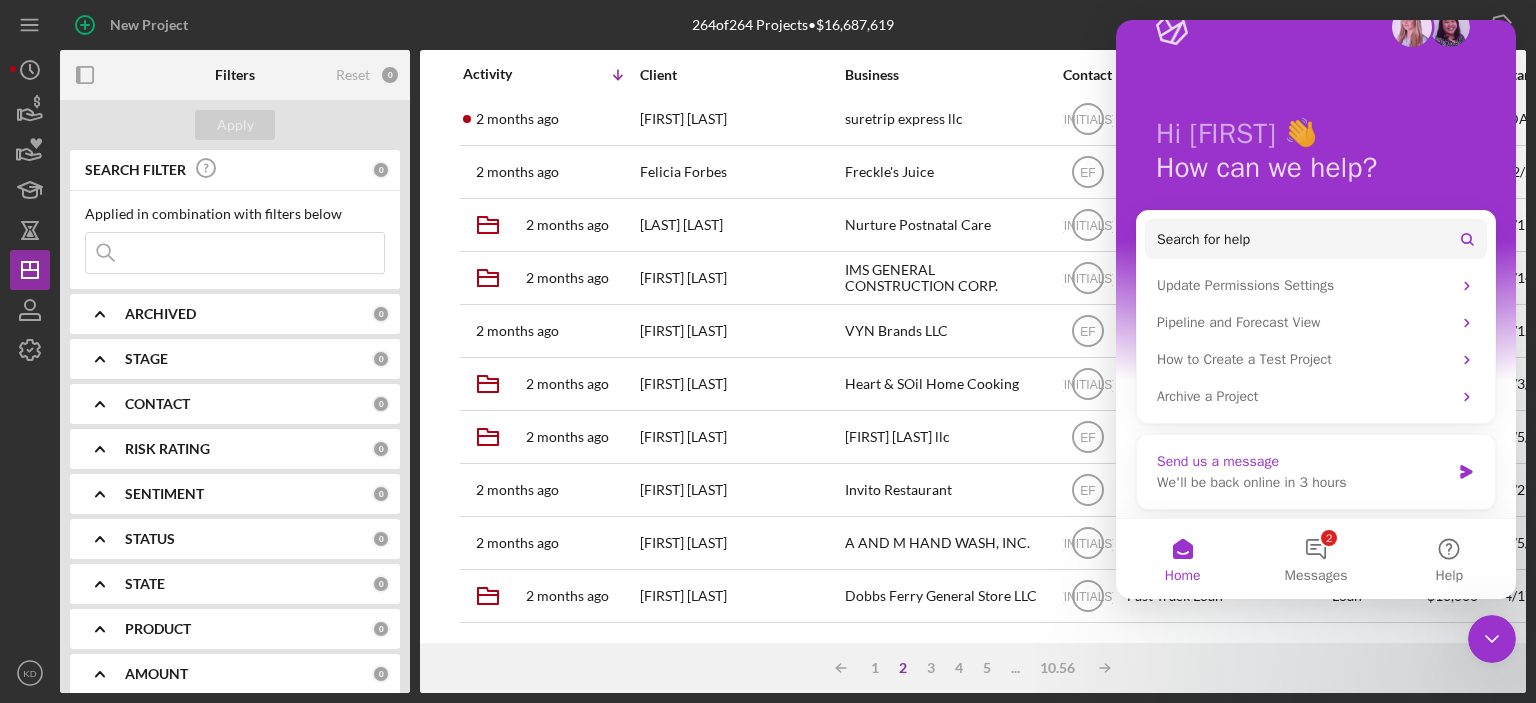 click on "We'll be back online in 3 hours" at bounding box center (1303, 482) 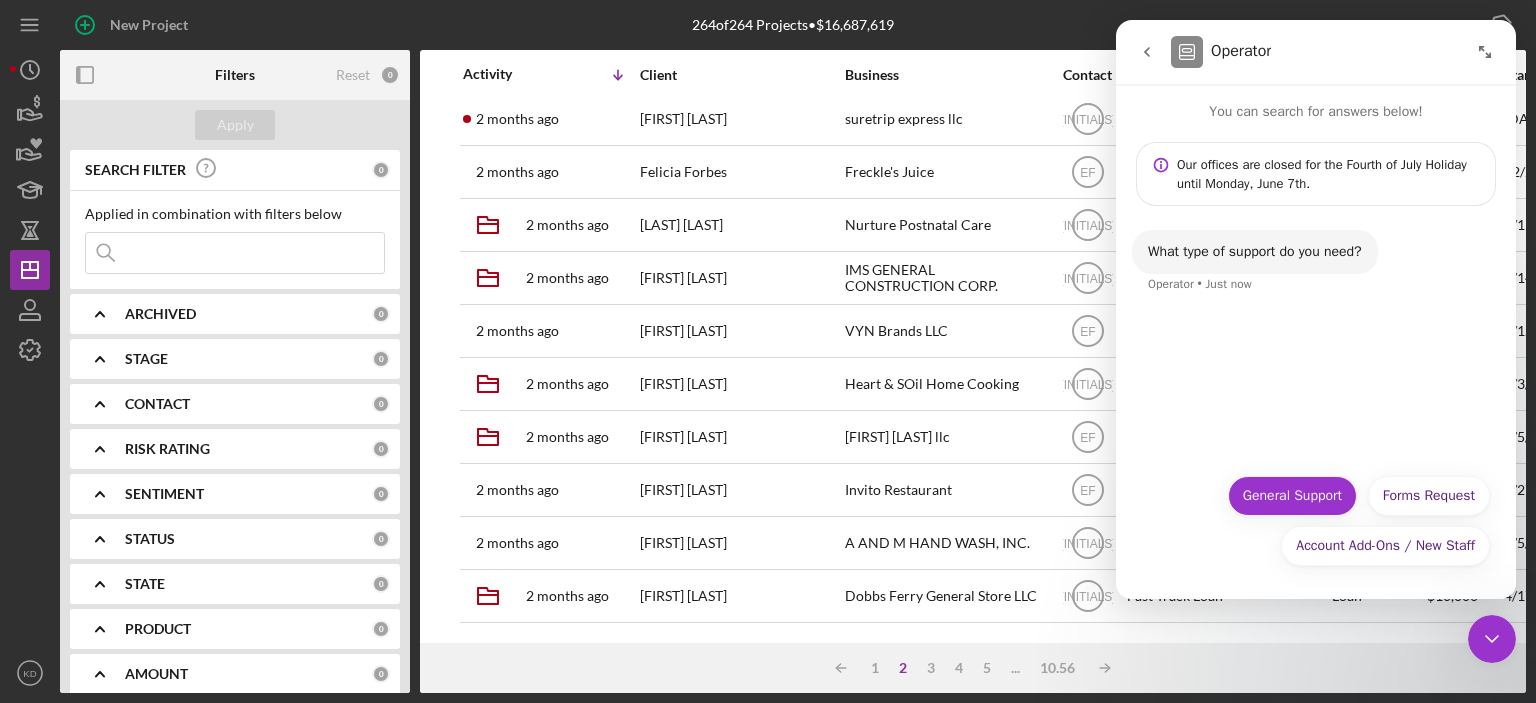 click on "General Support" at bounding box center [1292, 496] 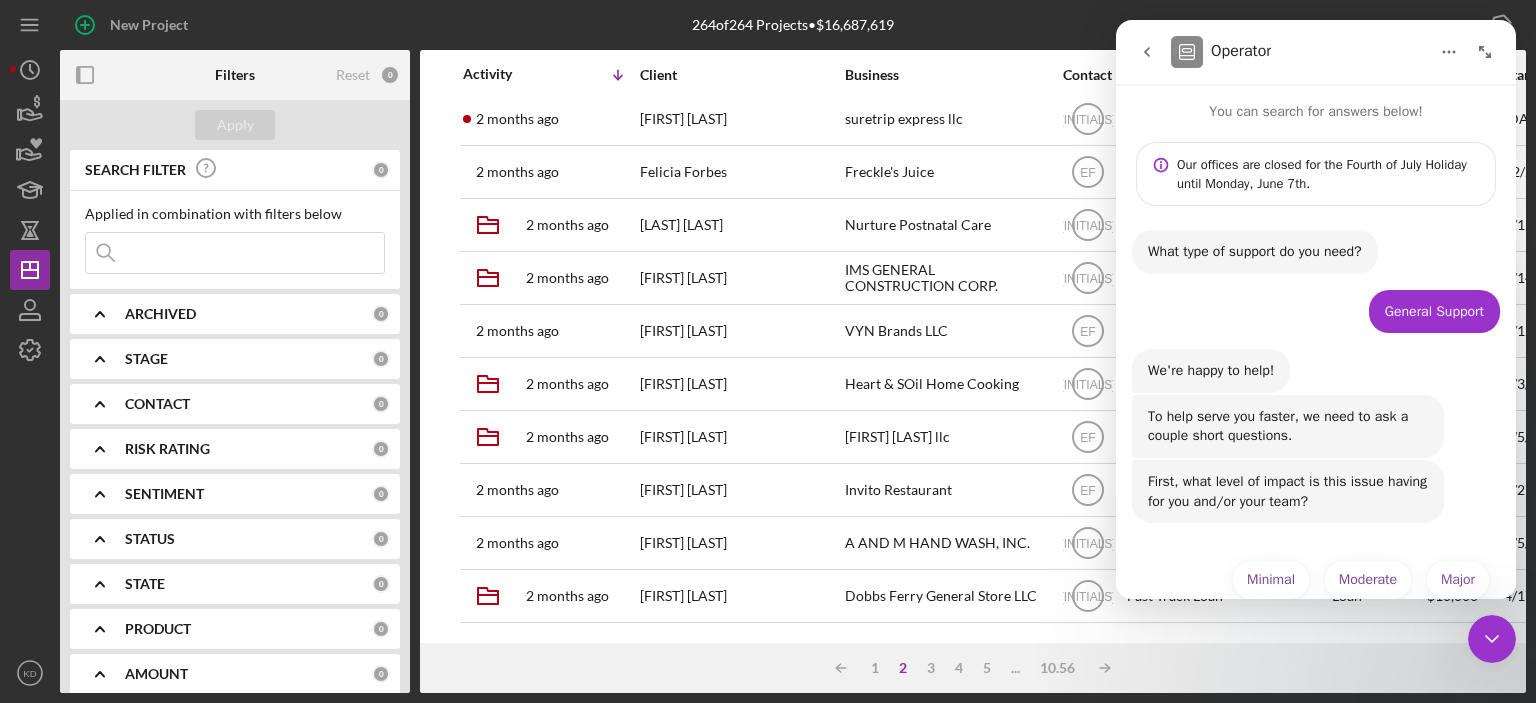 scroll, scrollTop: 35, scrollLeft: 0, axis: vertical 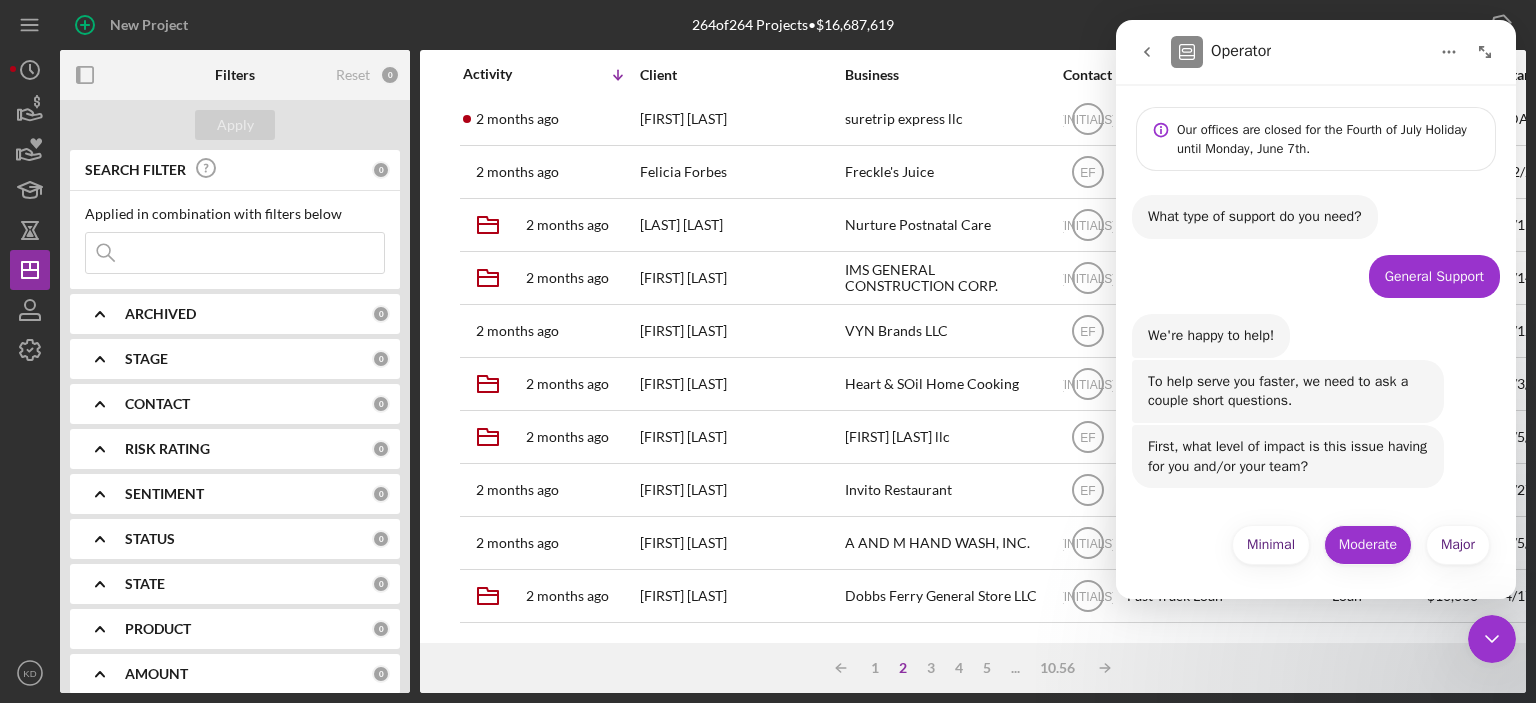 click on "Moderate" at bounding box center [1368, 545] 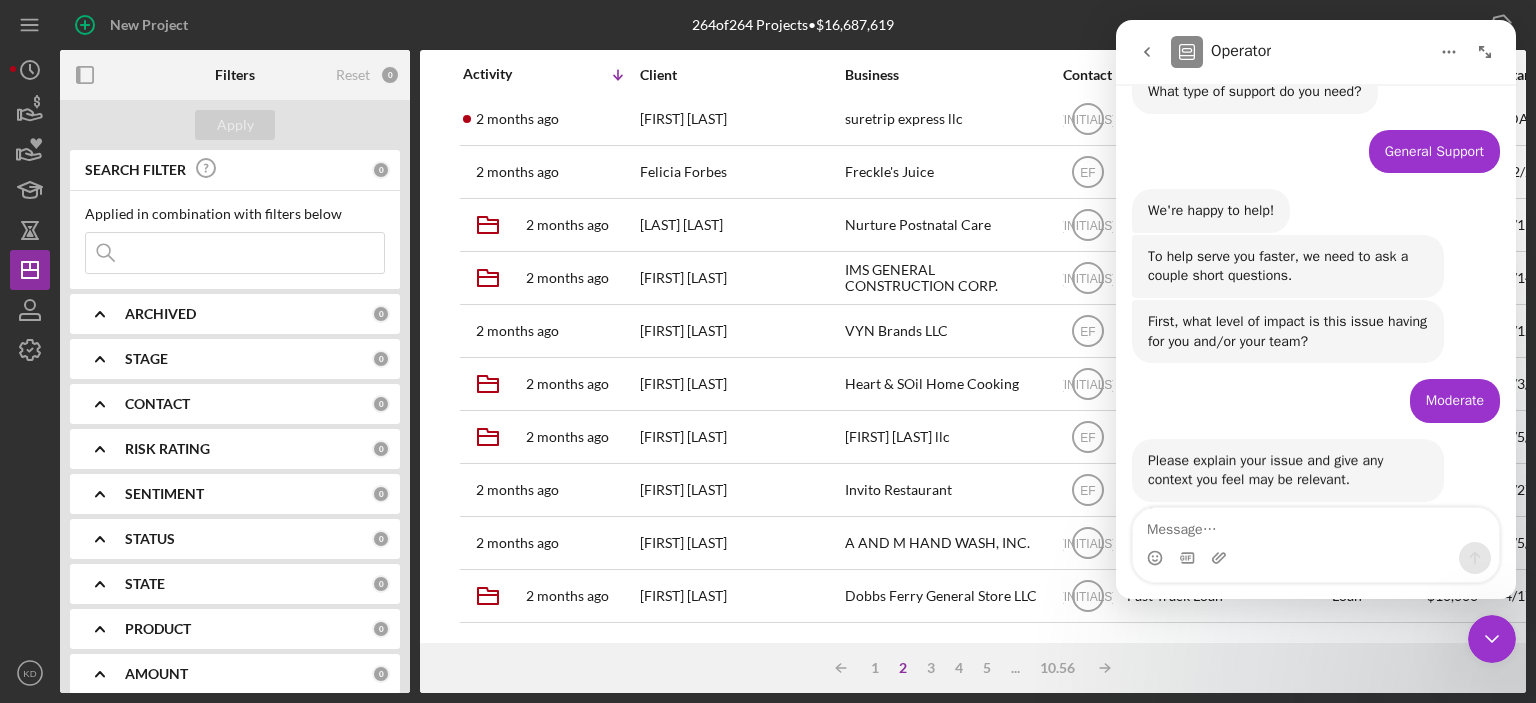 scroll, scrollTop: 194, scrollLeft: 0, axis: vertical 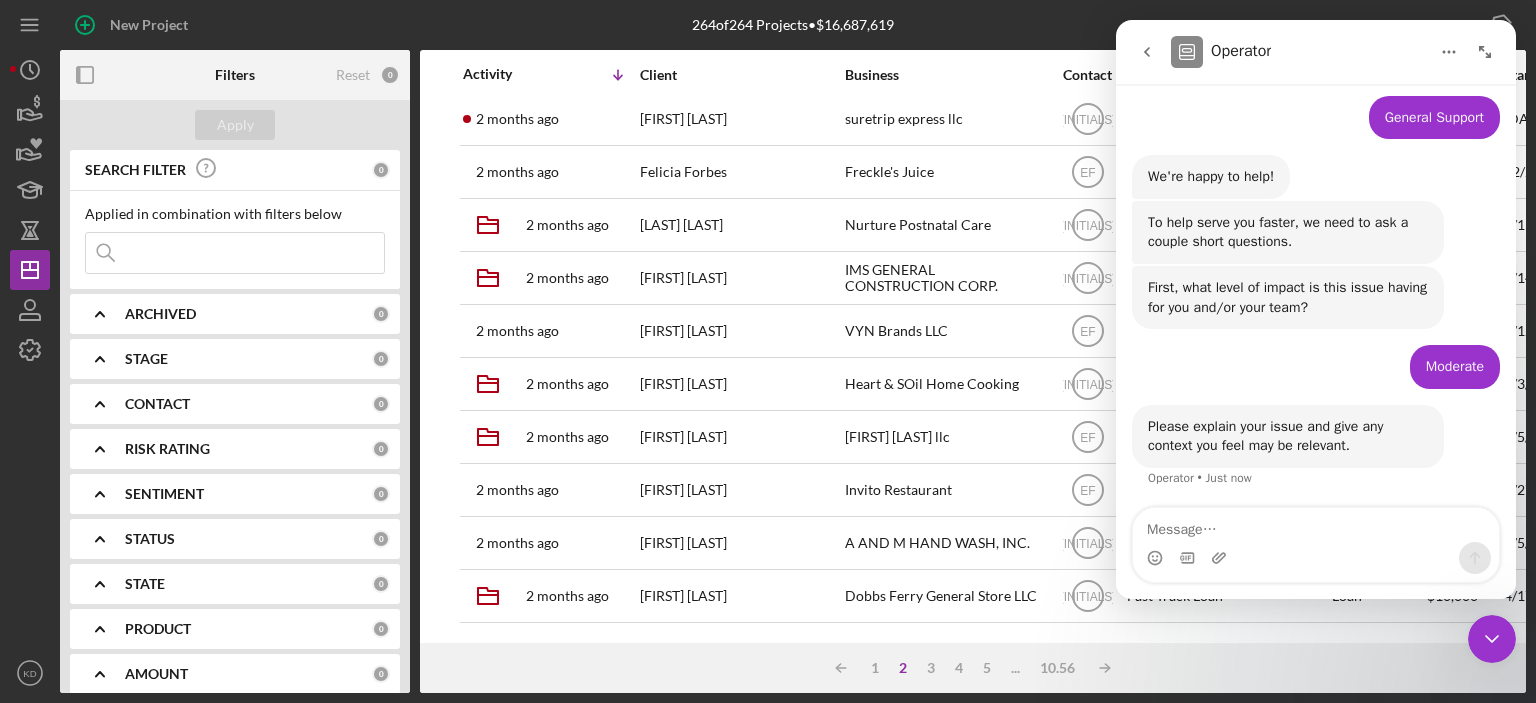 click at bounding box center [1316, 525] 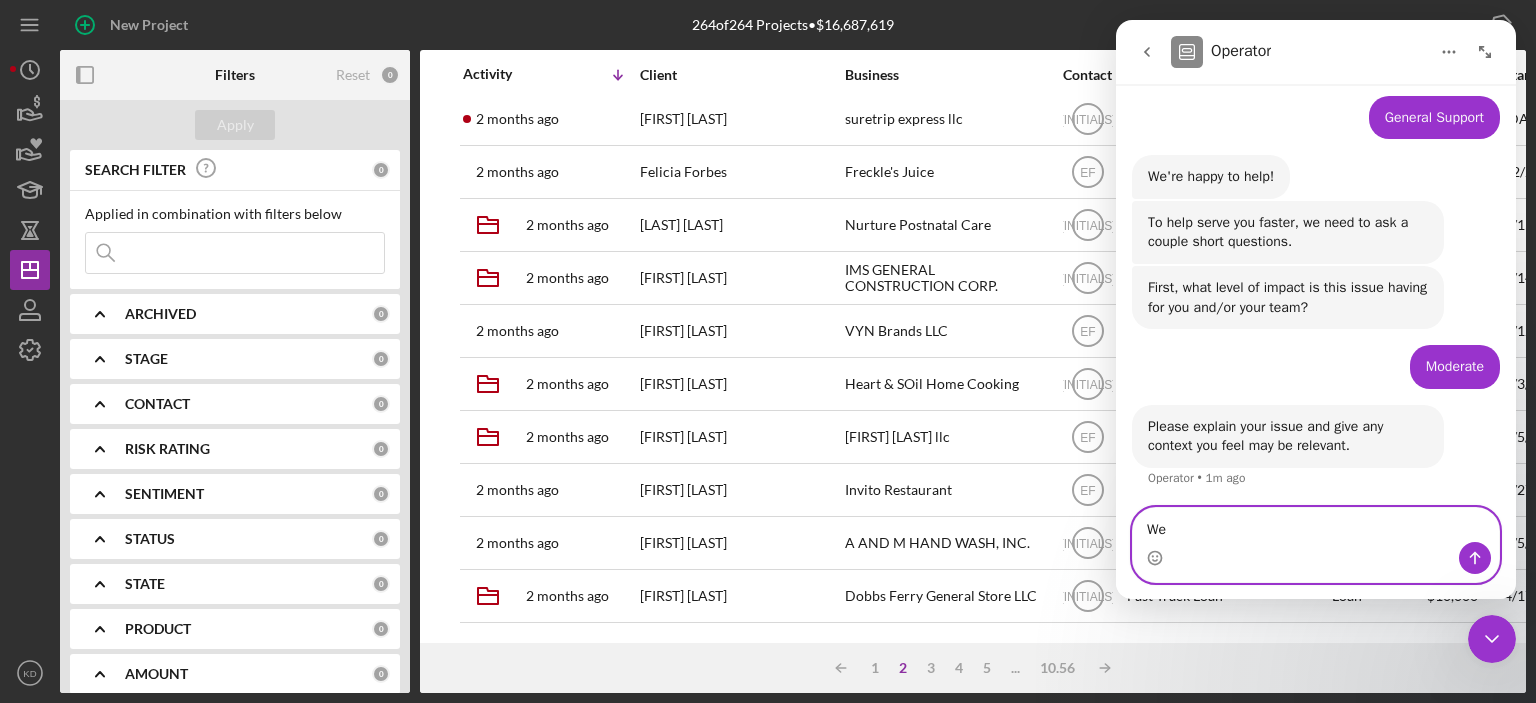 type on "W" 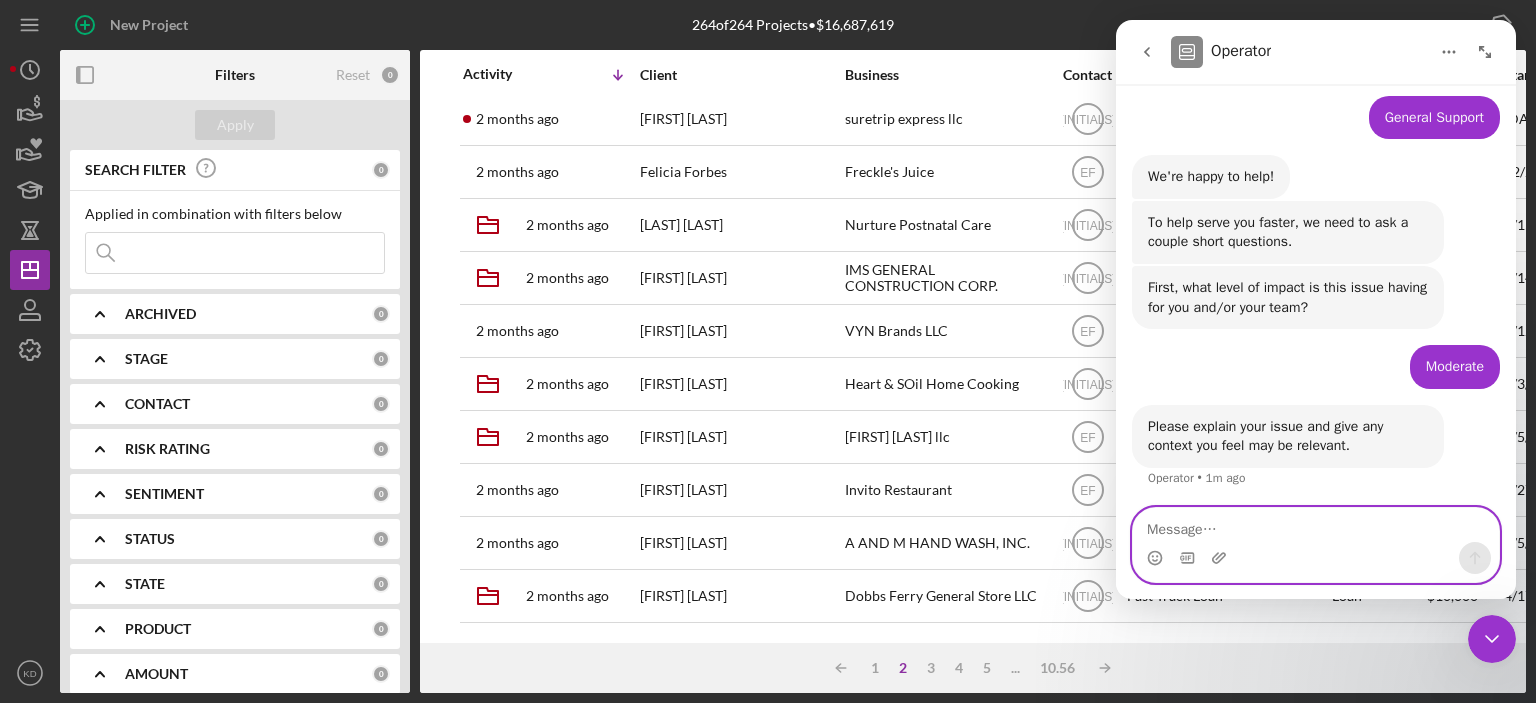 type 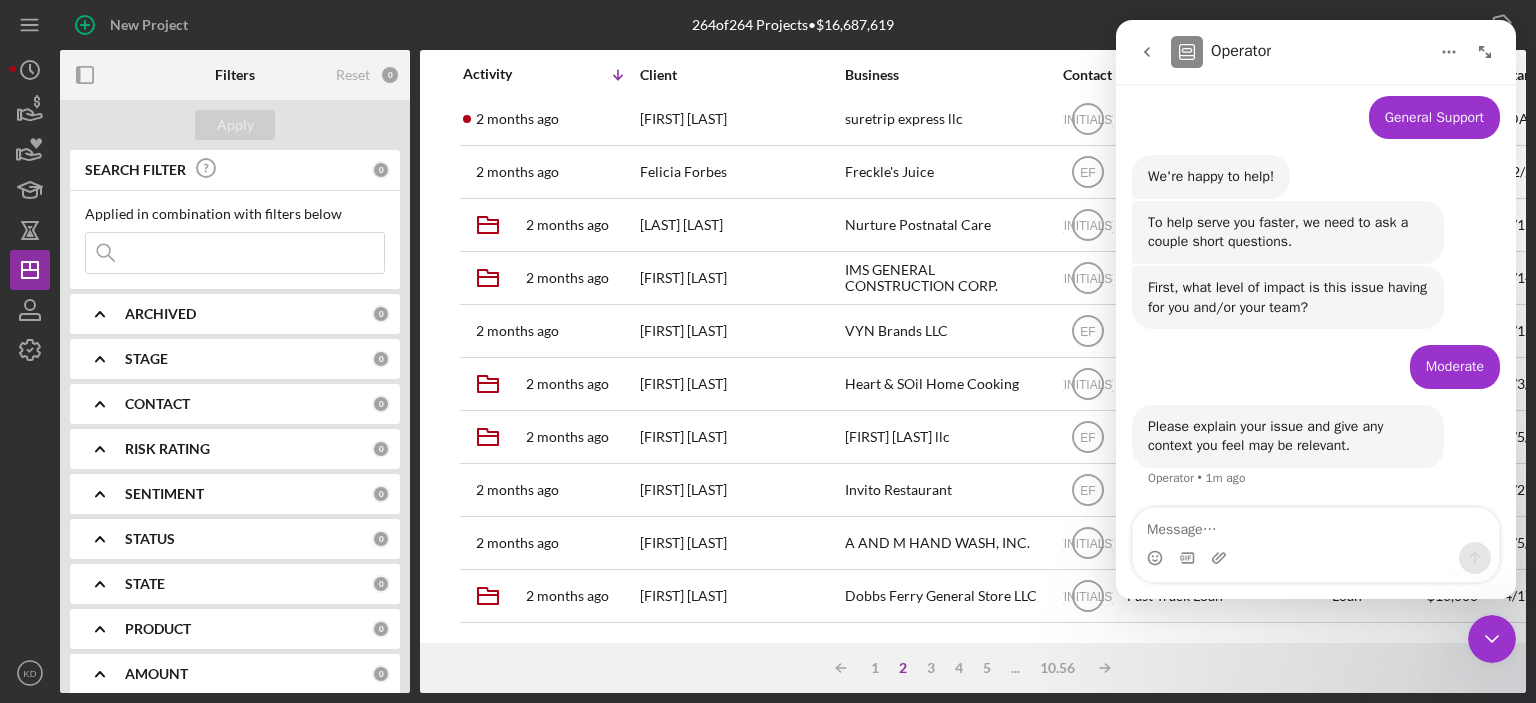 click 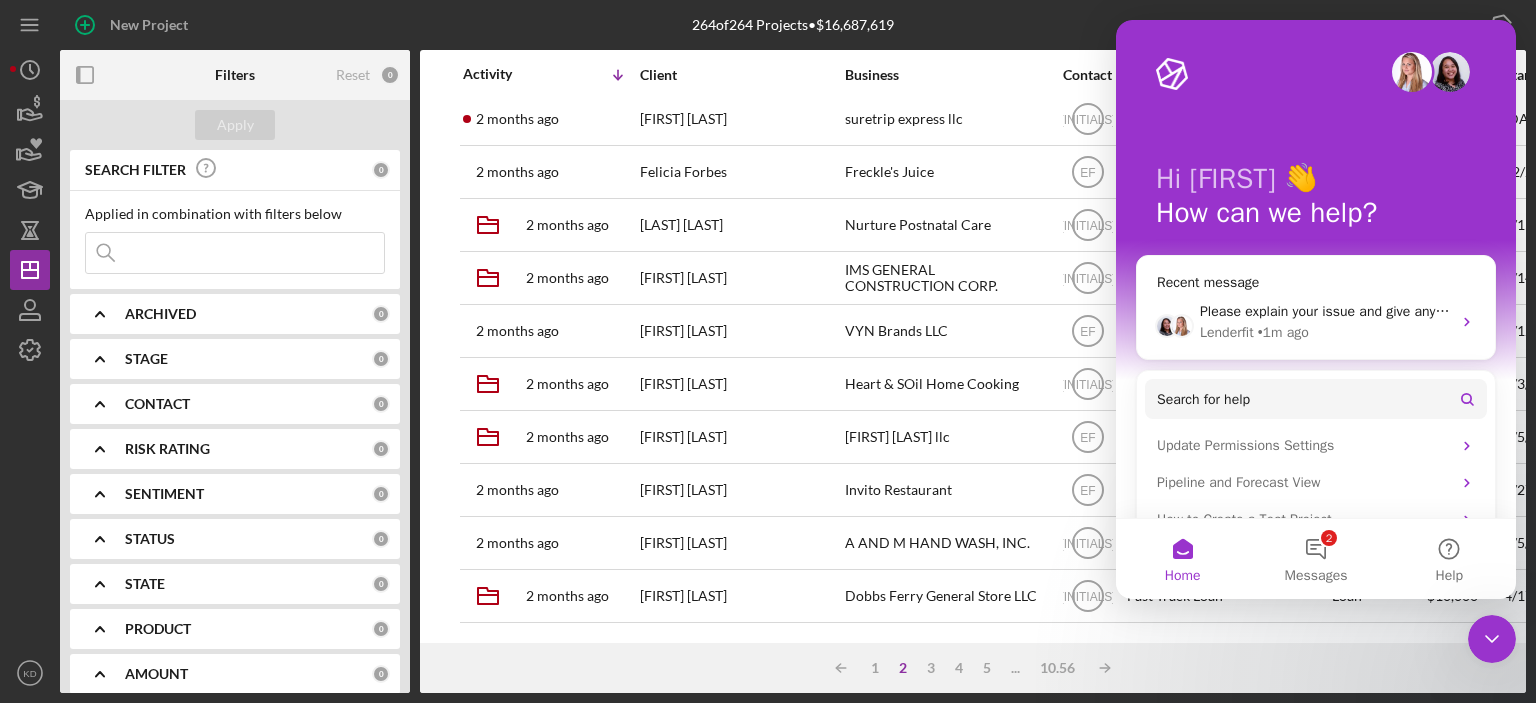 scroll, scrollTop: 0, scrollLeft: 0, axis: both 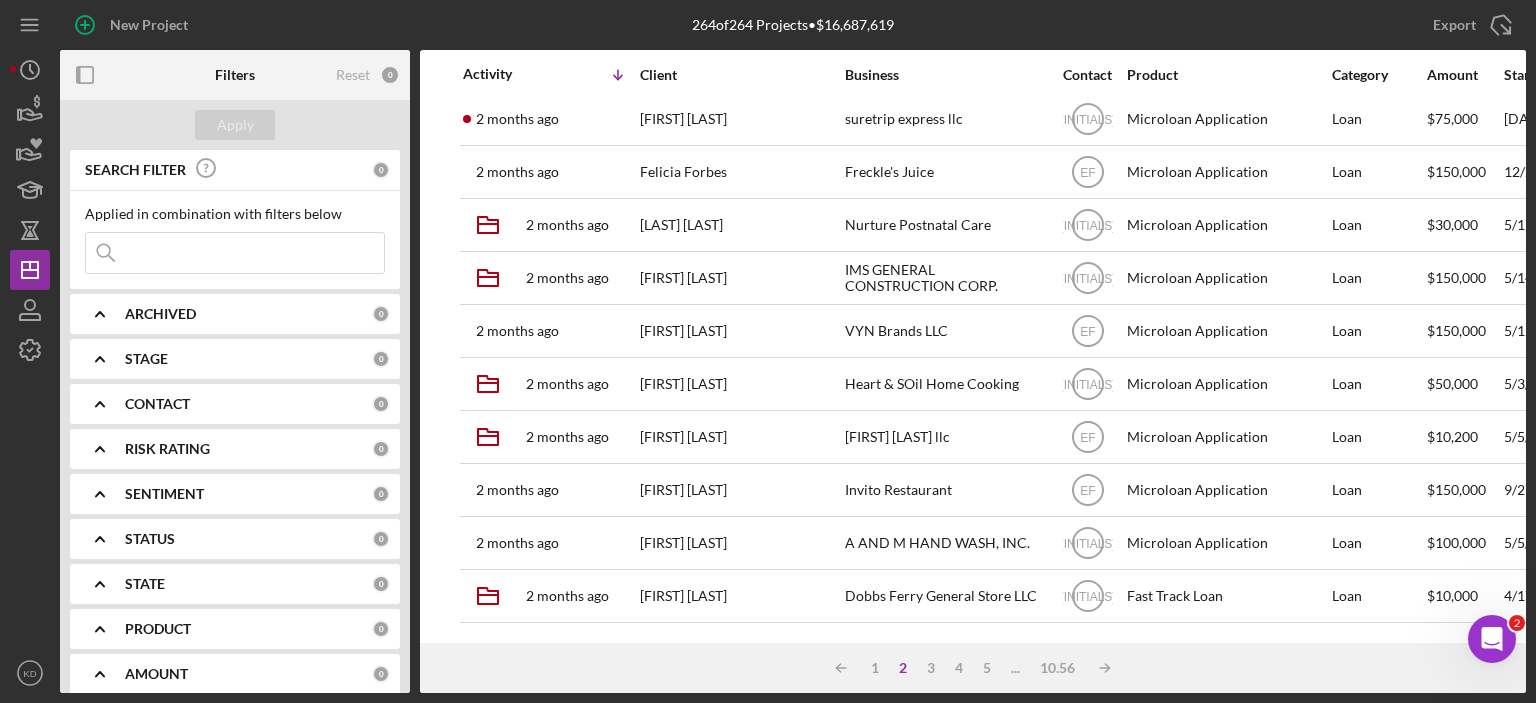 click 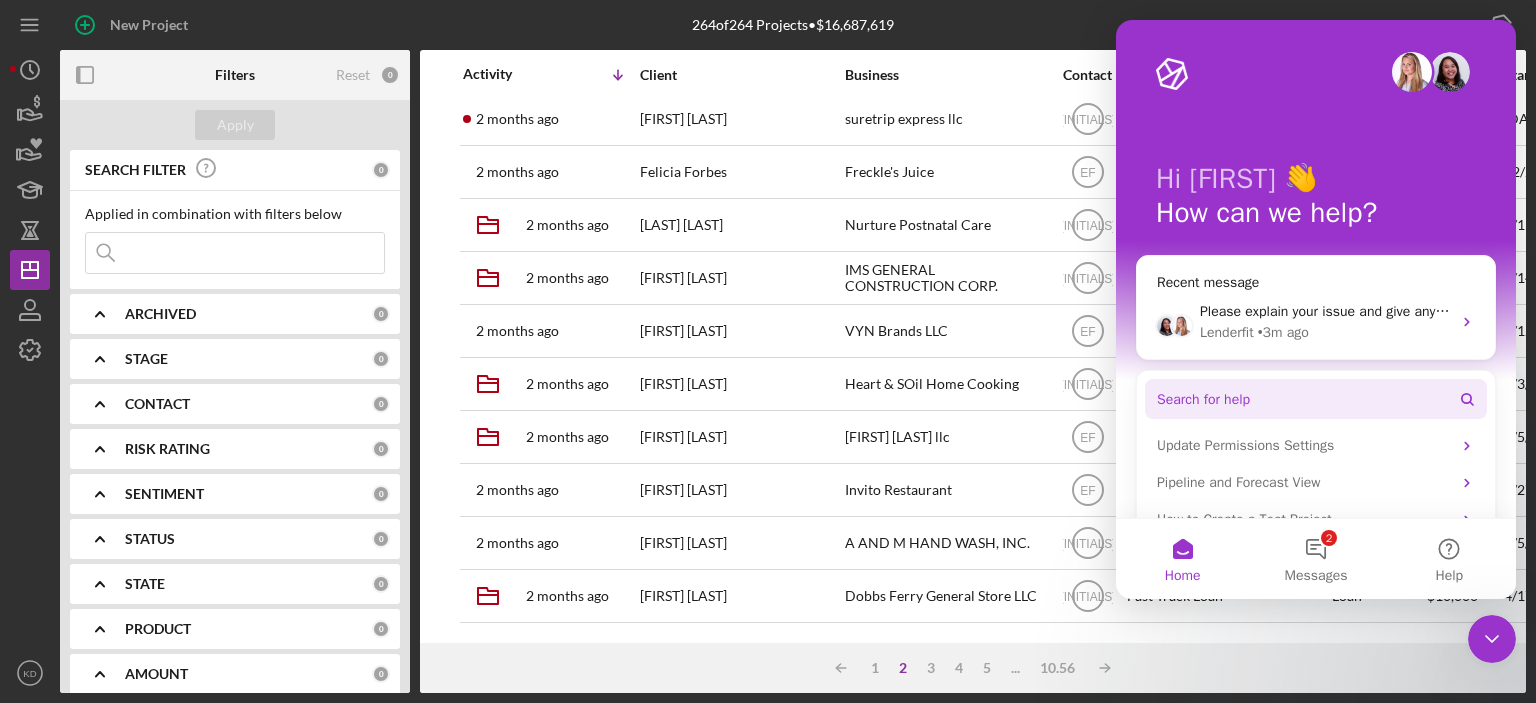 click on "Search for help" at bounding box center (1316, 399) 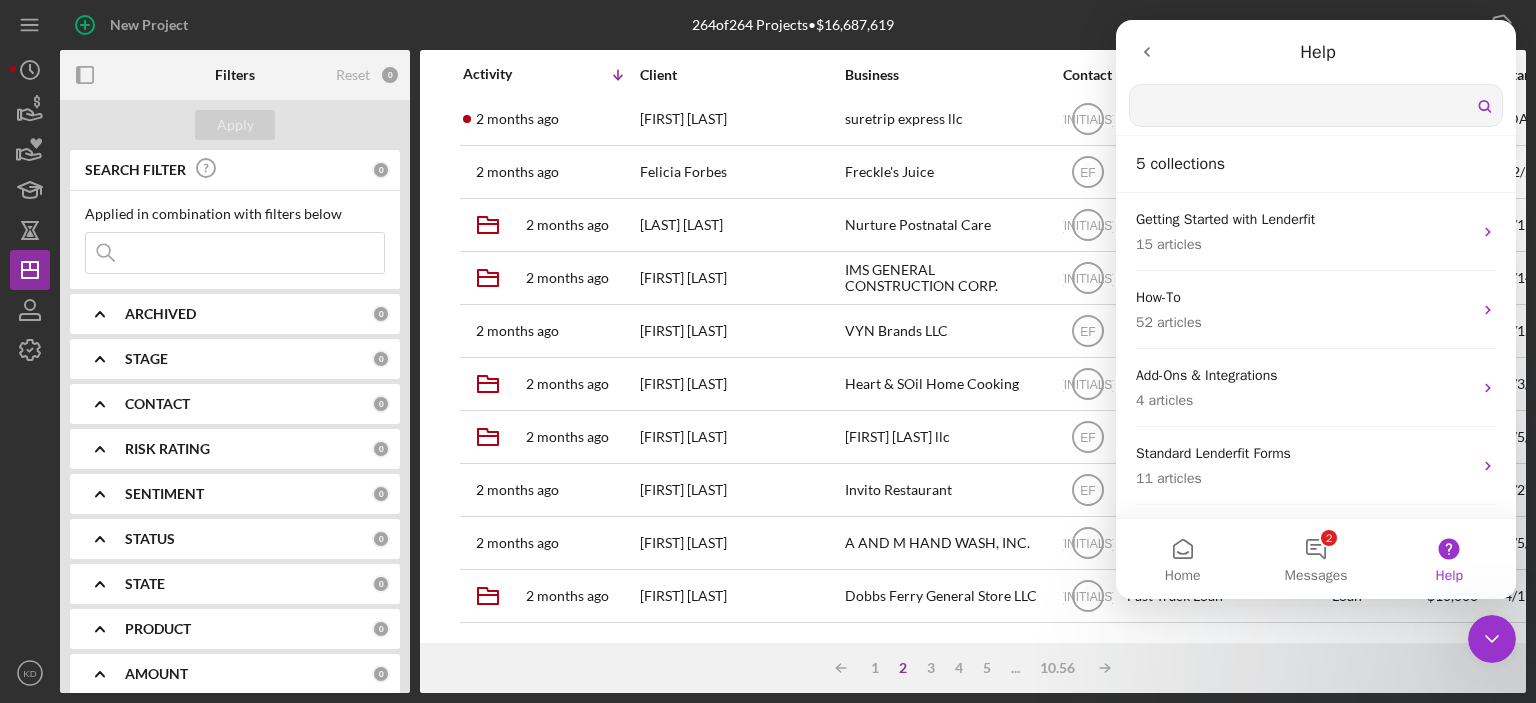scroll, scrollTop: 0, scrollLeft: 0, axis: both 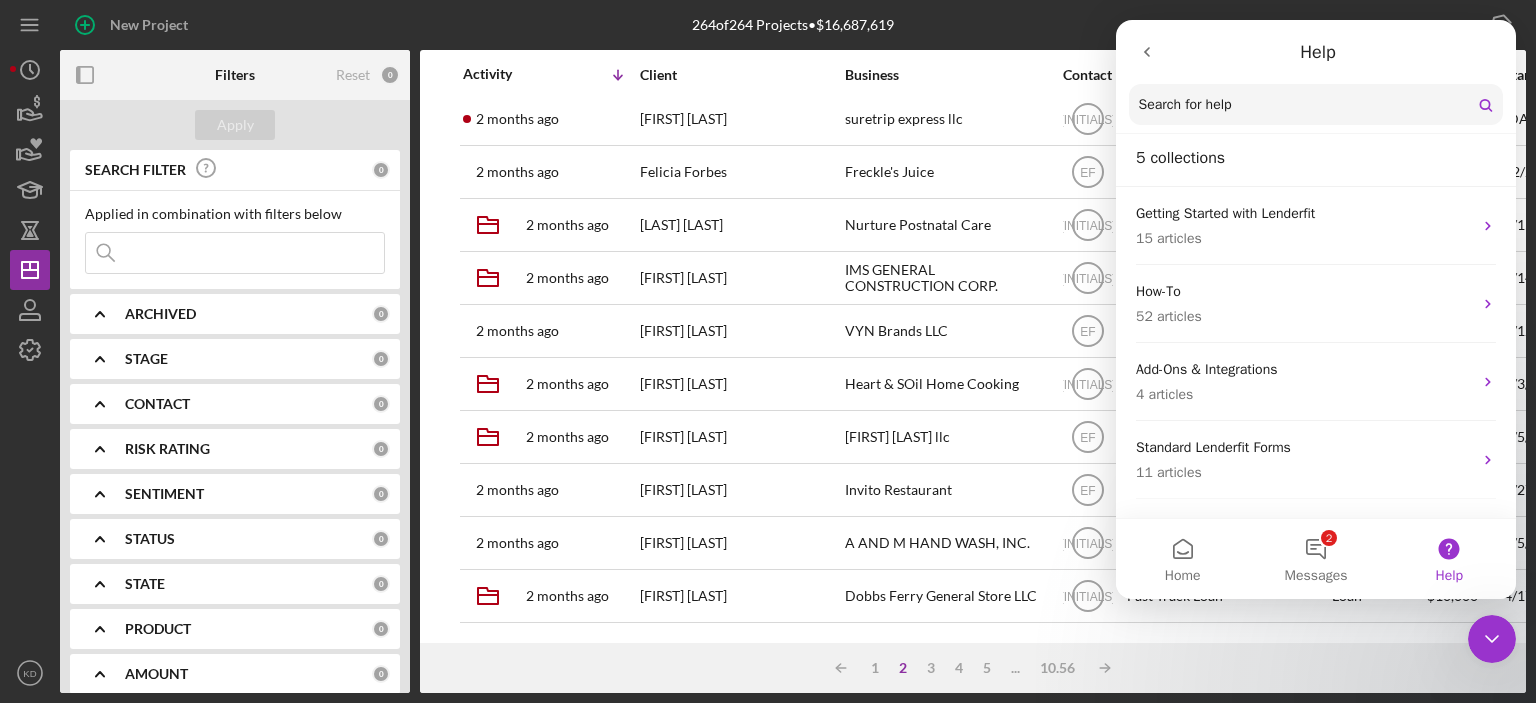 click on "Search for help" at bounding box center [1316, 105] 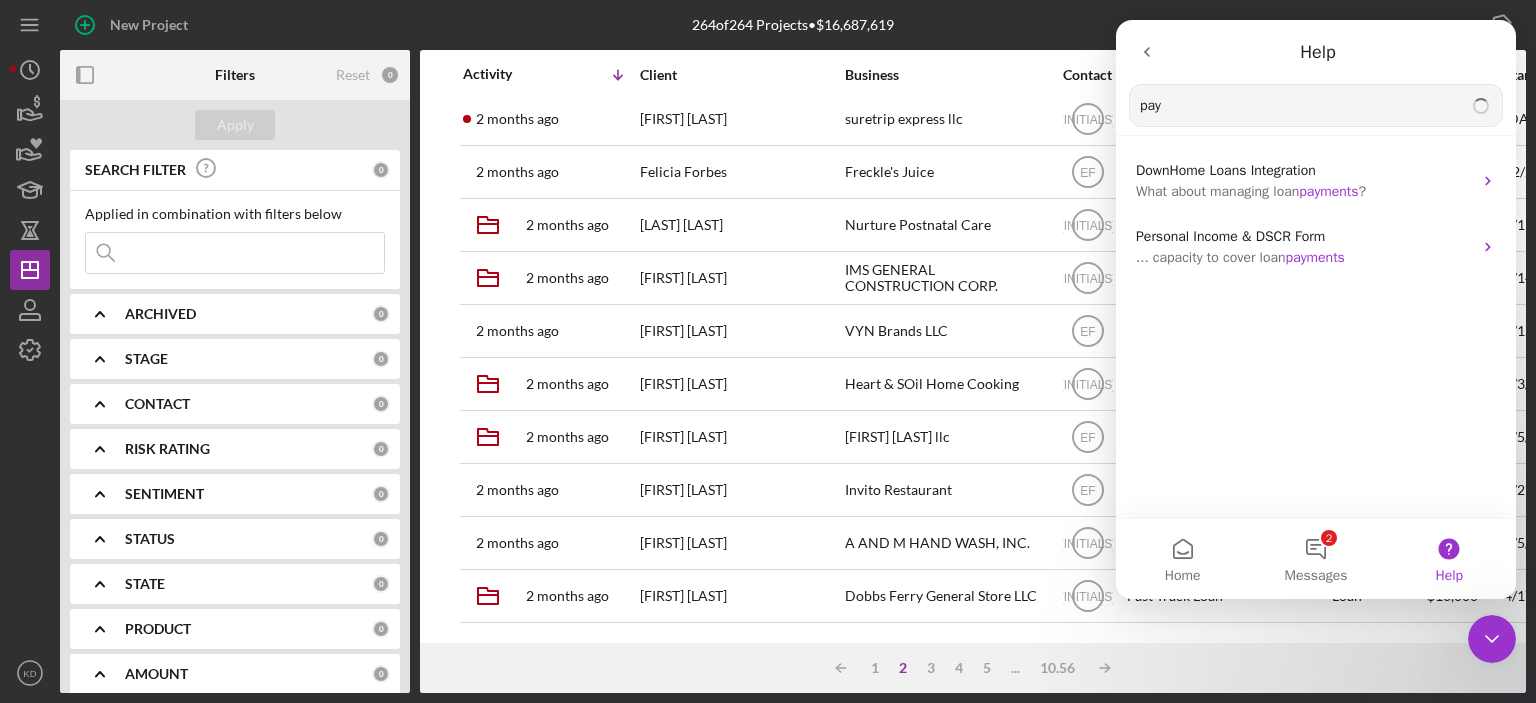 scroll, scrollTop: 0, scrollLeft: 0, axis: both 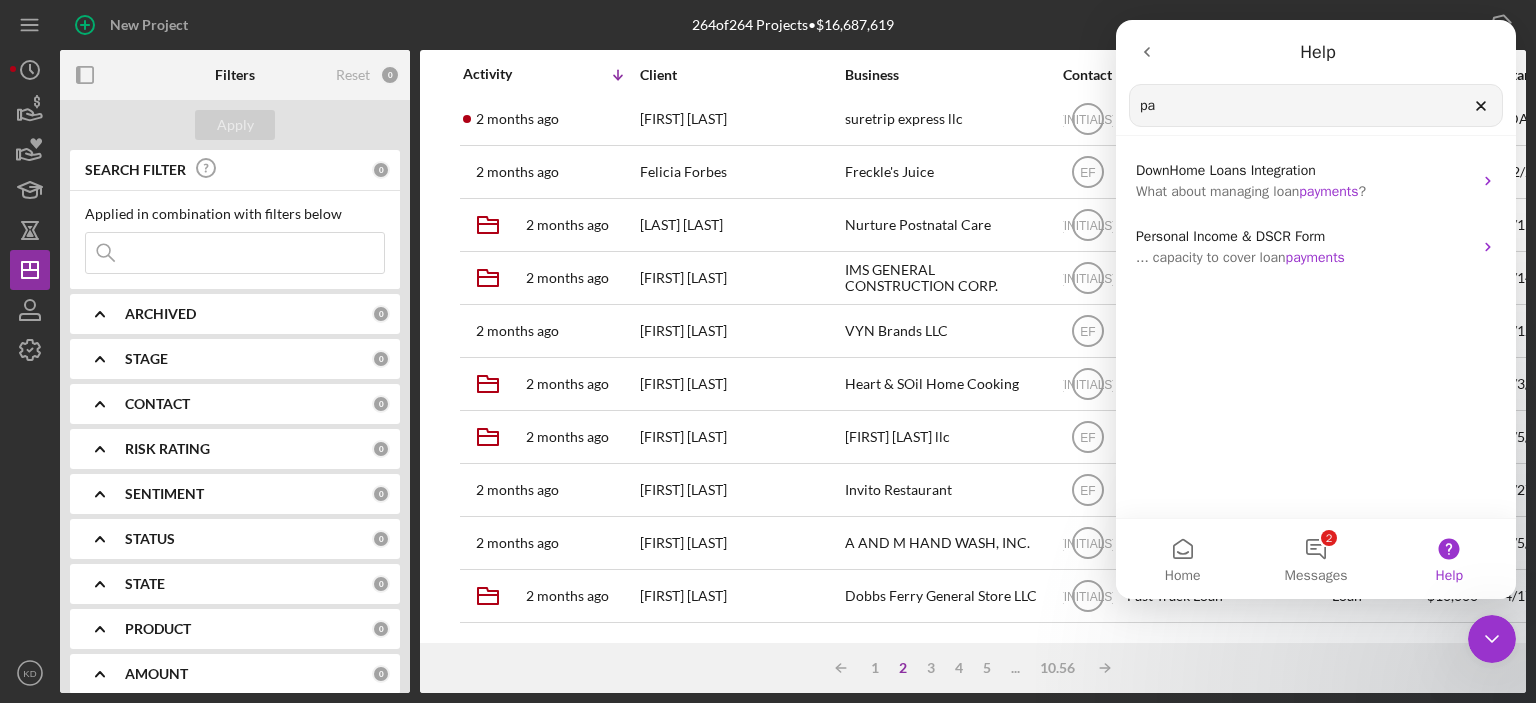 type on "p" 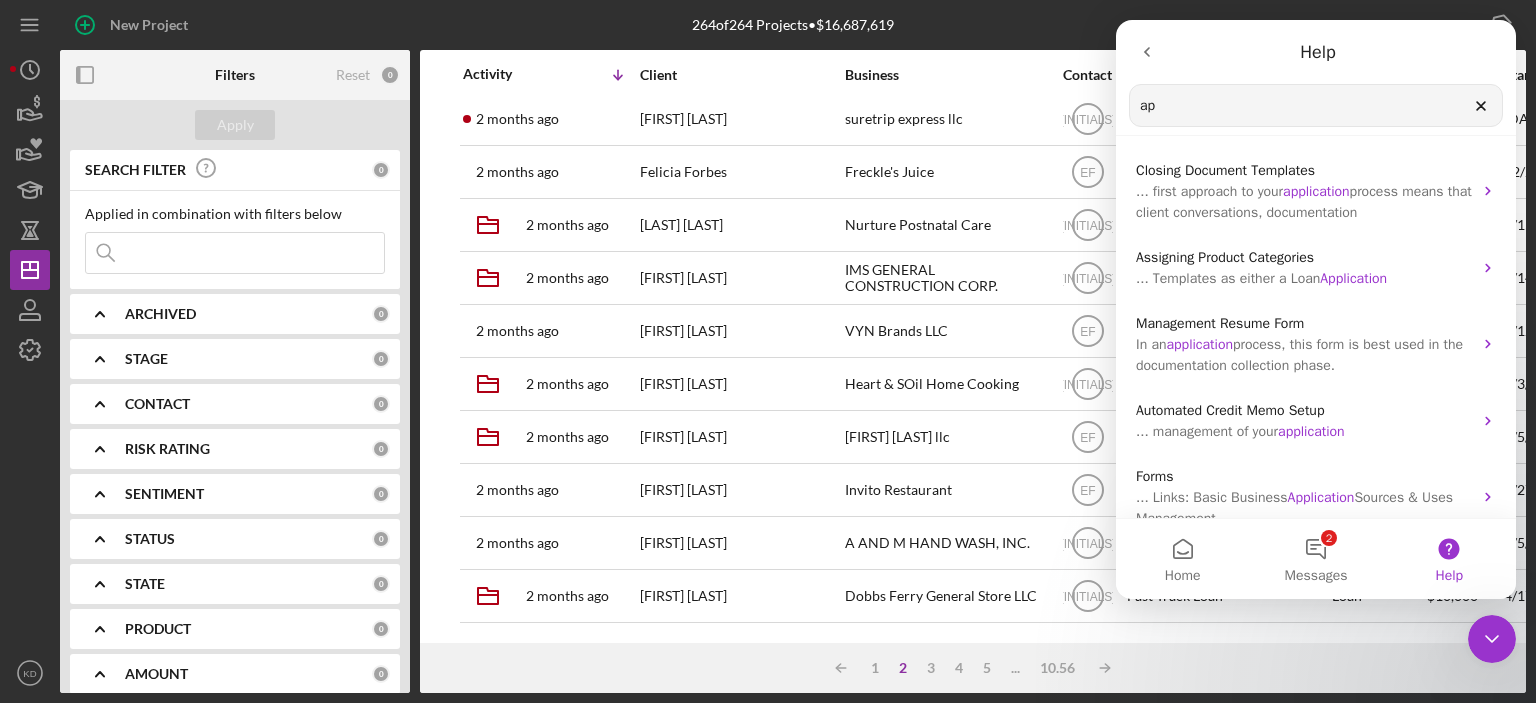 type on "a" 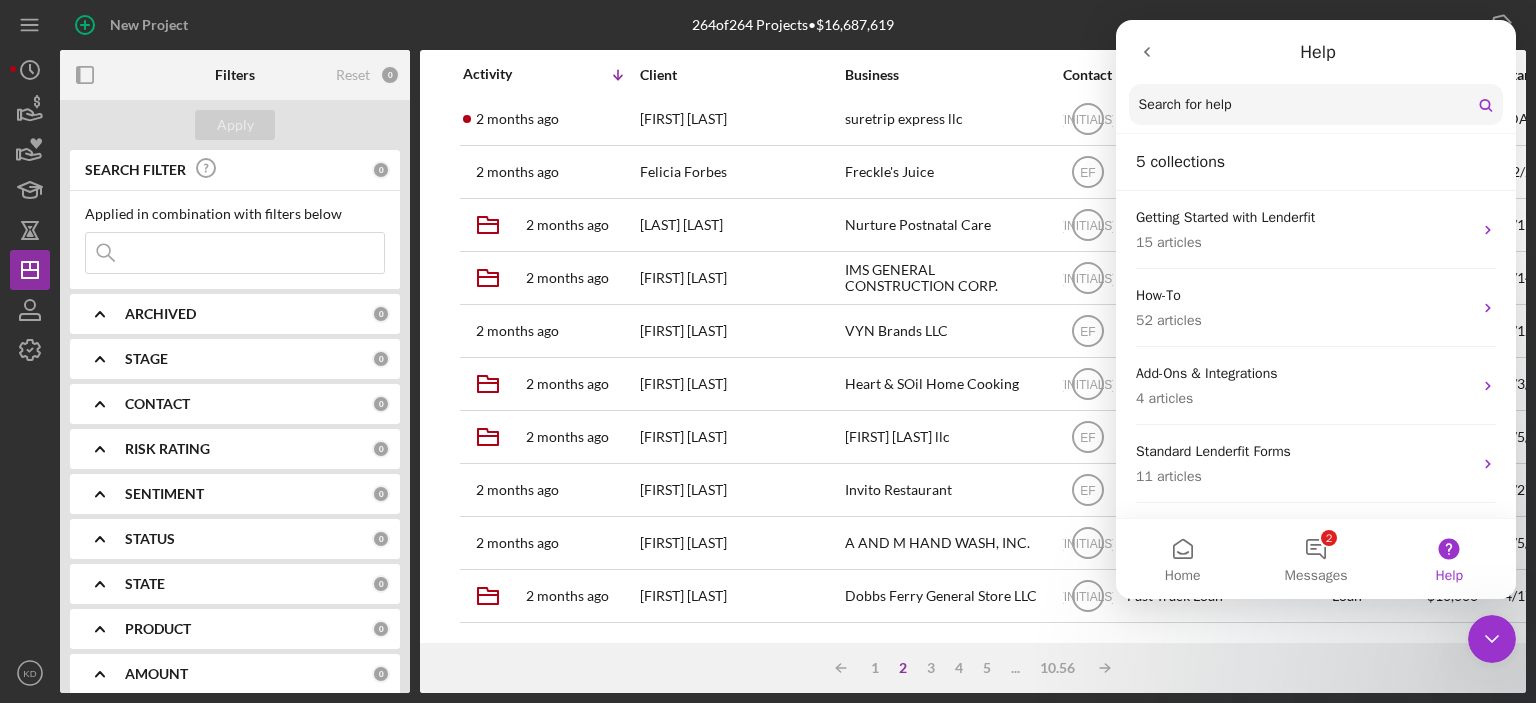 click on "Search for help" at bounding box center (1185, 105) 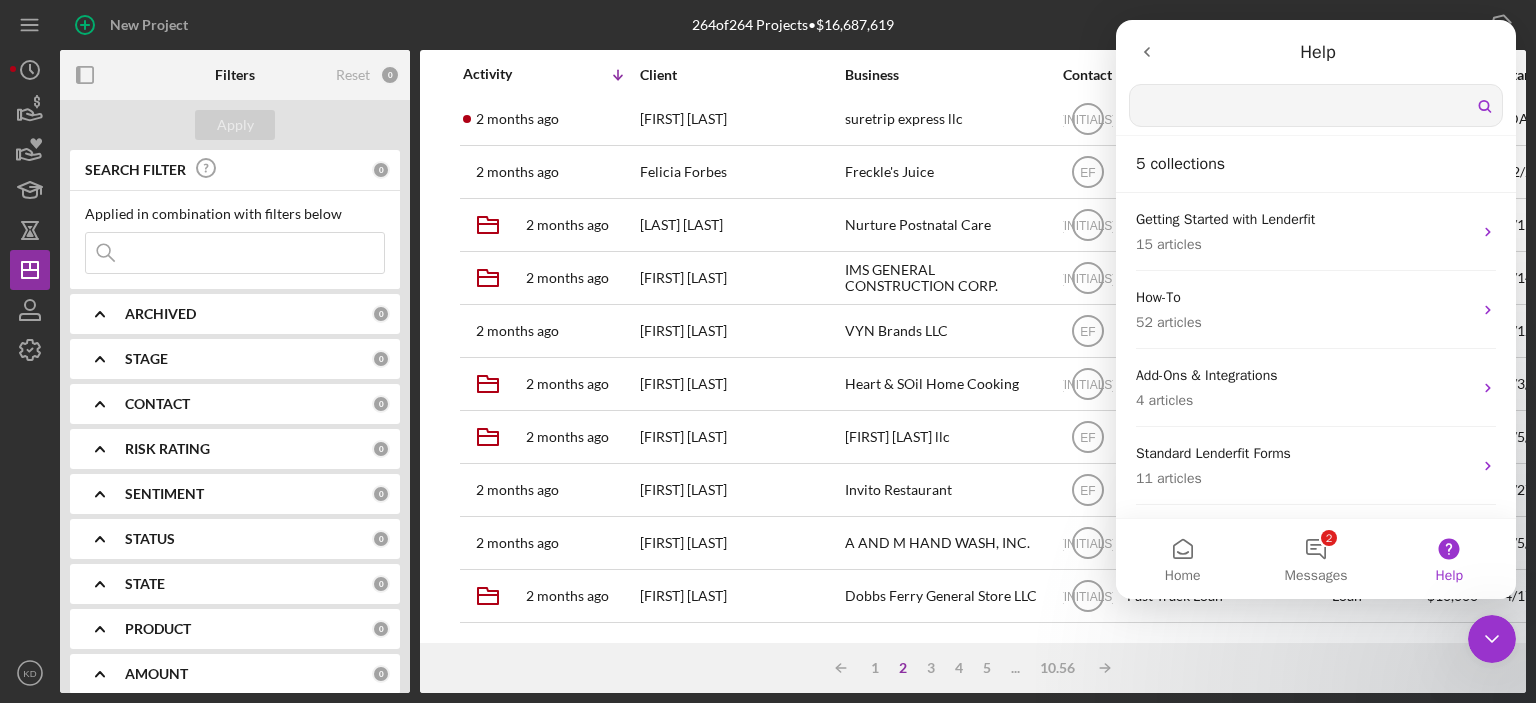click at bounding box center (1316, 105) 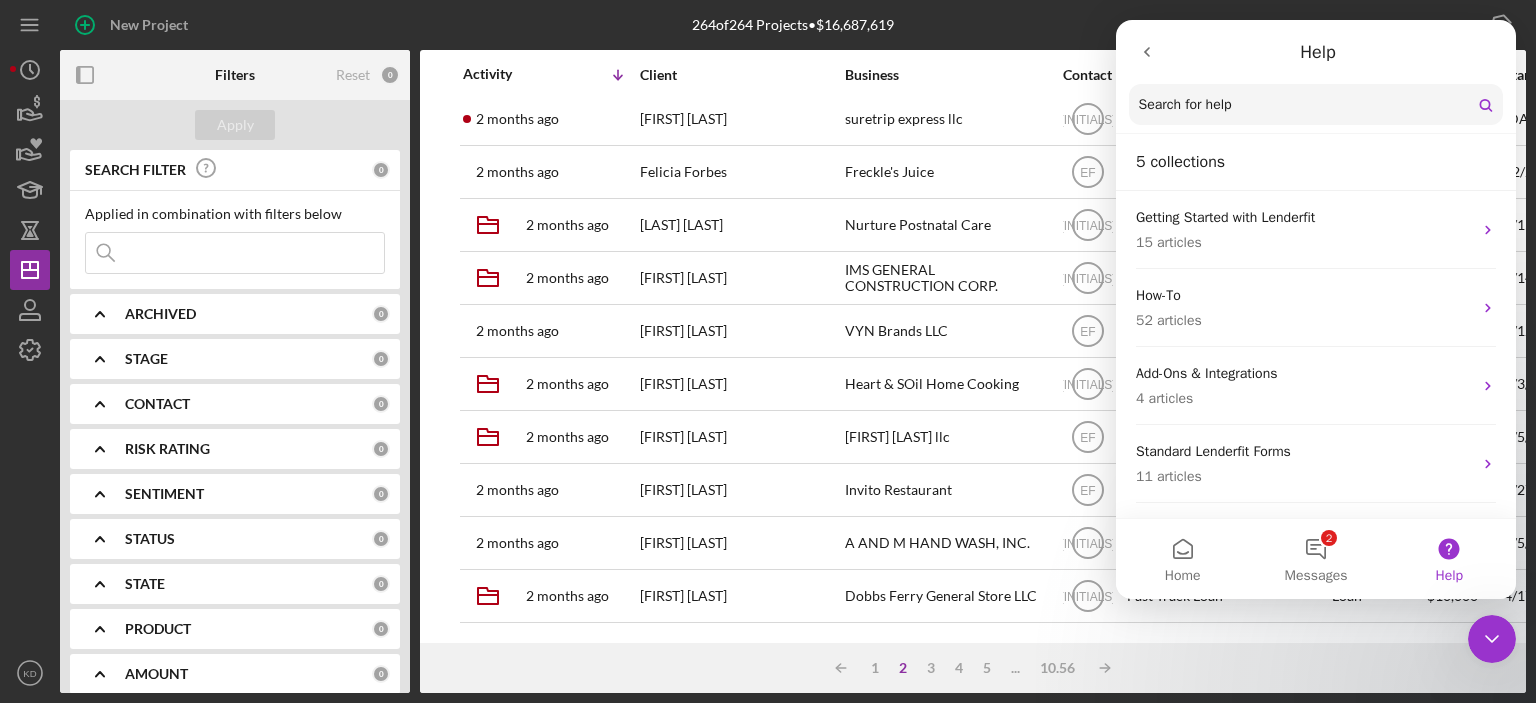 click 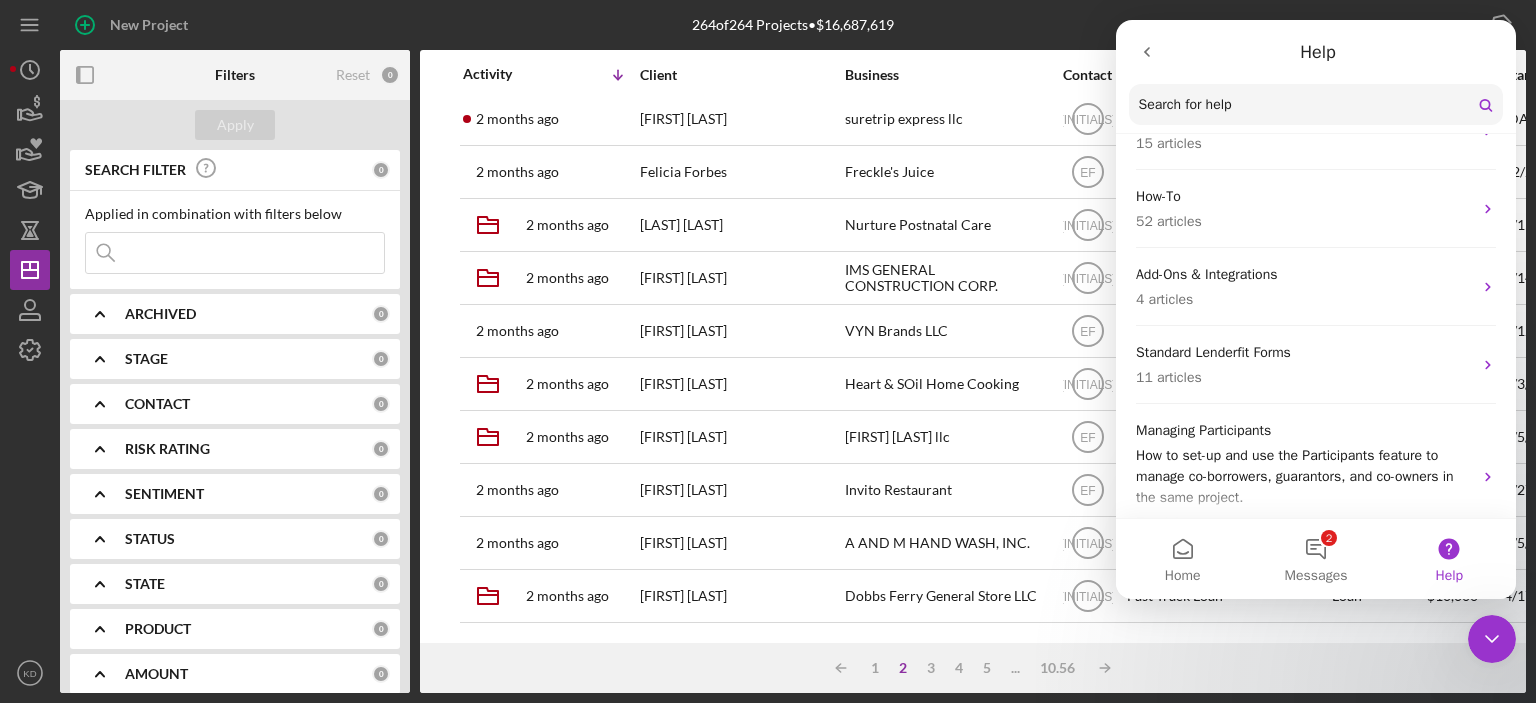 scroll, scrollTop: 129, scrollLeft: 0, axis: vertical 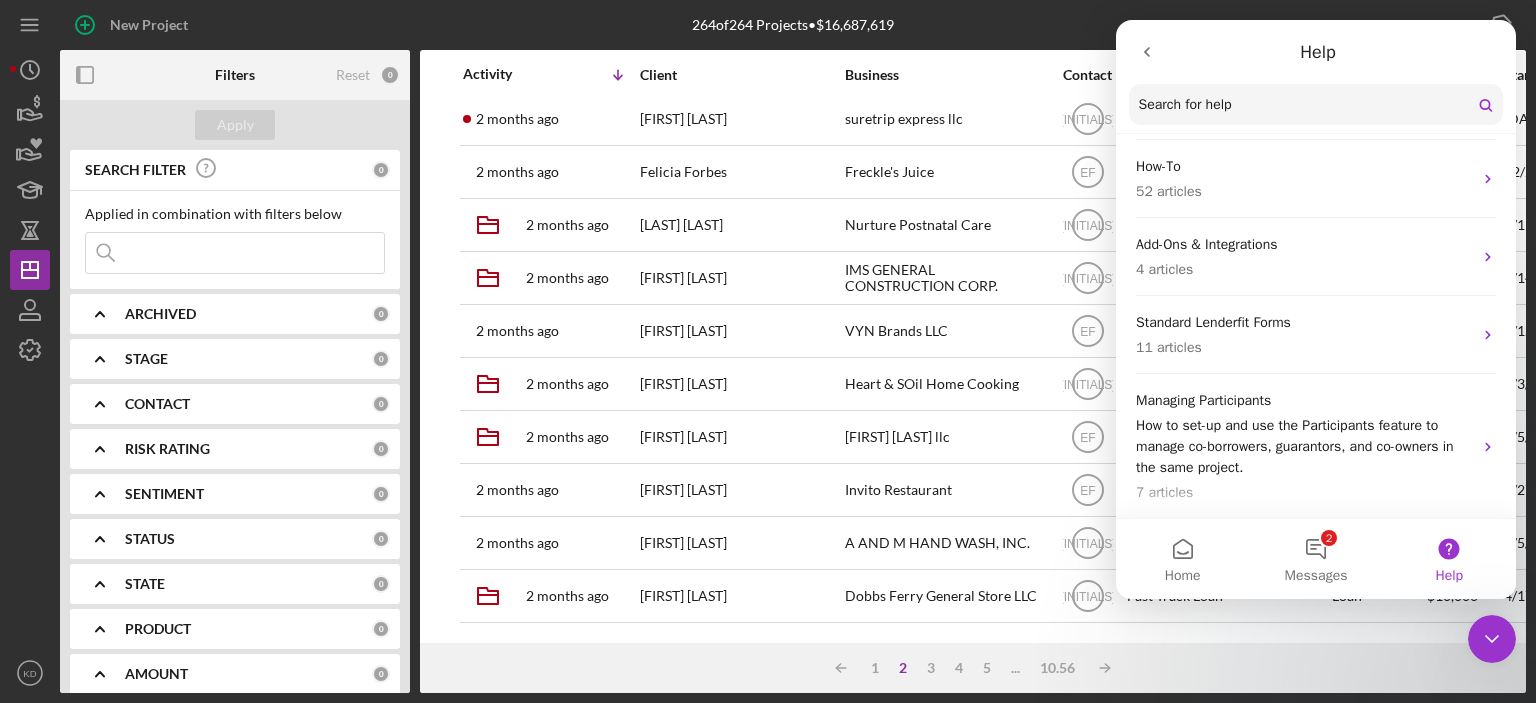 click on "Help" at bounding box center (1449, 559) 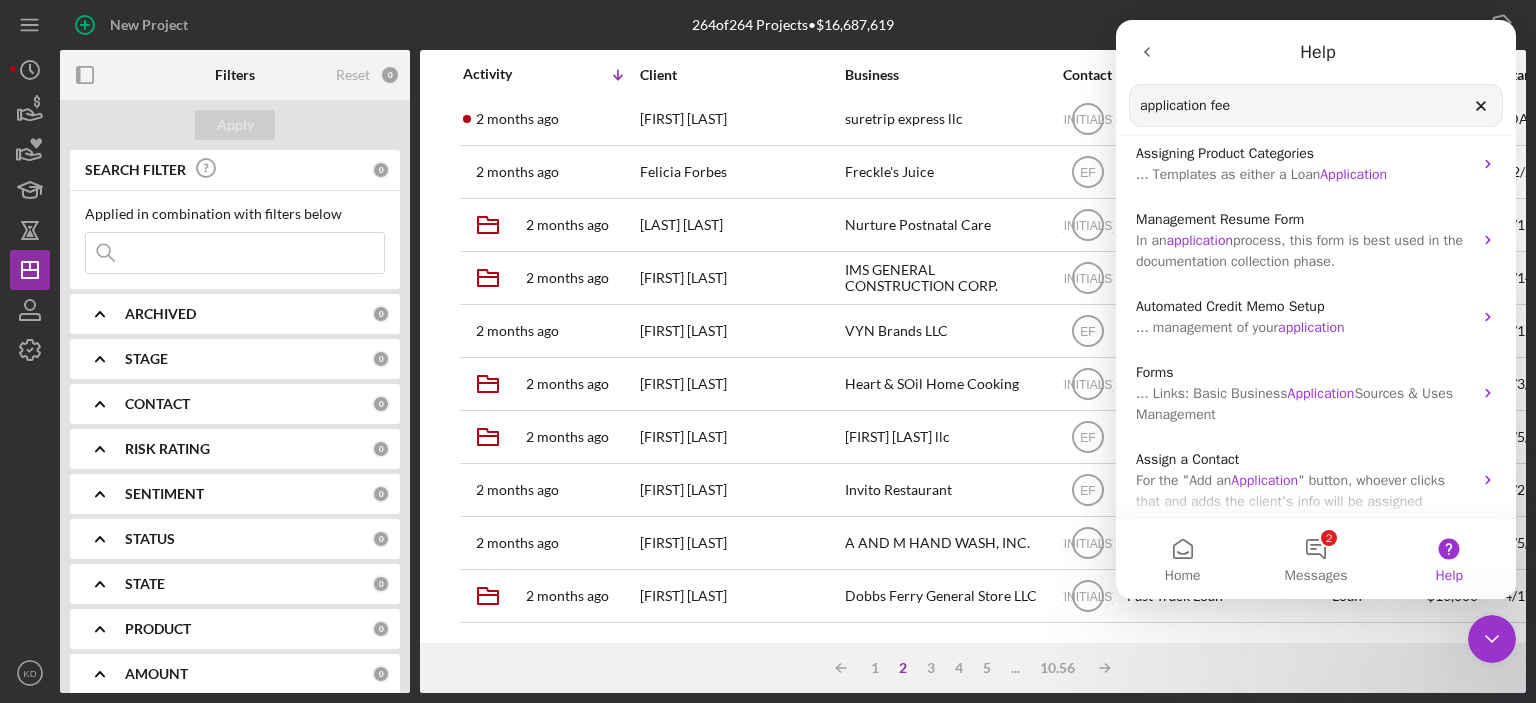 scroll, scrollTop: 0, scrollLeft: 0, axis: both 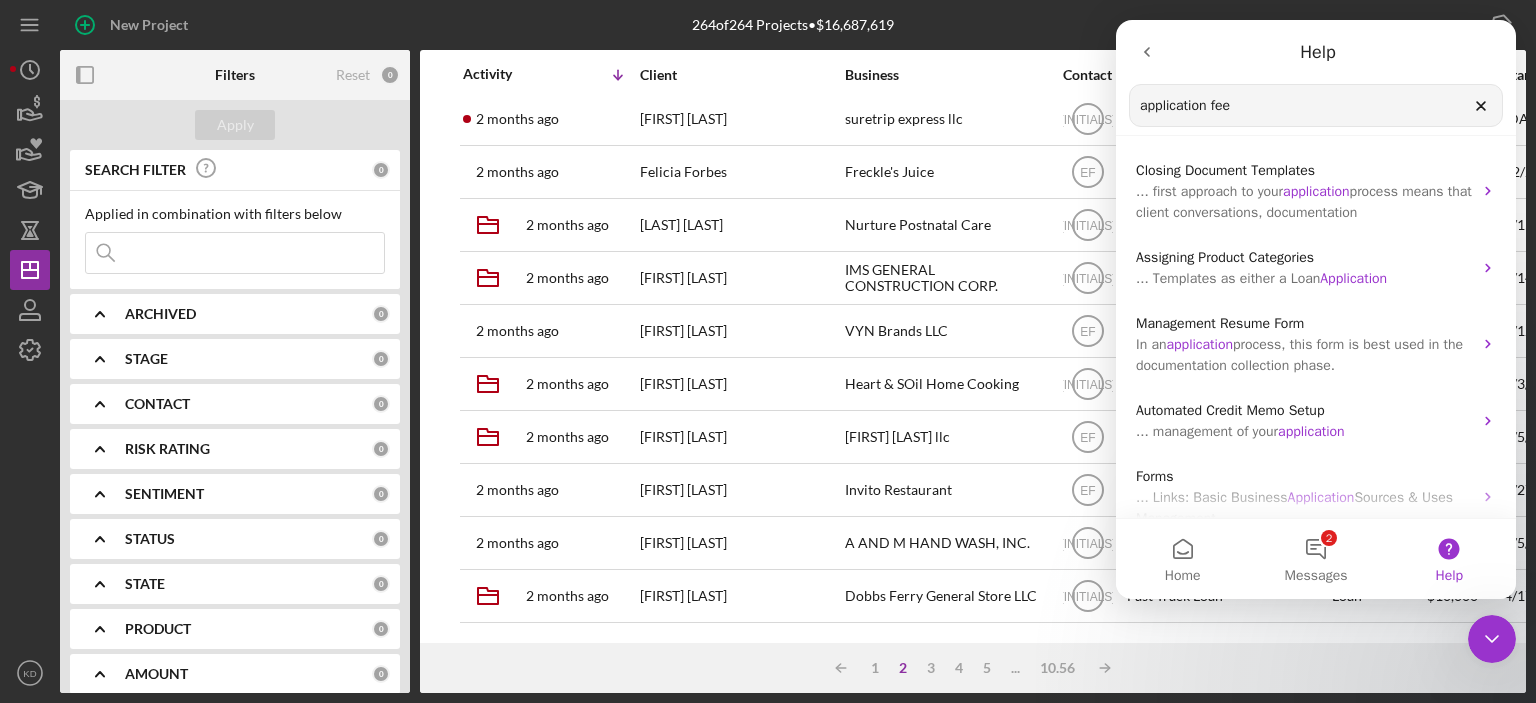 click on "Search for help" at bounding box center [1316, 106] 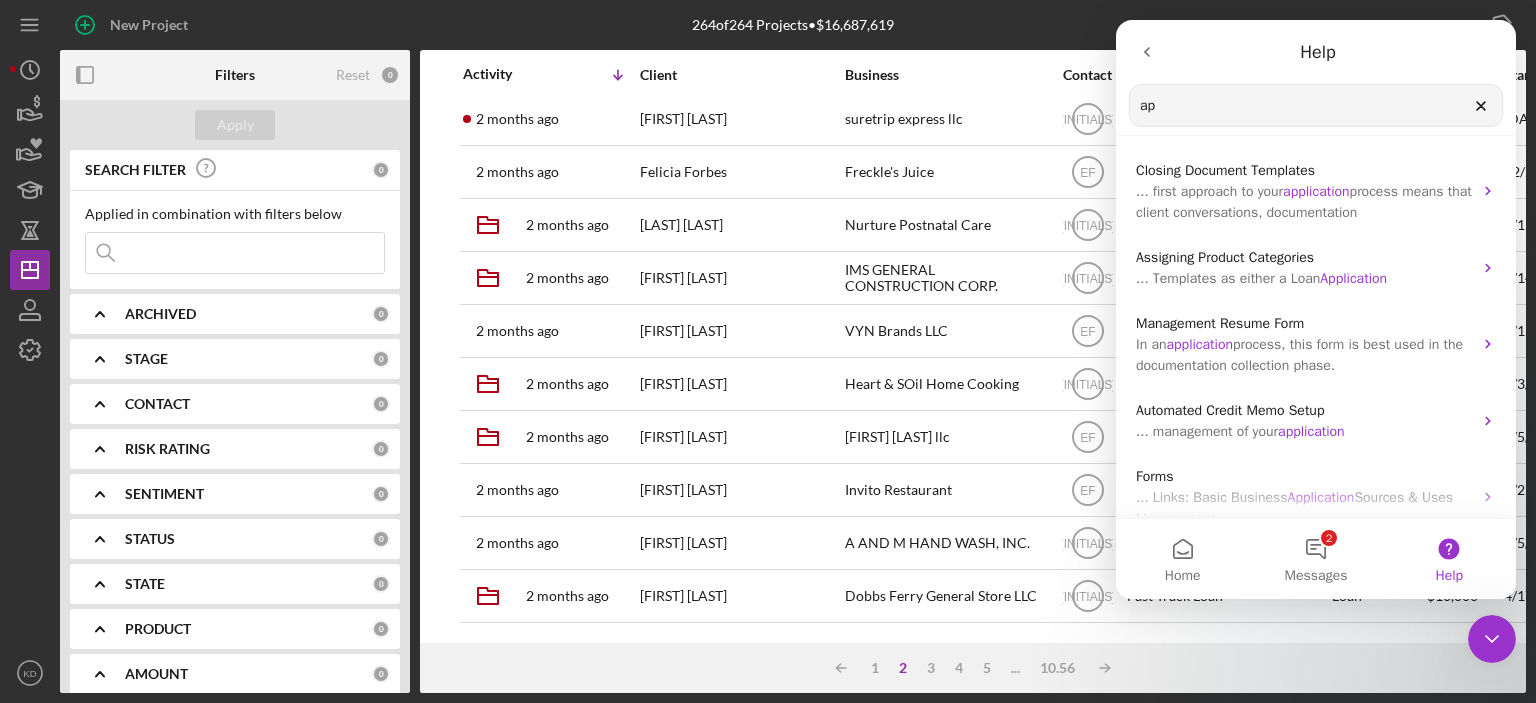type on "a" 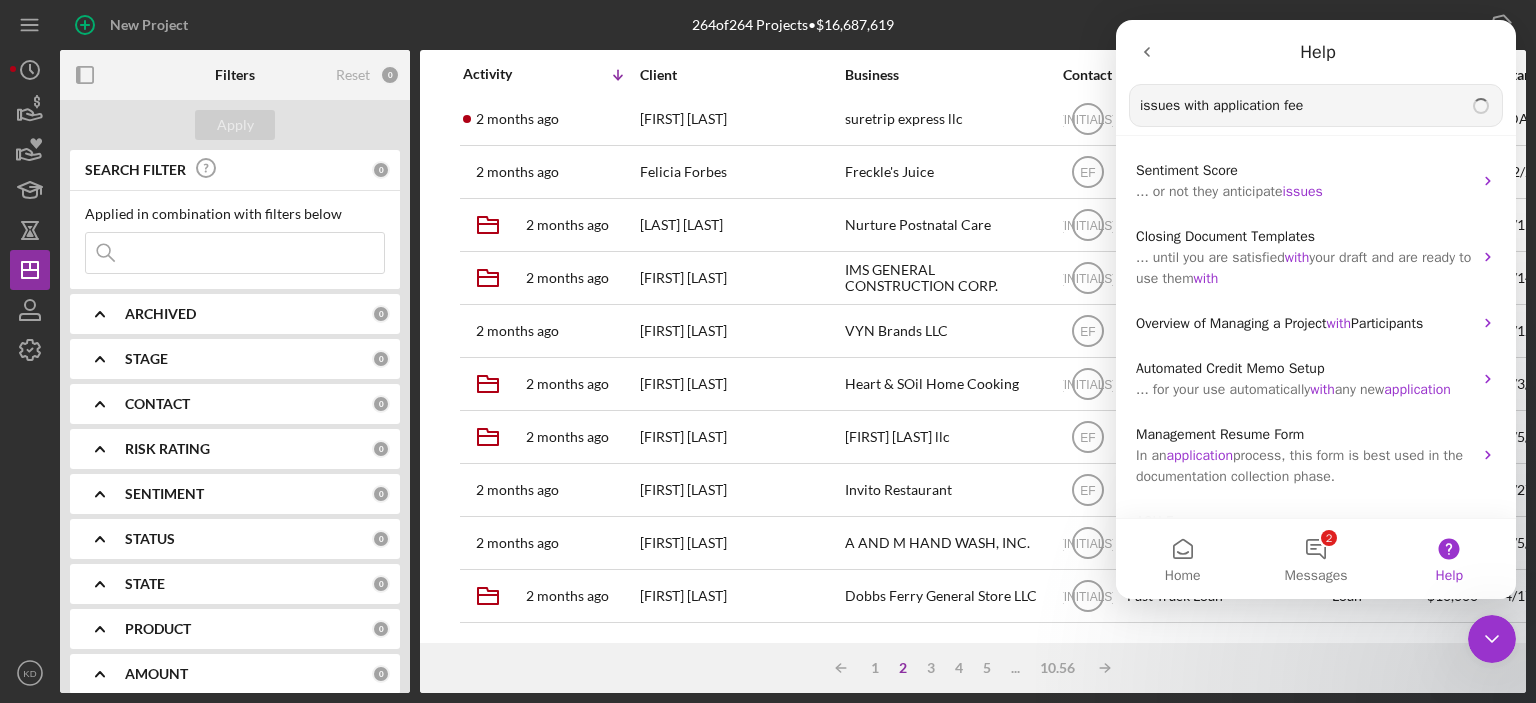 type on "issues with application fee" 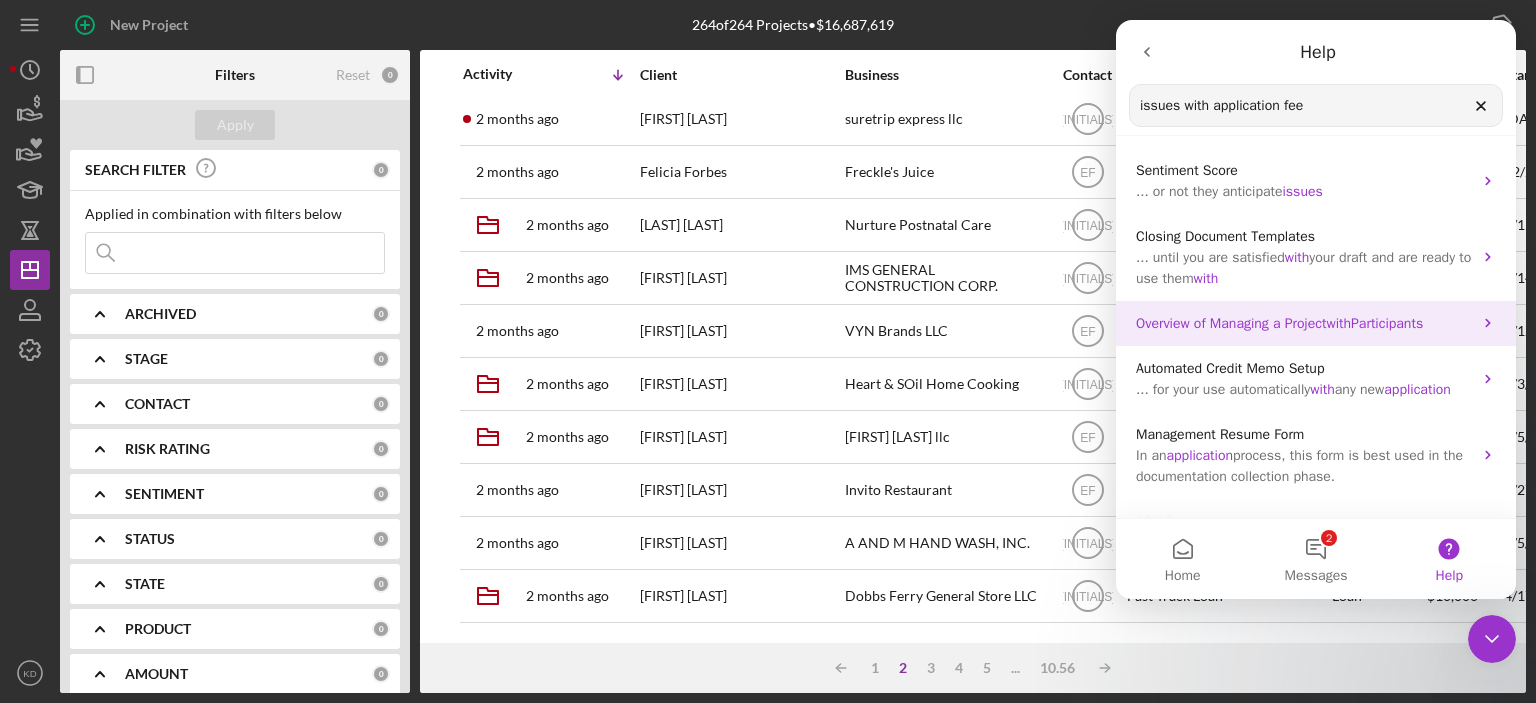 click 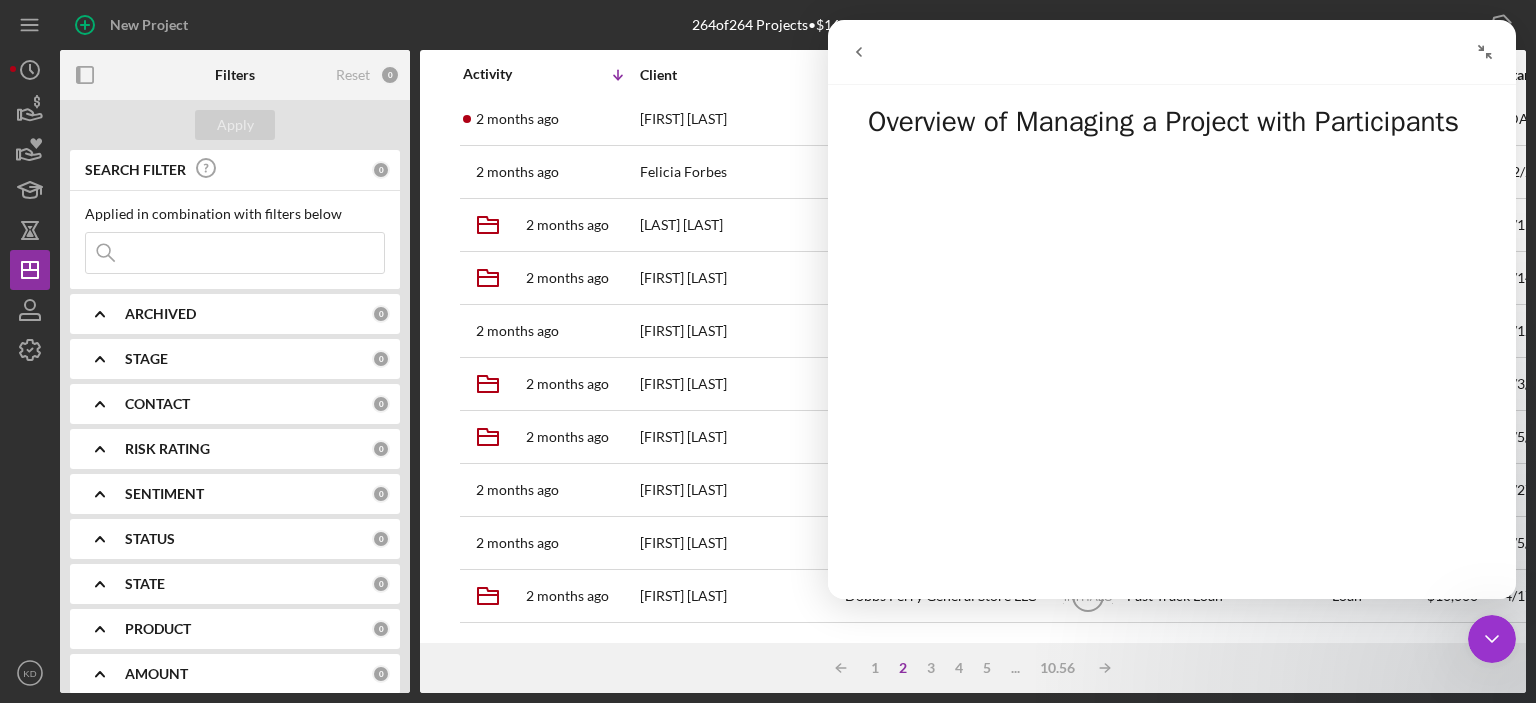 click 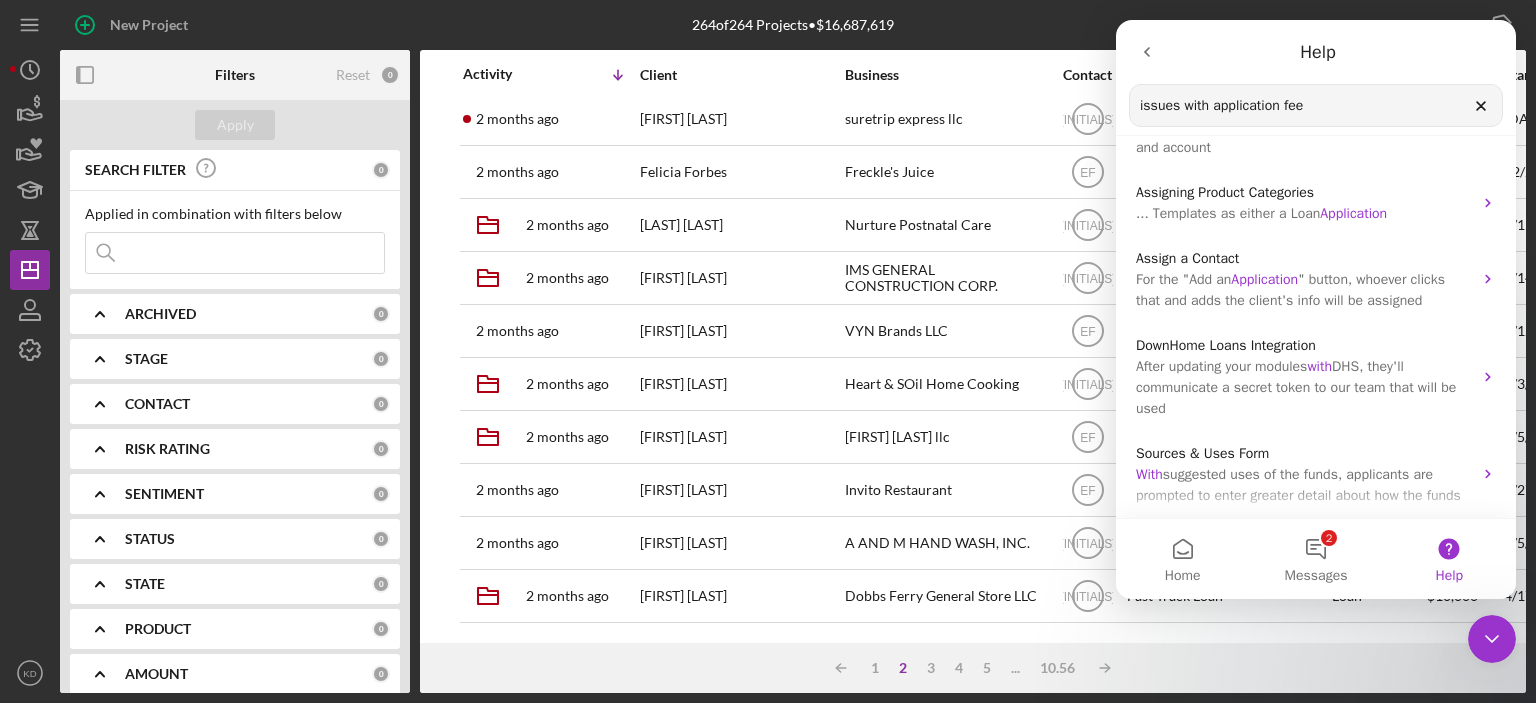 scroll, scrollTop: 0, scrollLeft: 0, axis: both 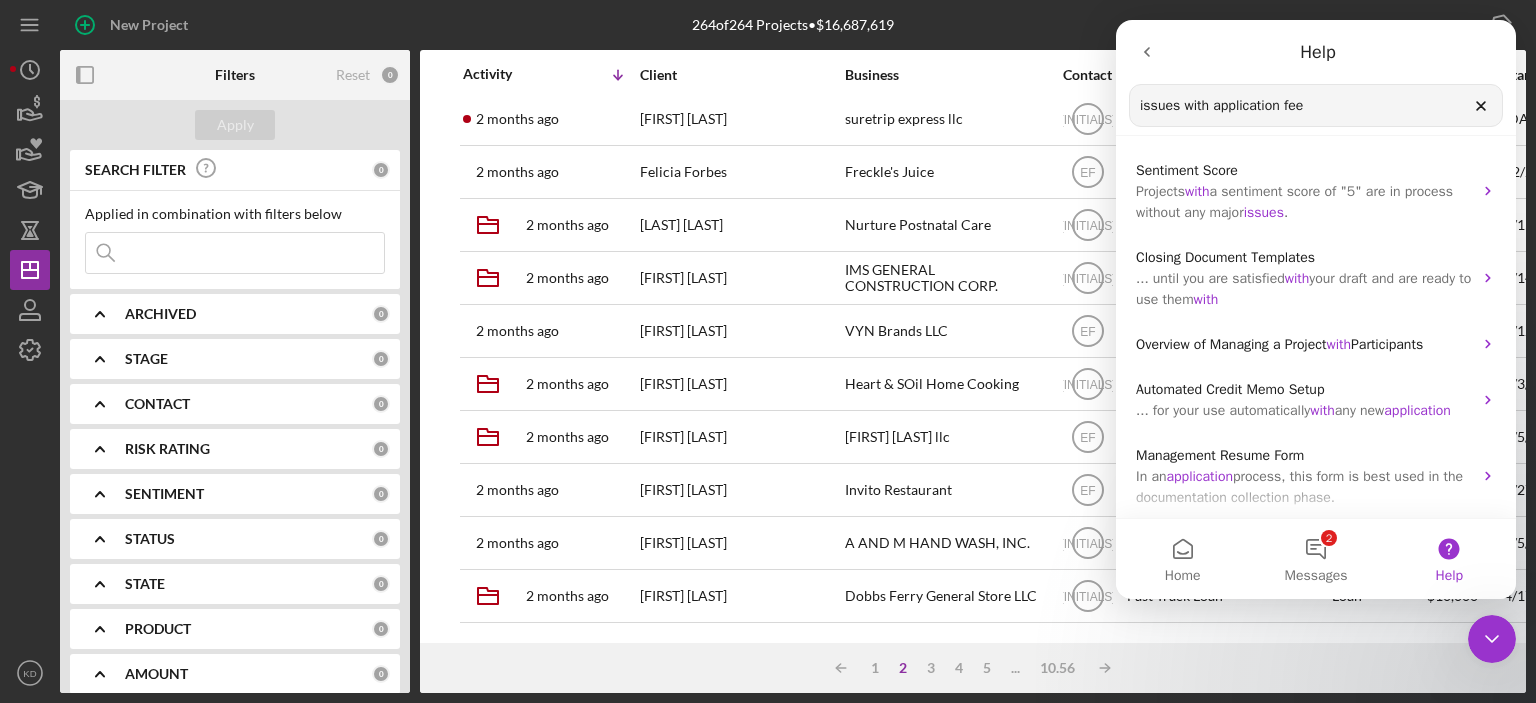 click 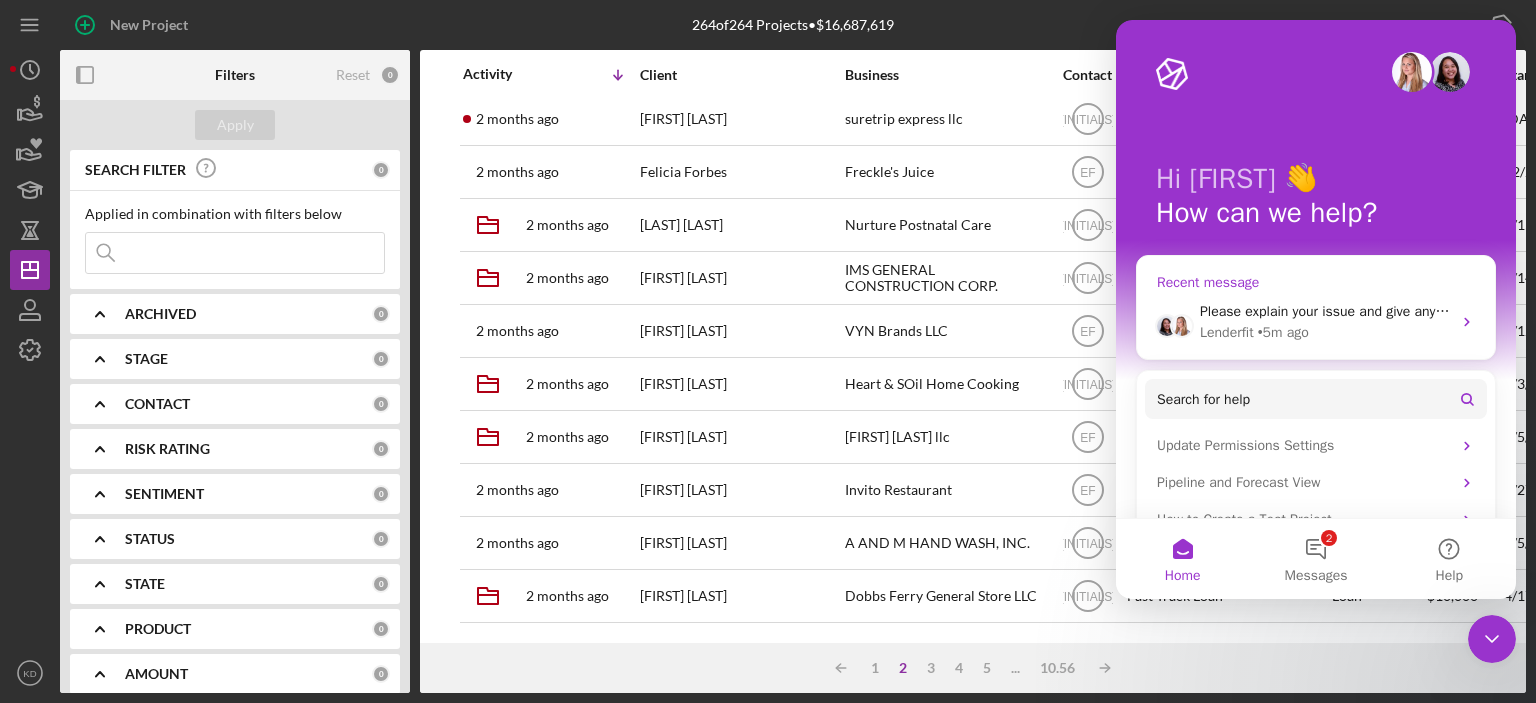 click 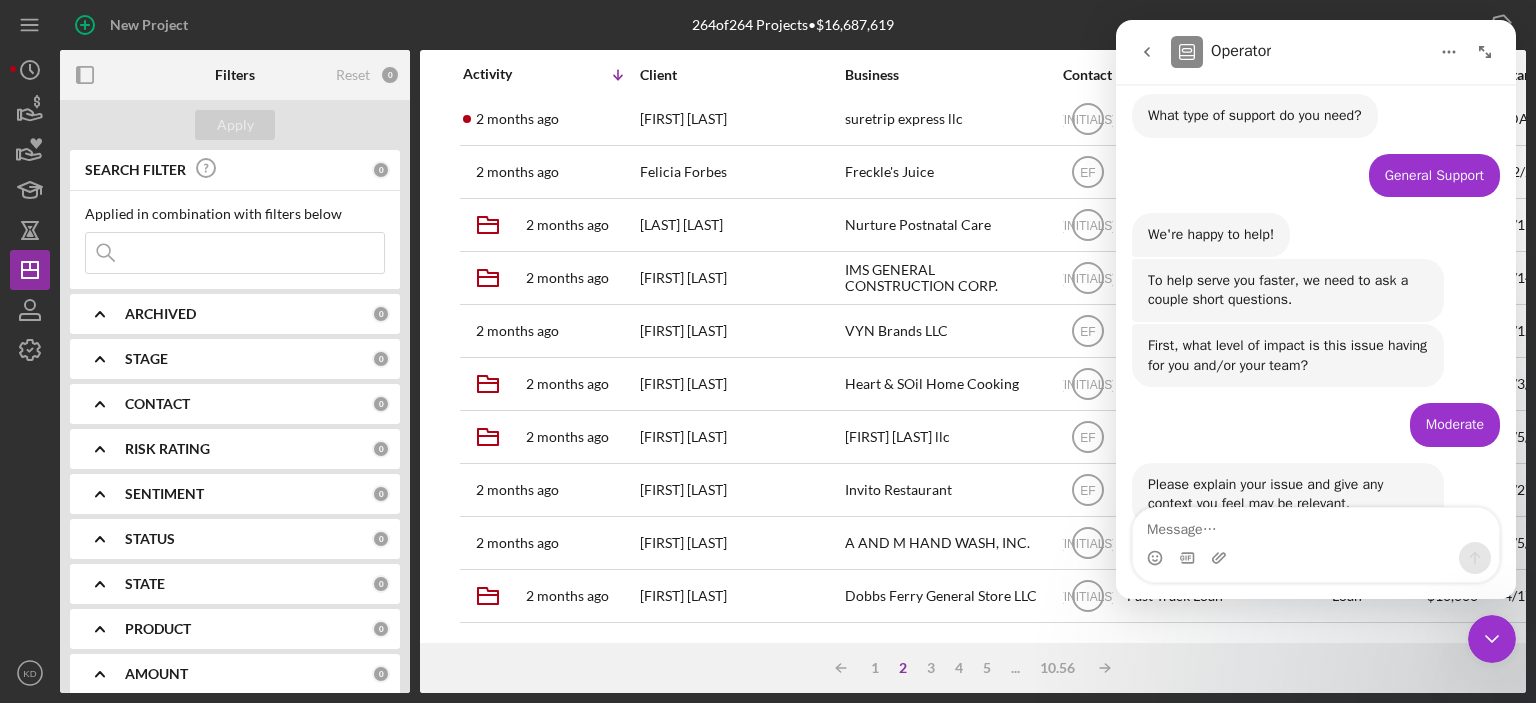 scroll, scrollTop: 194, scrollLeft: 0, axis: vertical 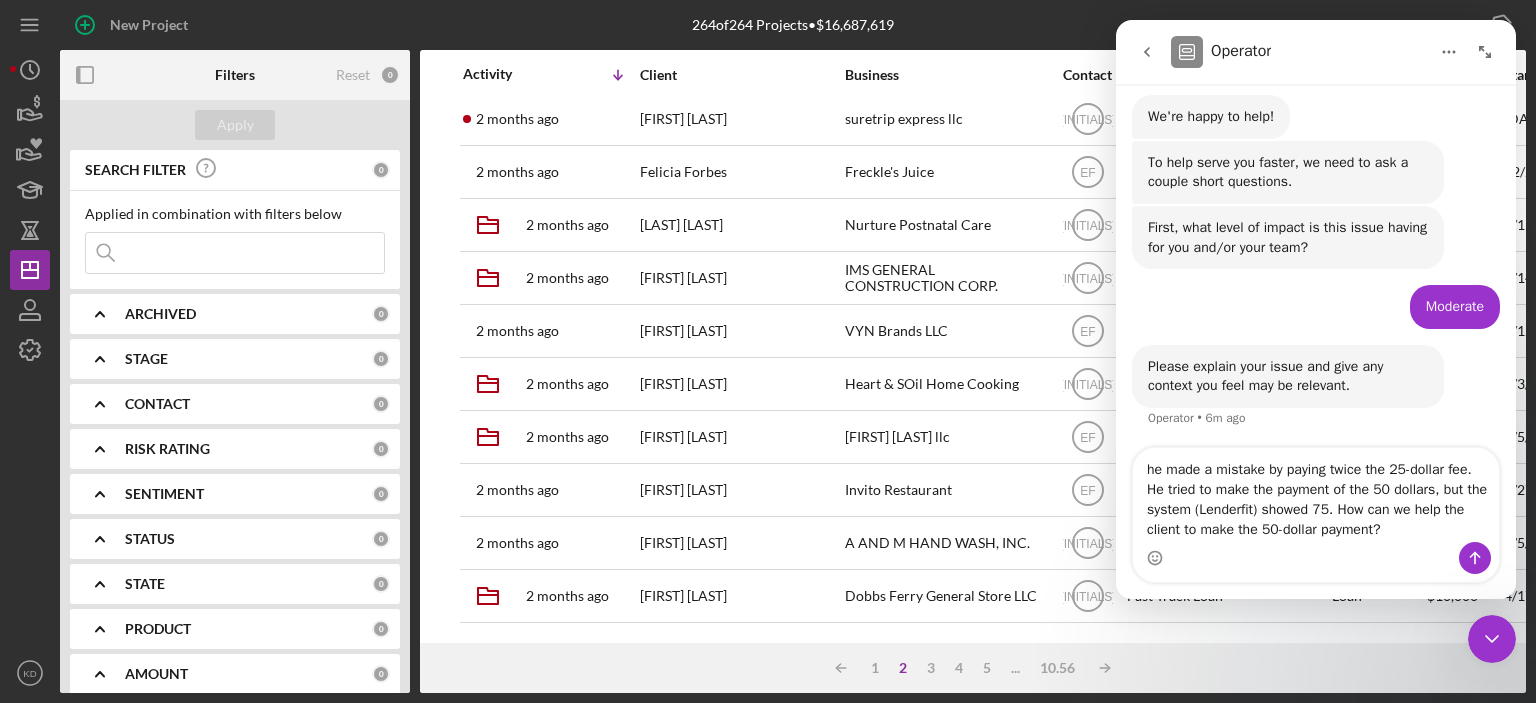 click on "he made a mistake by paying twice the 25-dollar fee. He tried to make the payment of the 50 dollars, but the system (Lenderfit) showed 75. How can we help the client to make the 50-dollar payment?" at bounding box center [1316, 495] 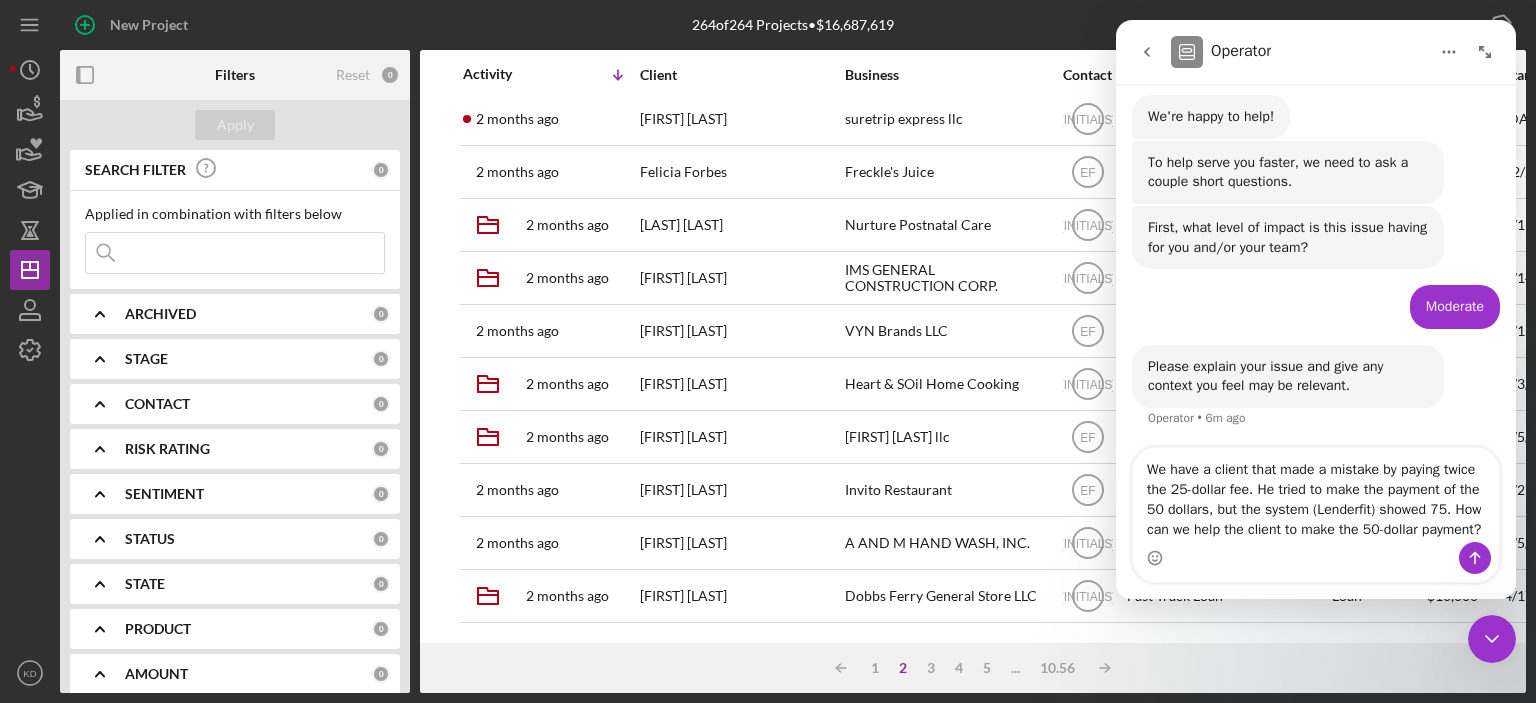 type on "We have a client that made a mistake by paying twice the 25-dollar fee. He tried to make the payment of the 50 dollars, but the system (Lenderfit) showed 75. How can we help the client to make the 50-dollar payment?" 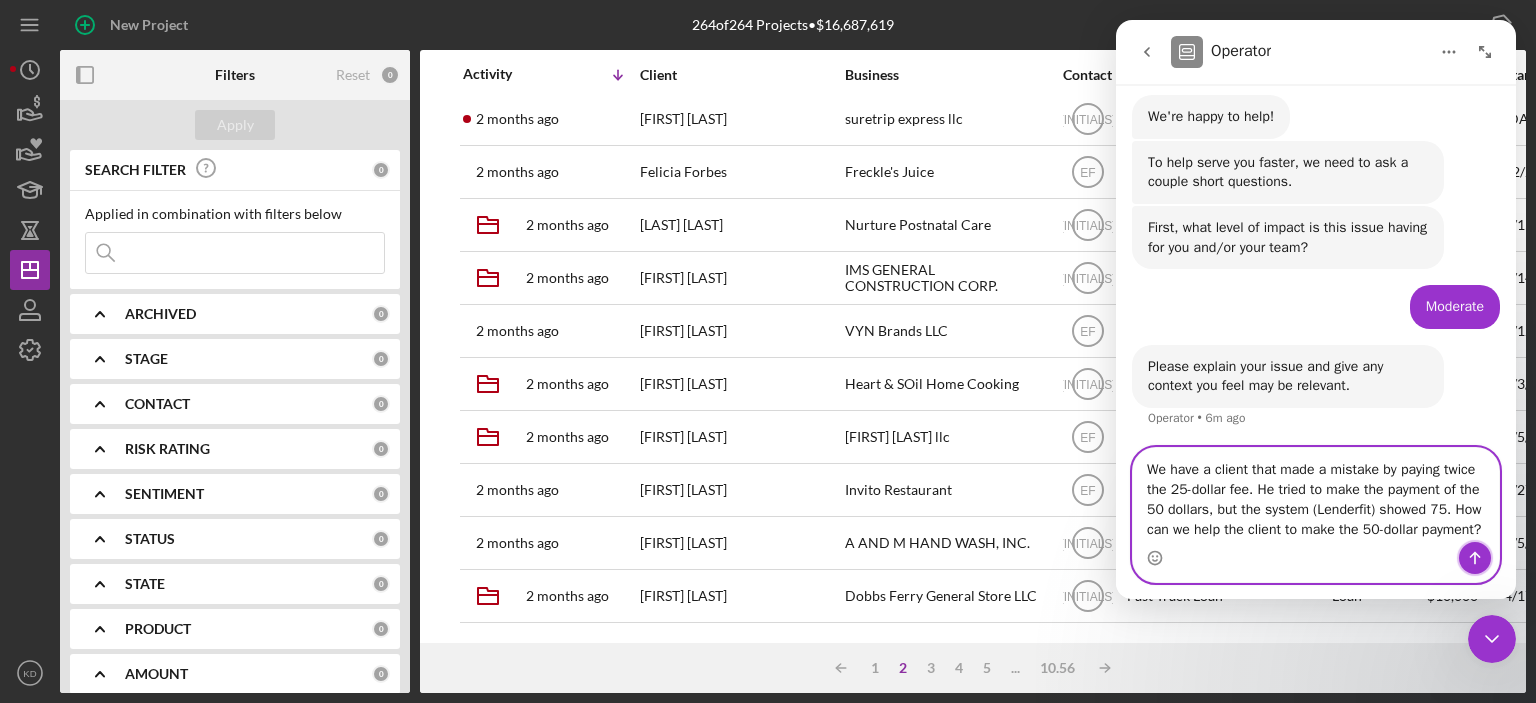 click 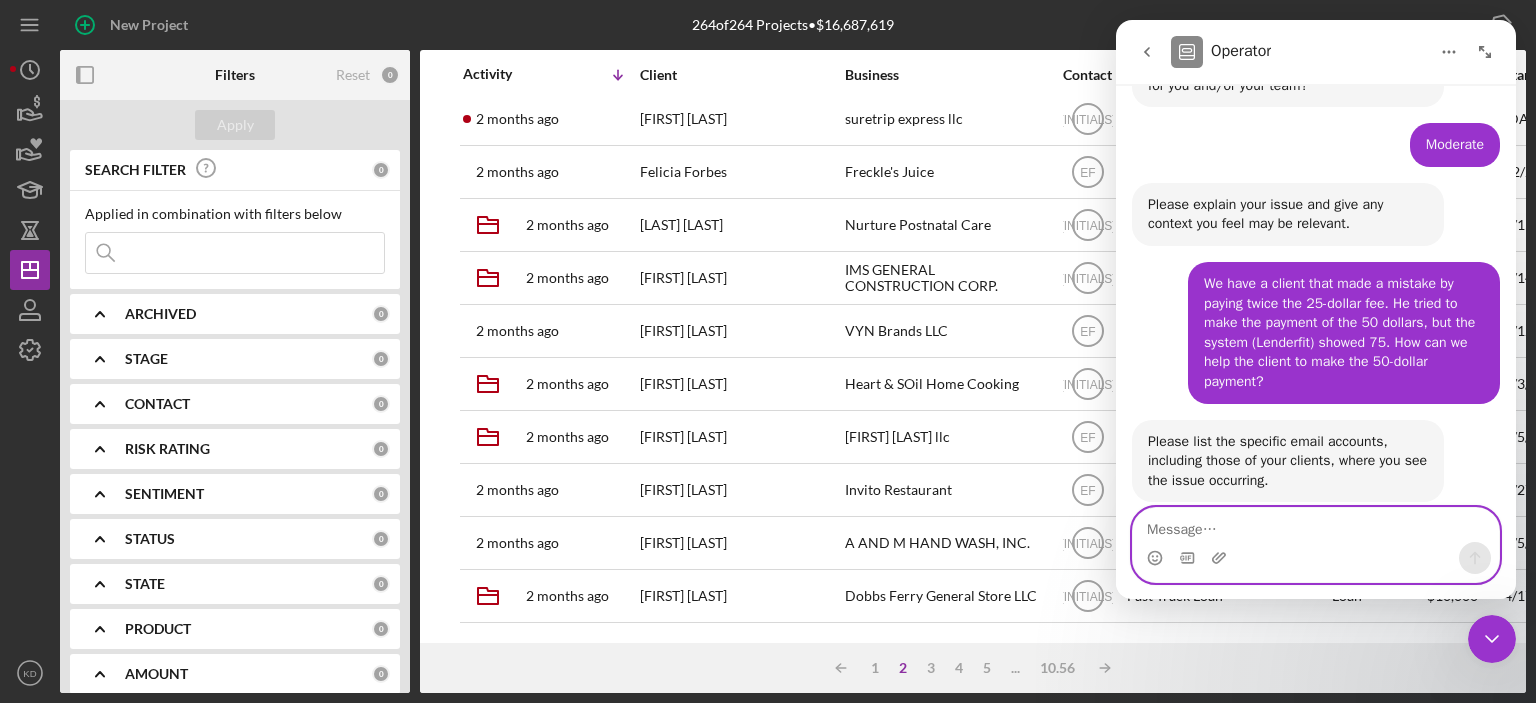 scroll, scrollTop: 451, scrollLeft: 0, axis: vertical 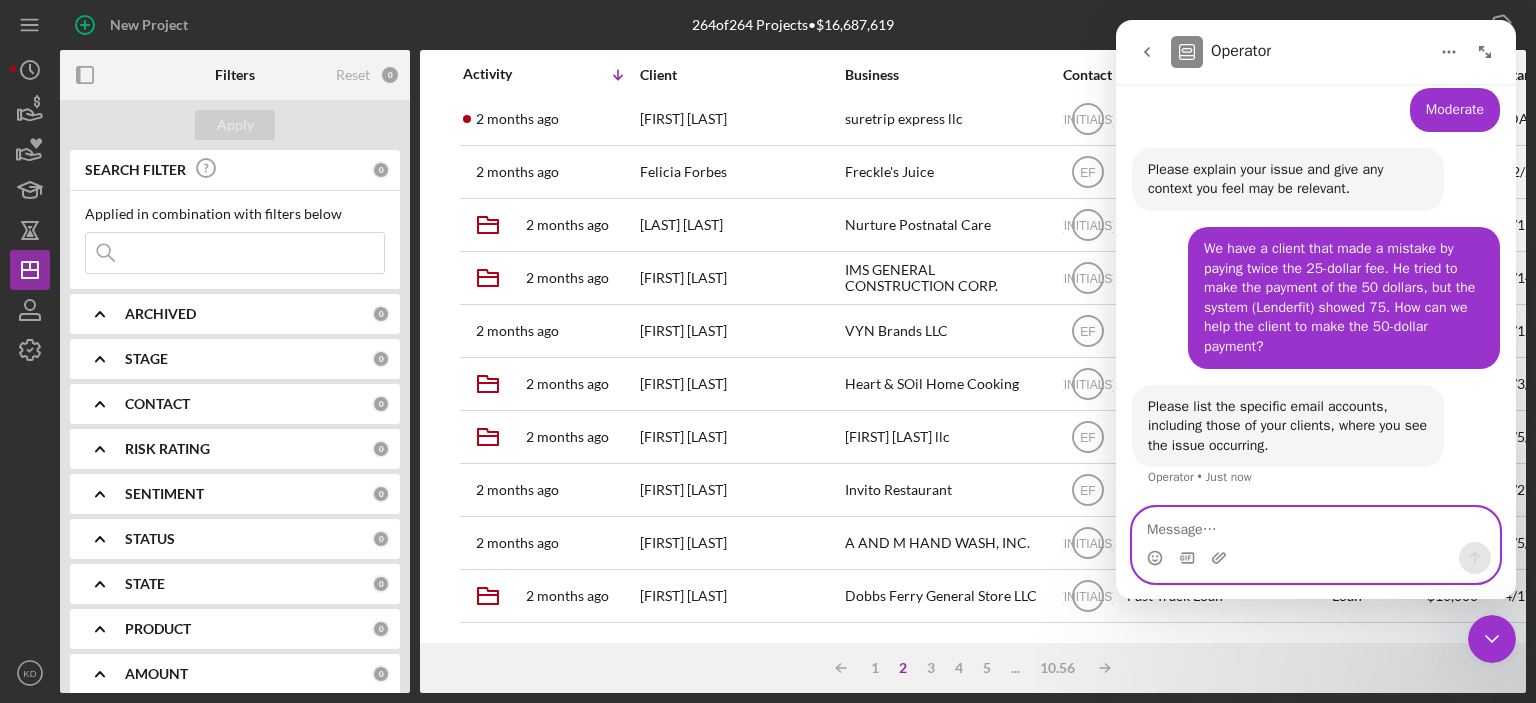 click at bounding box center [1316, 525] 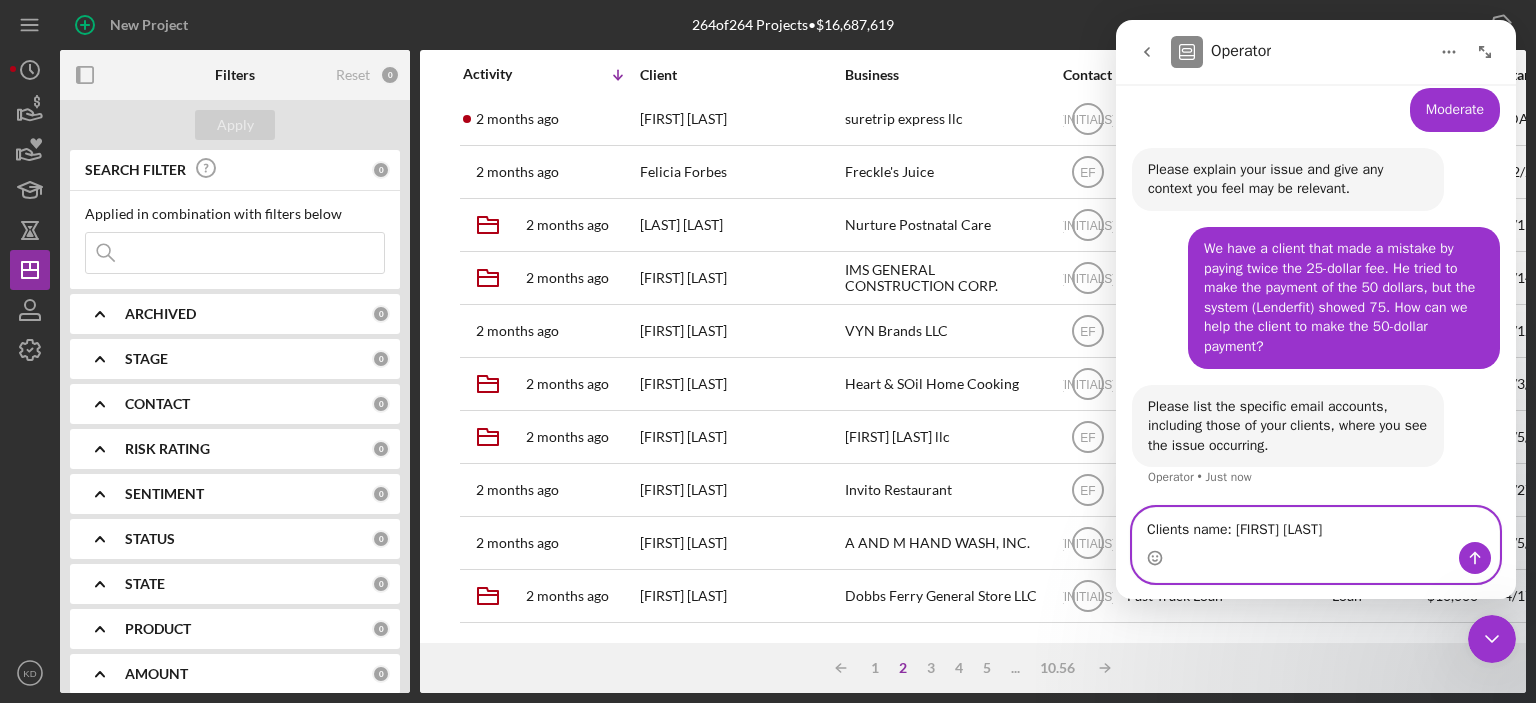 type on "Clients name: [FIRST] [LAST]" 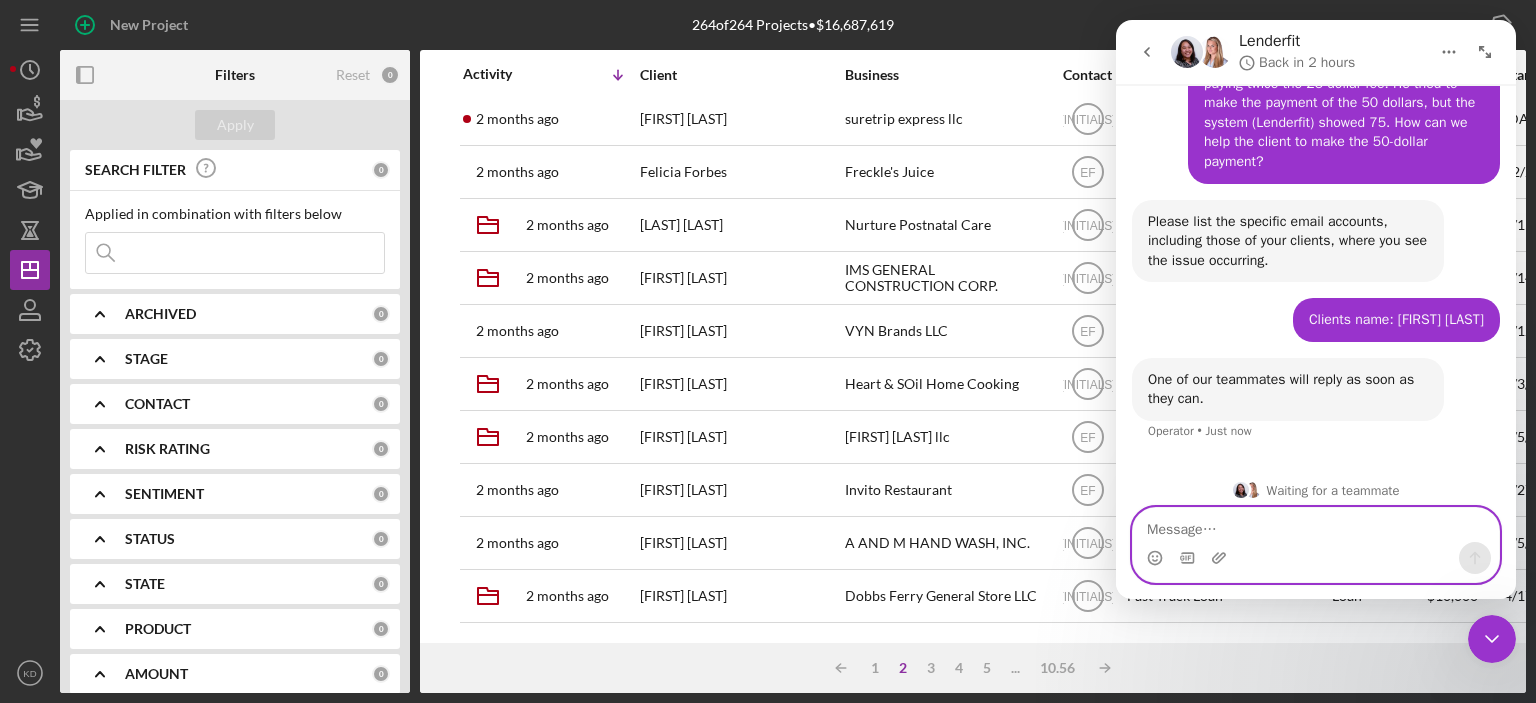 scroll, scrollTop: 645, scrollLeft: 0, axis: vertical 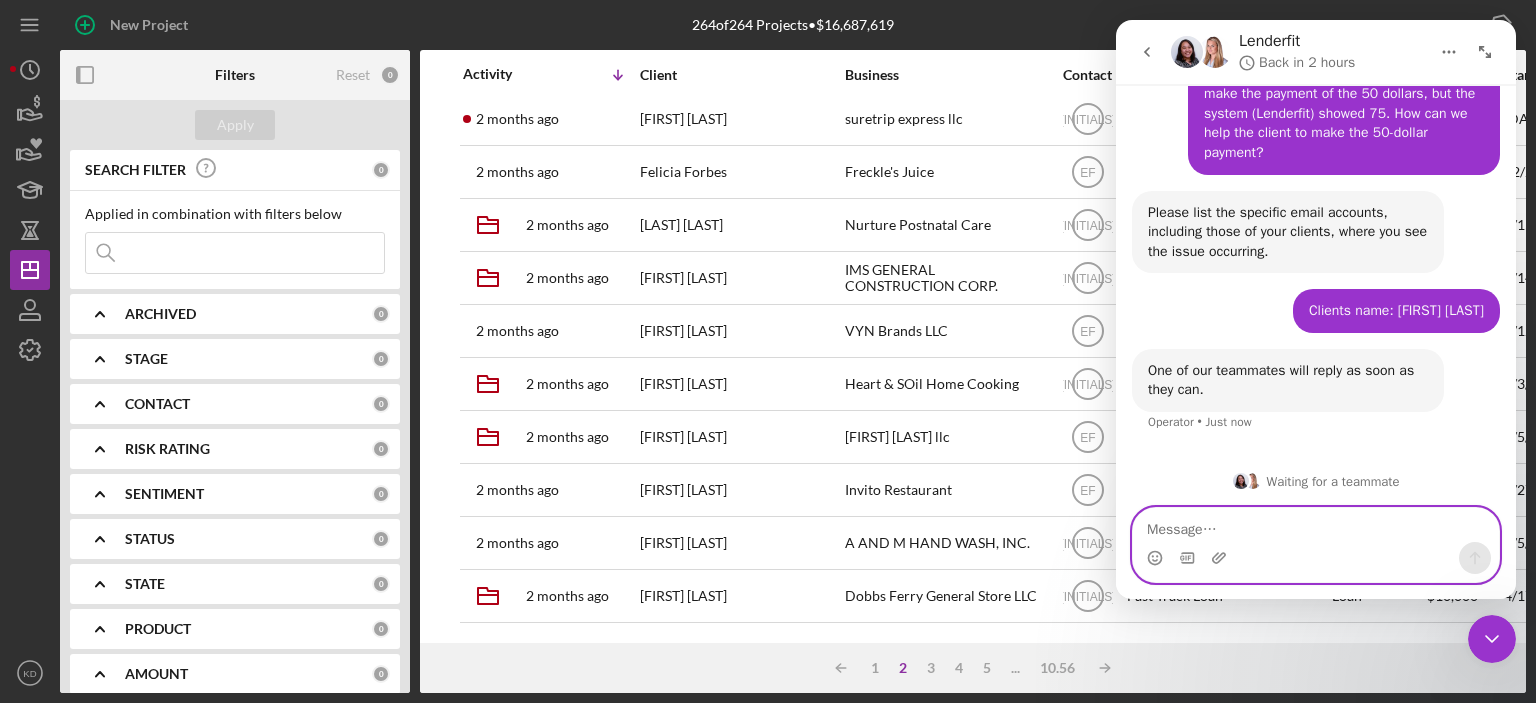 type on "T" 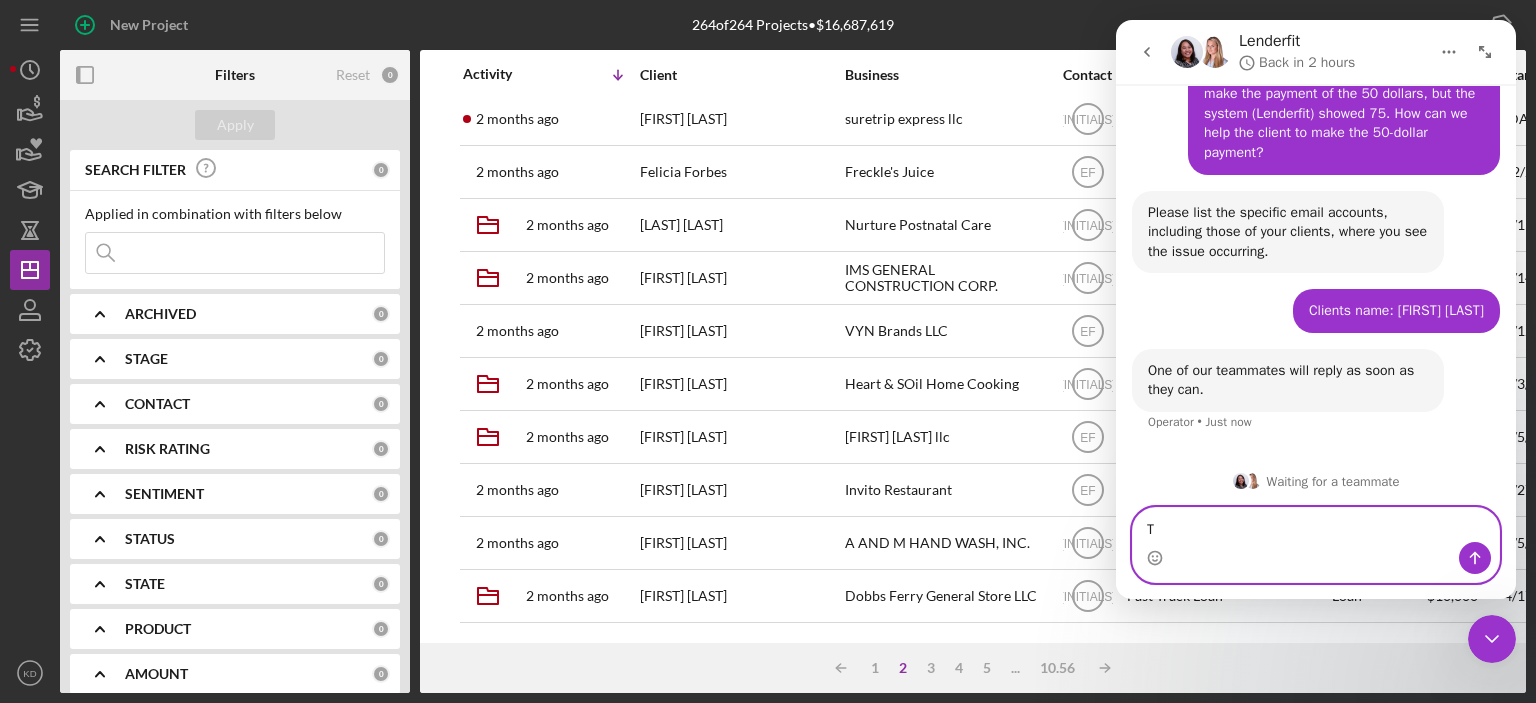 type 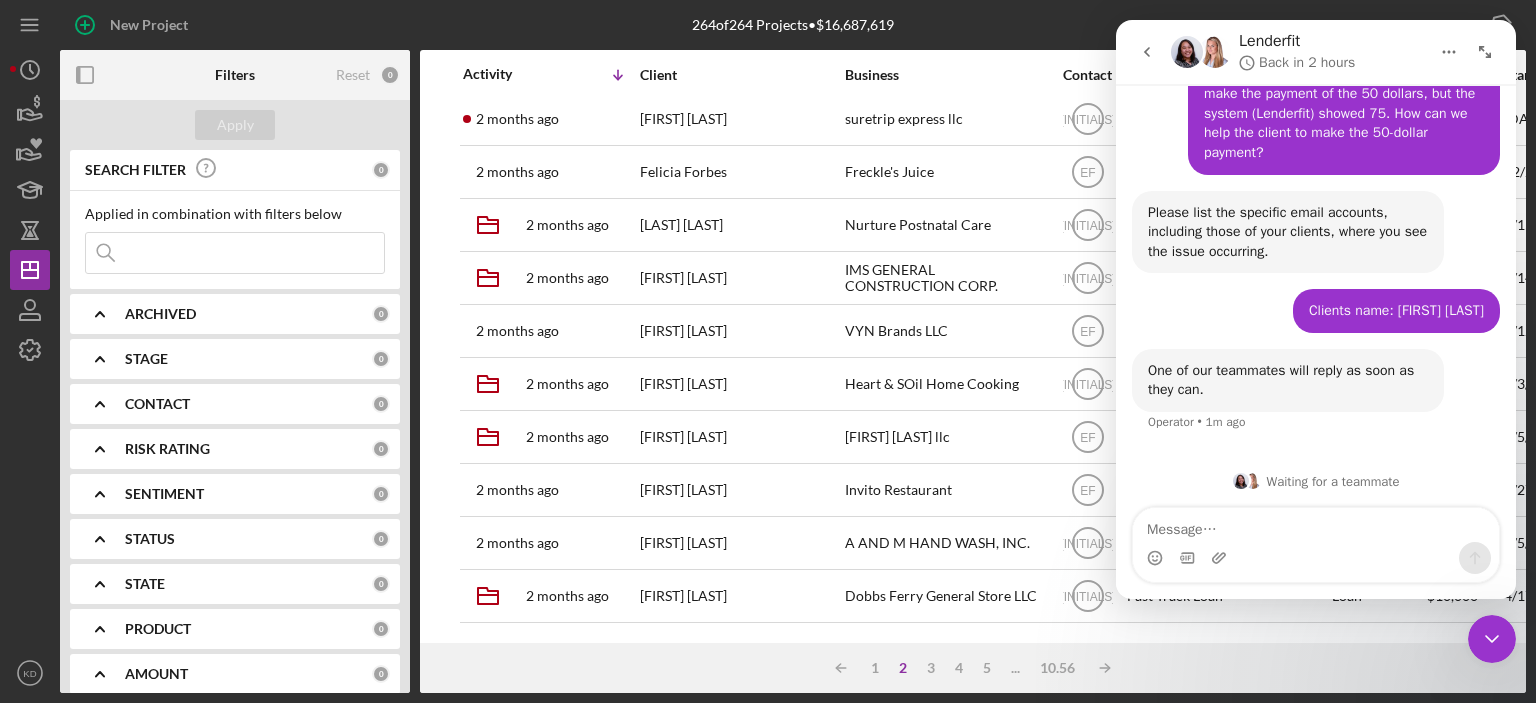 click 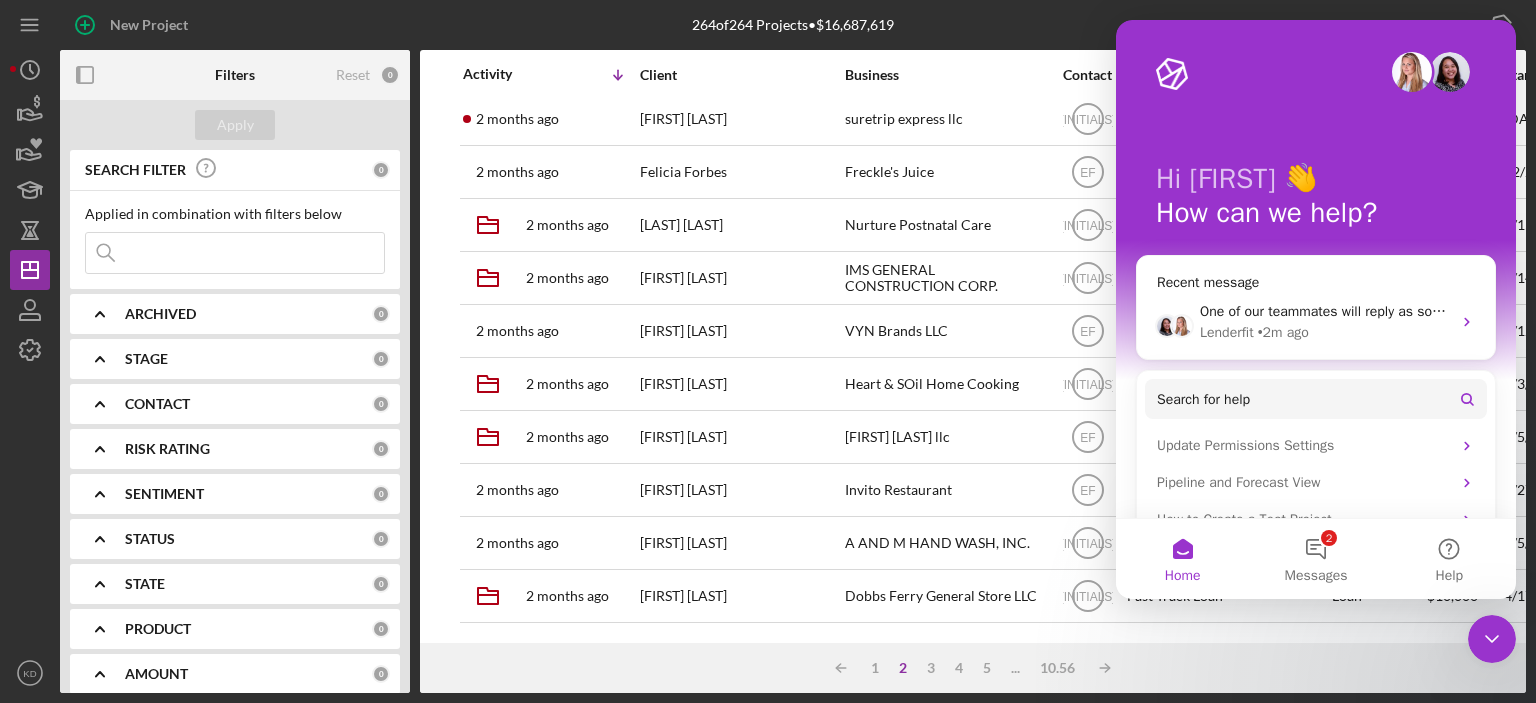 click 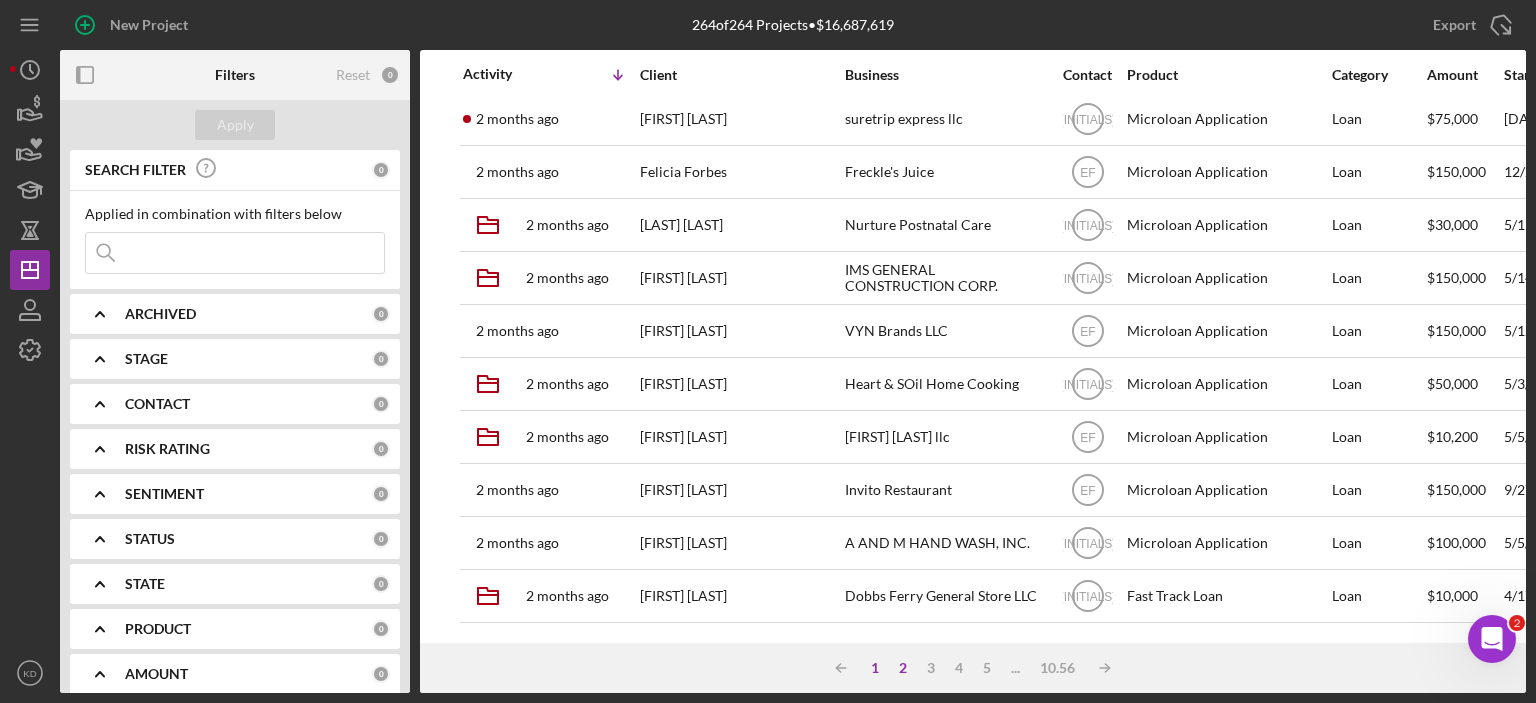 click on "1" at bounding box center [875, 668] 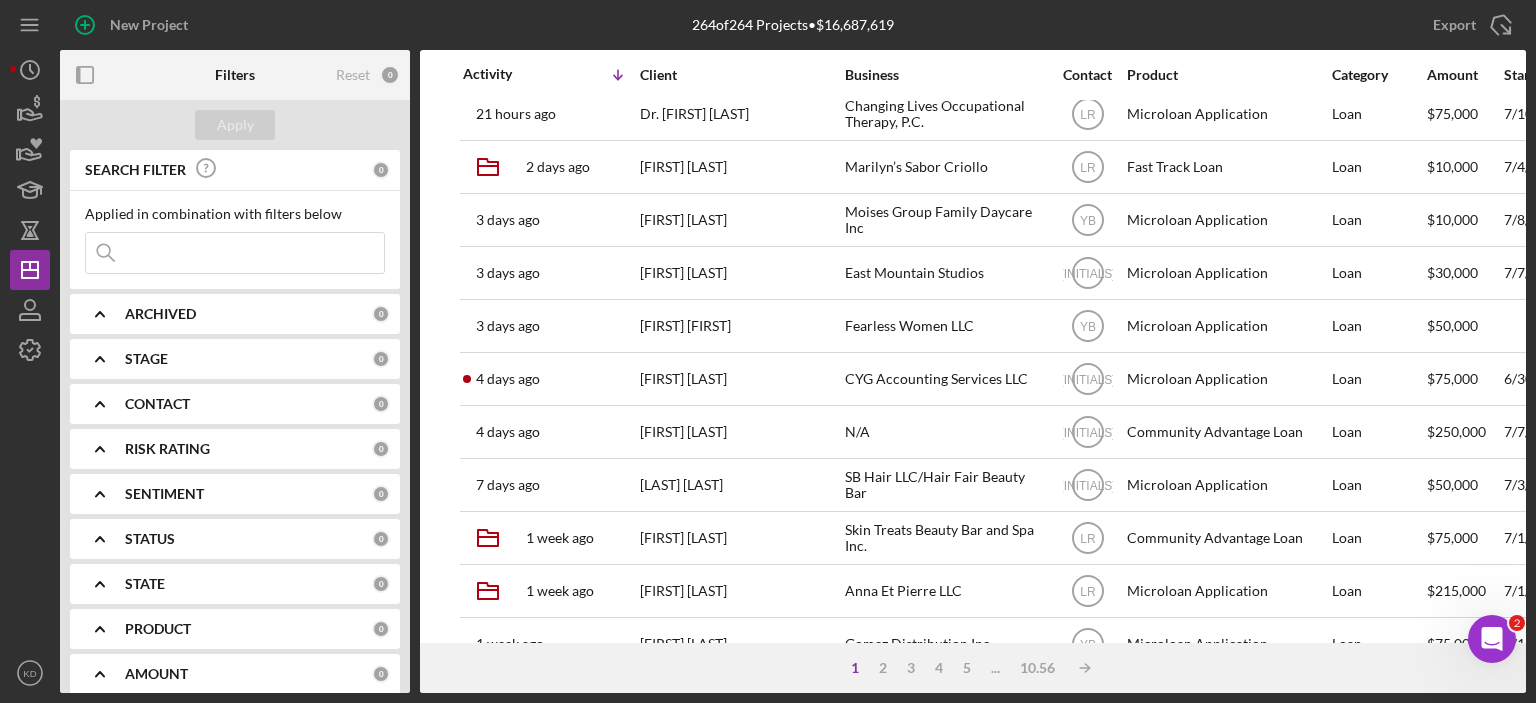 scroll, scrollTop: 0, scrollLeft: 0, axis: both 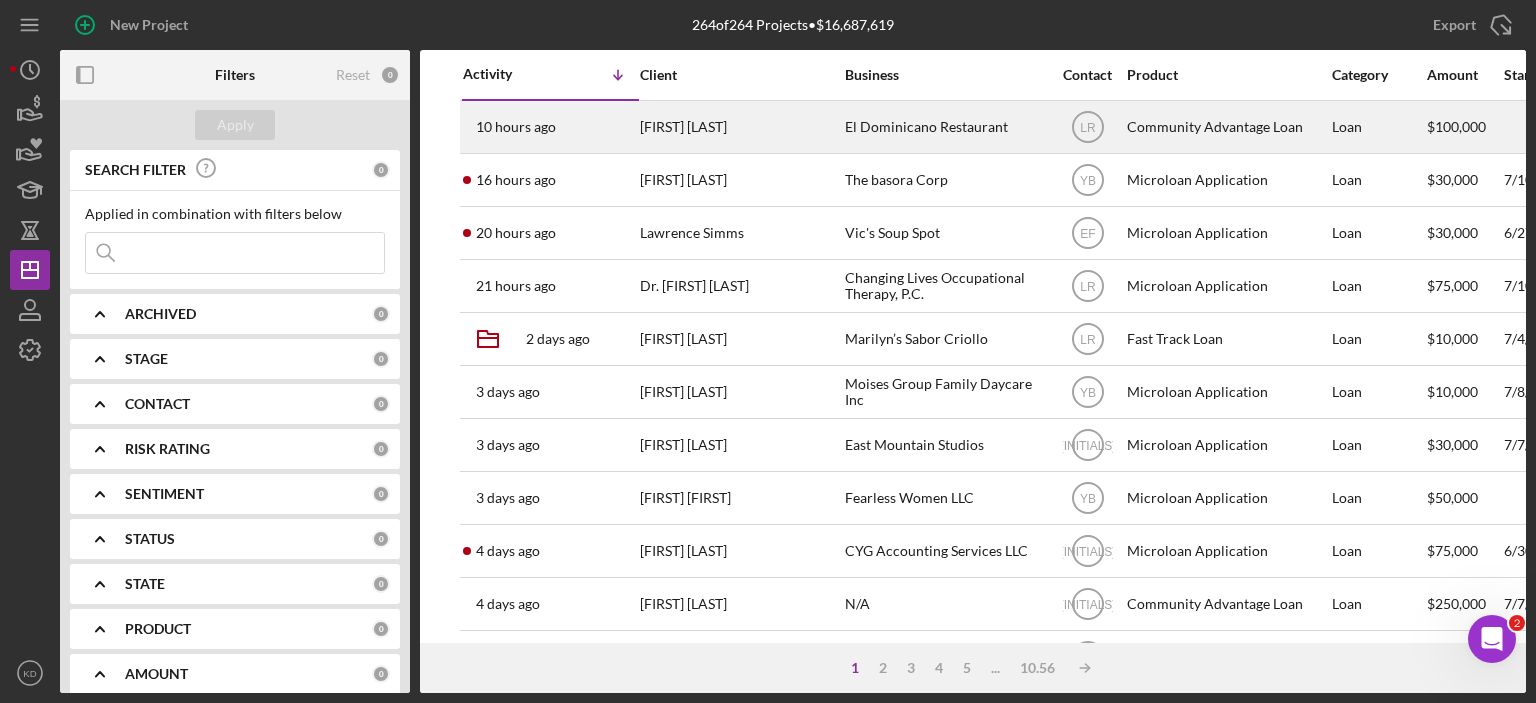 click on "Community Advantage Loan" at bounding box center [1227, 127] 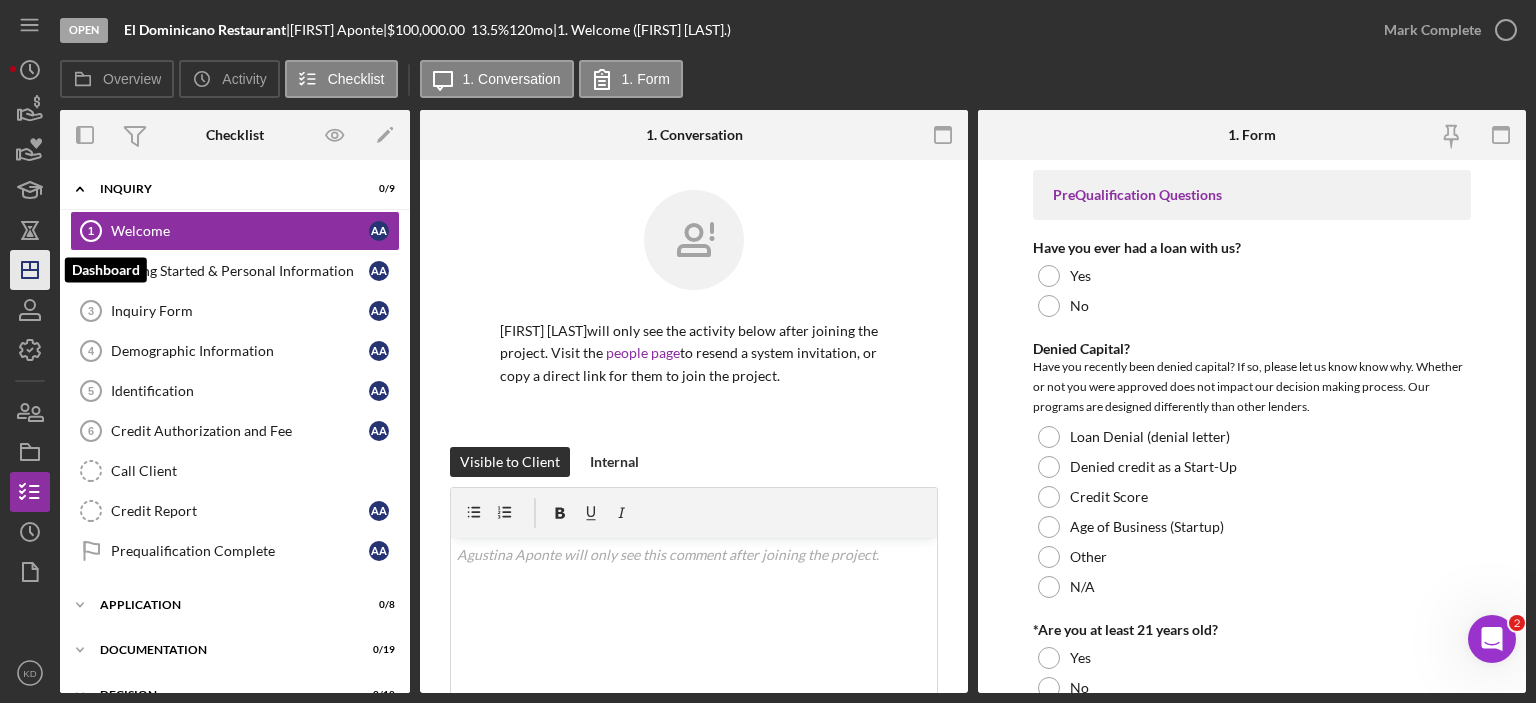 click on "Icon/Dashboard" 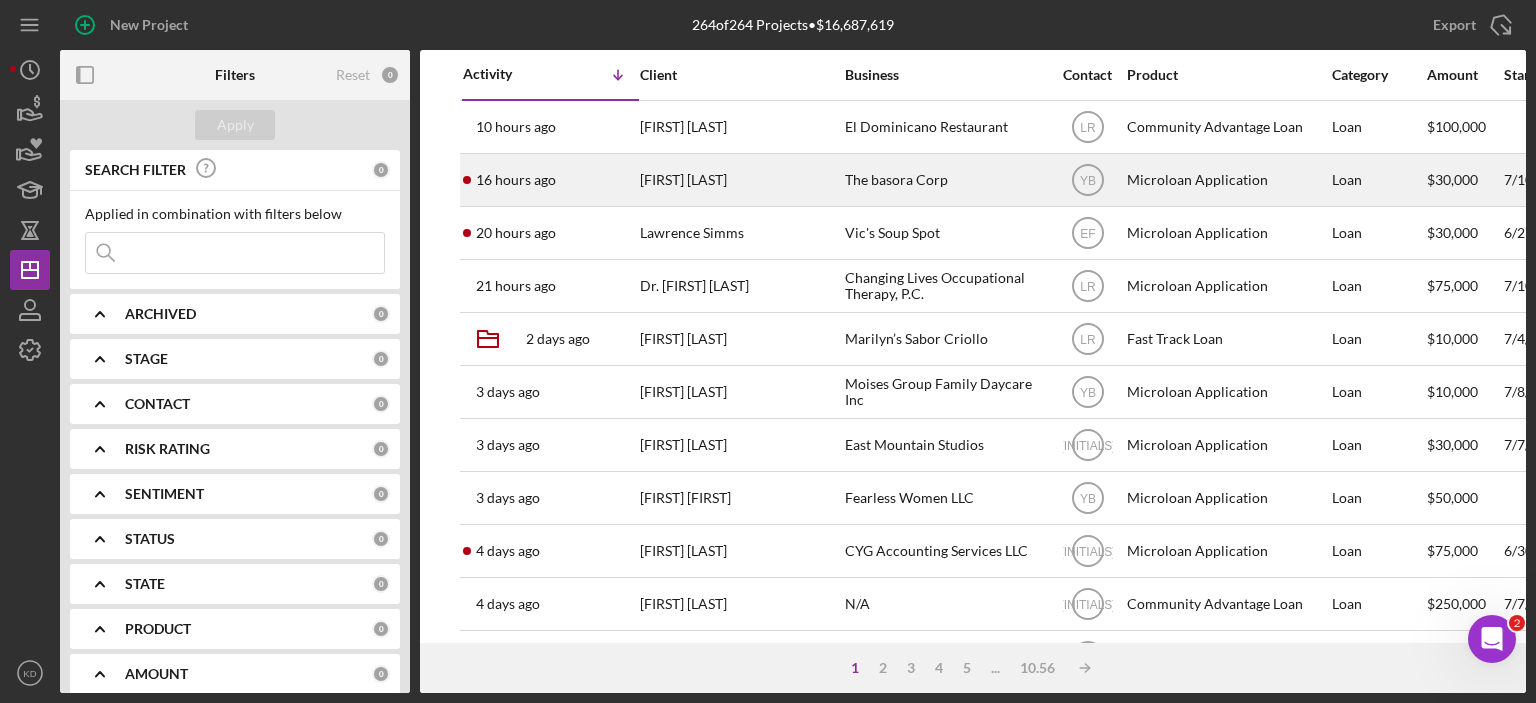 click on "The basora Corp" at bounding box center (945, 180) 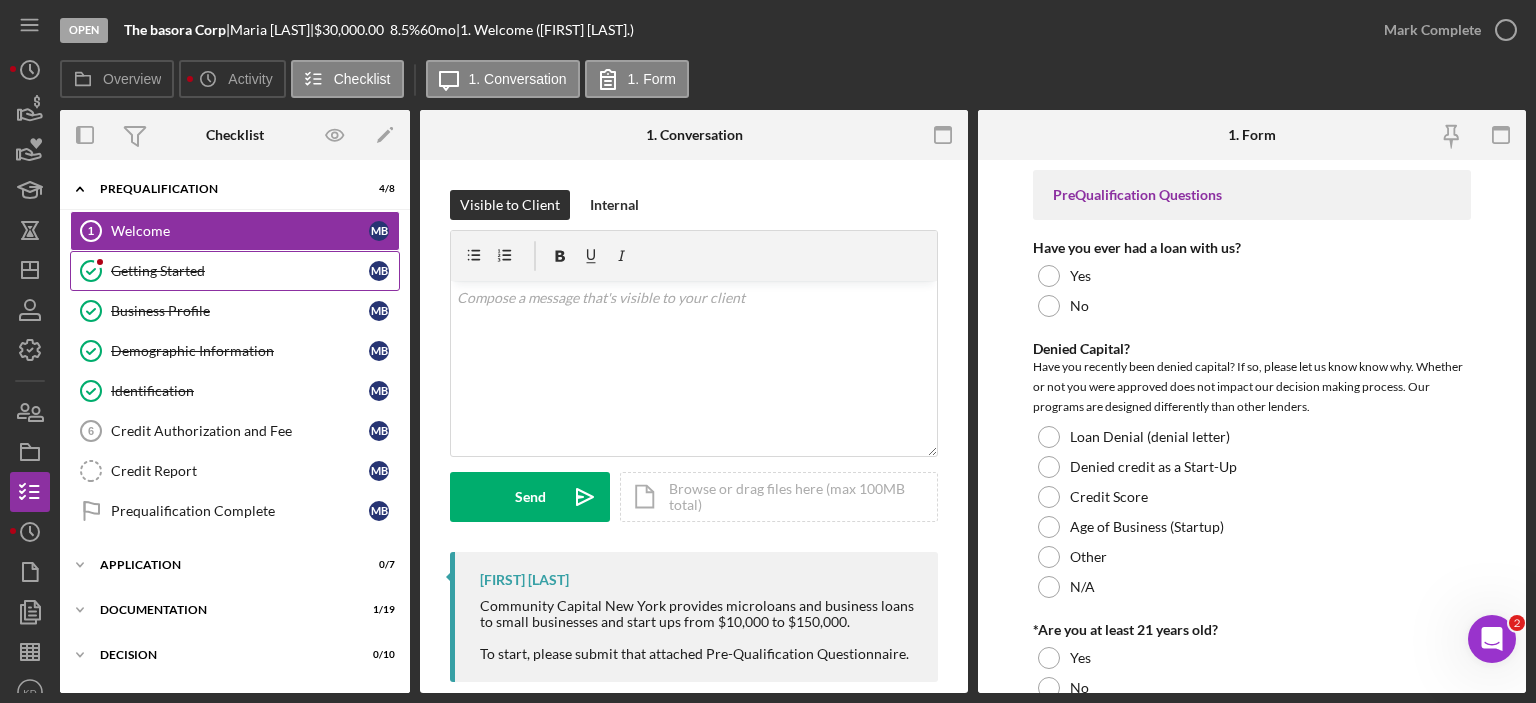 click on "Getting Started Getting Started [FIRST] [LAST]" at bounding box center [235, 271] 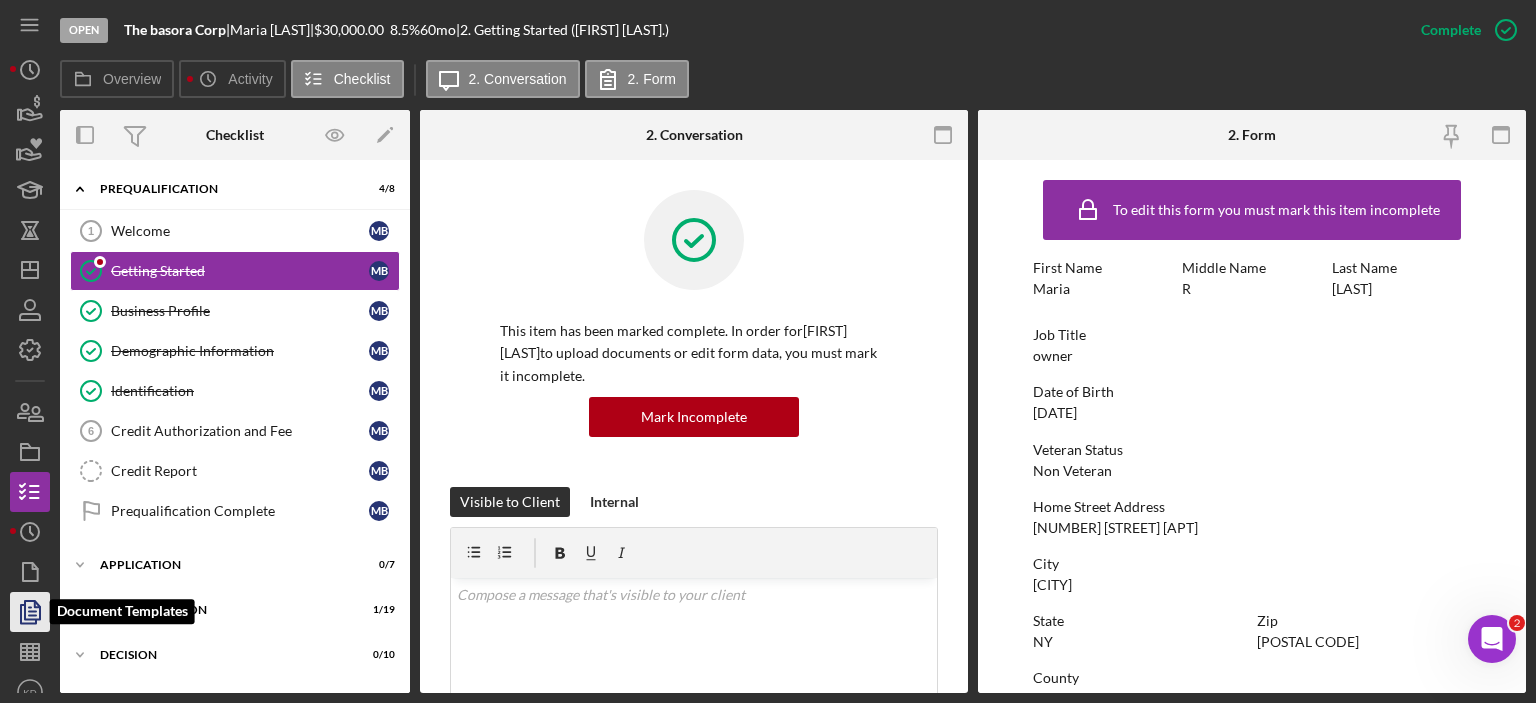 click 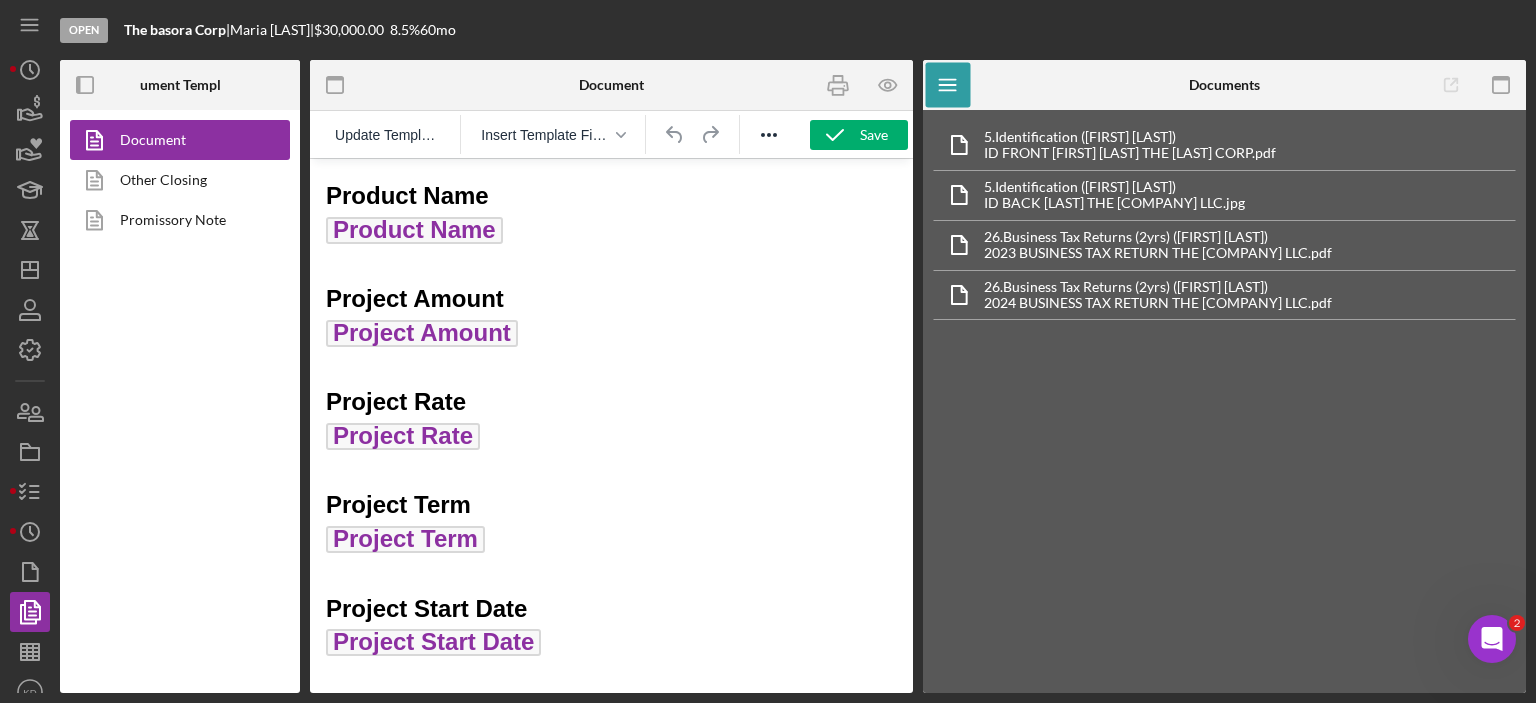 scroll, scrollTop: 0, scrollLeft: 0, axis: both 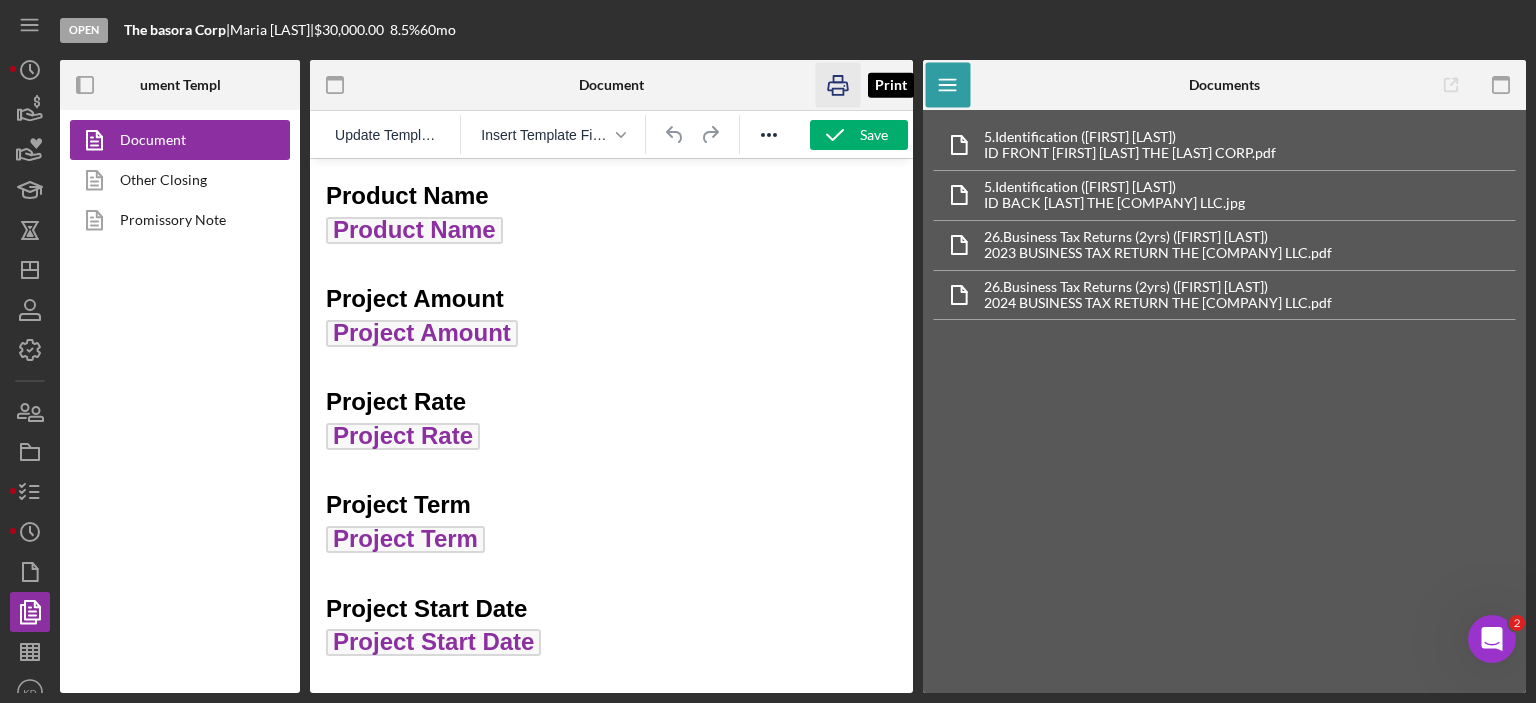 click 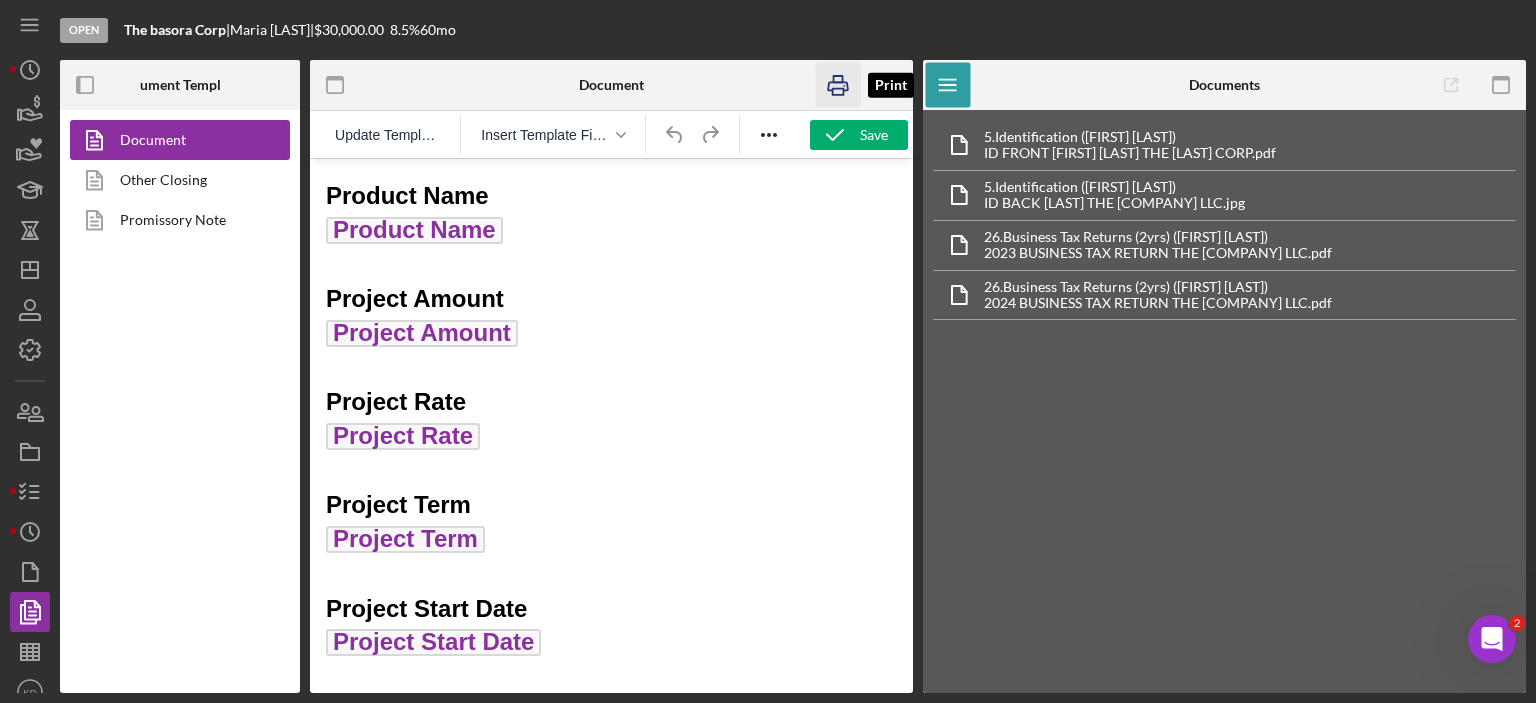 click 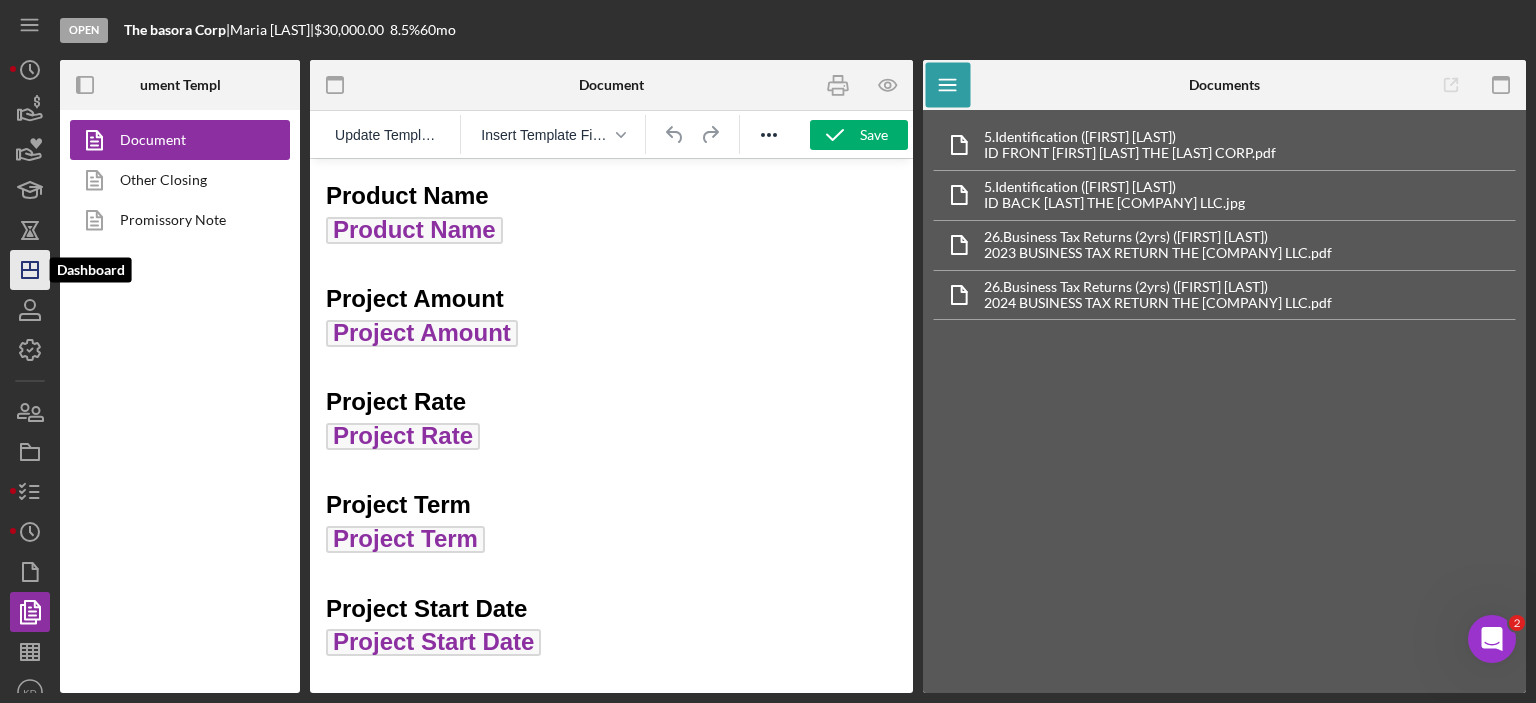 click 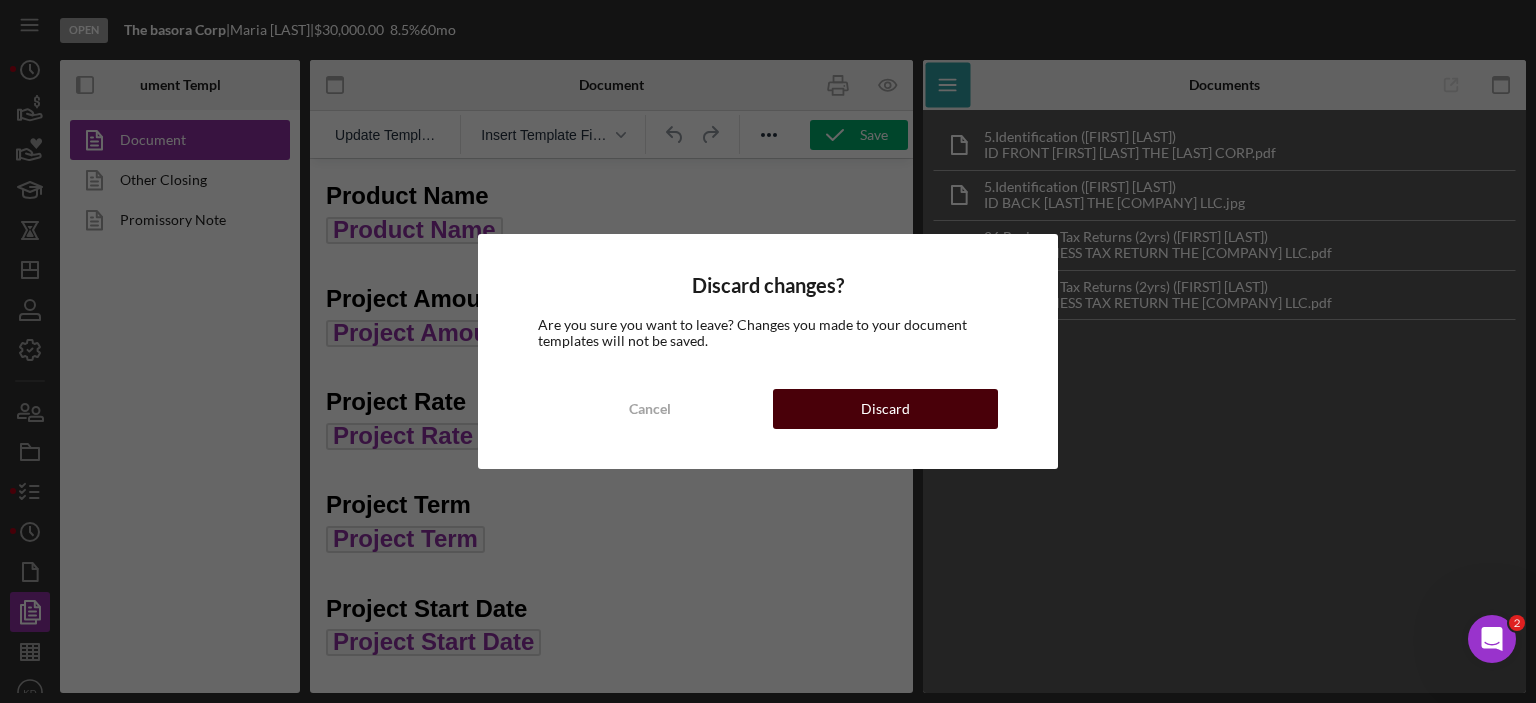 click on "Discard" at bounding box center (885, 409) 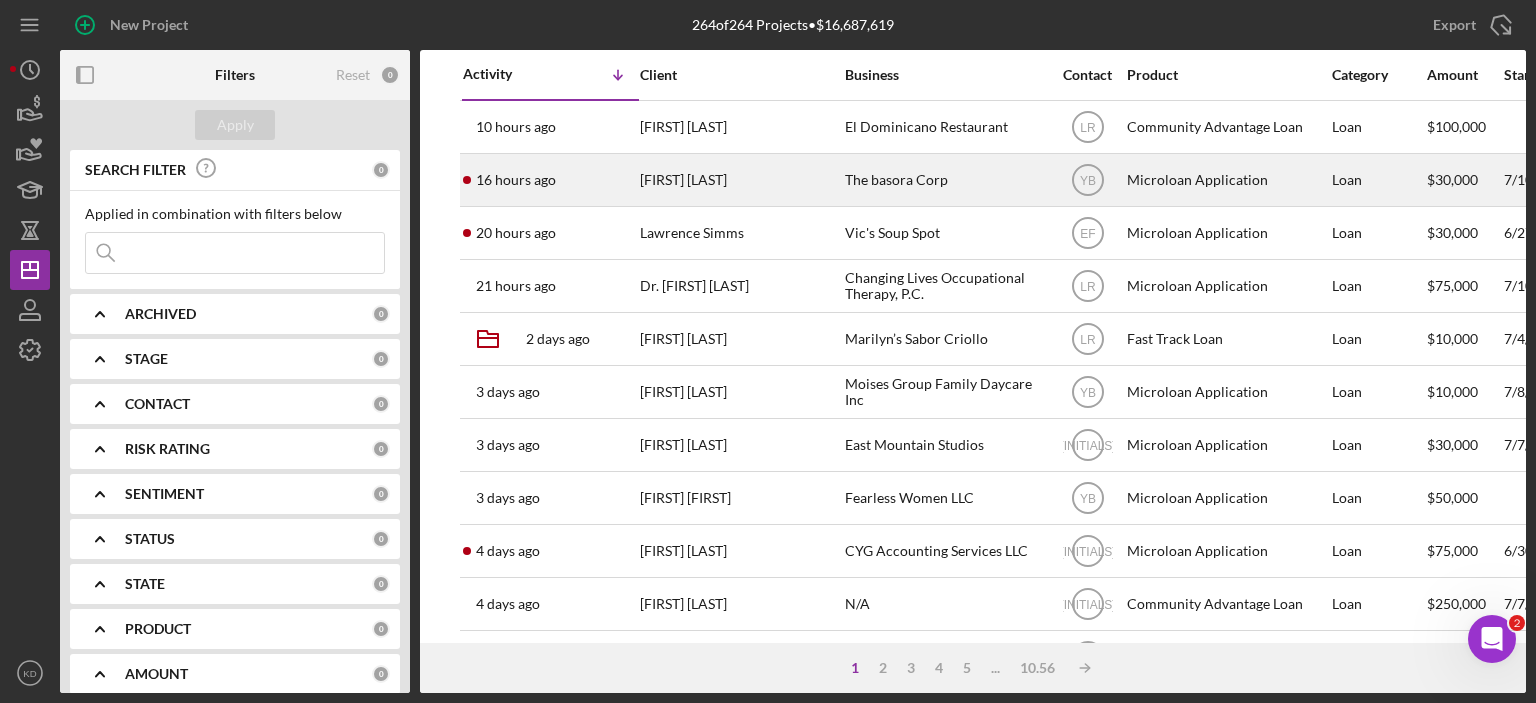 click on "The basora Corp" at bounding box center (945, 180) 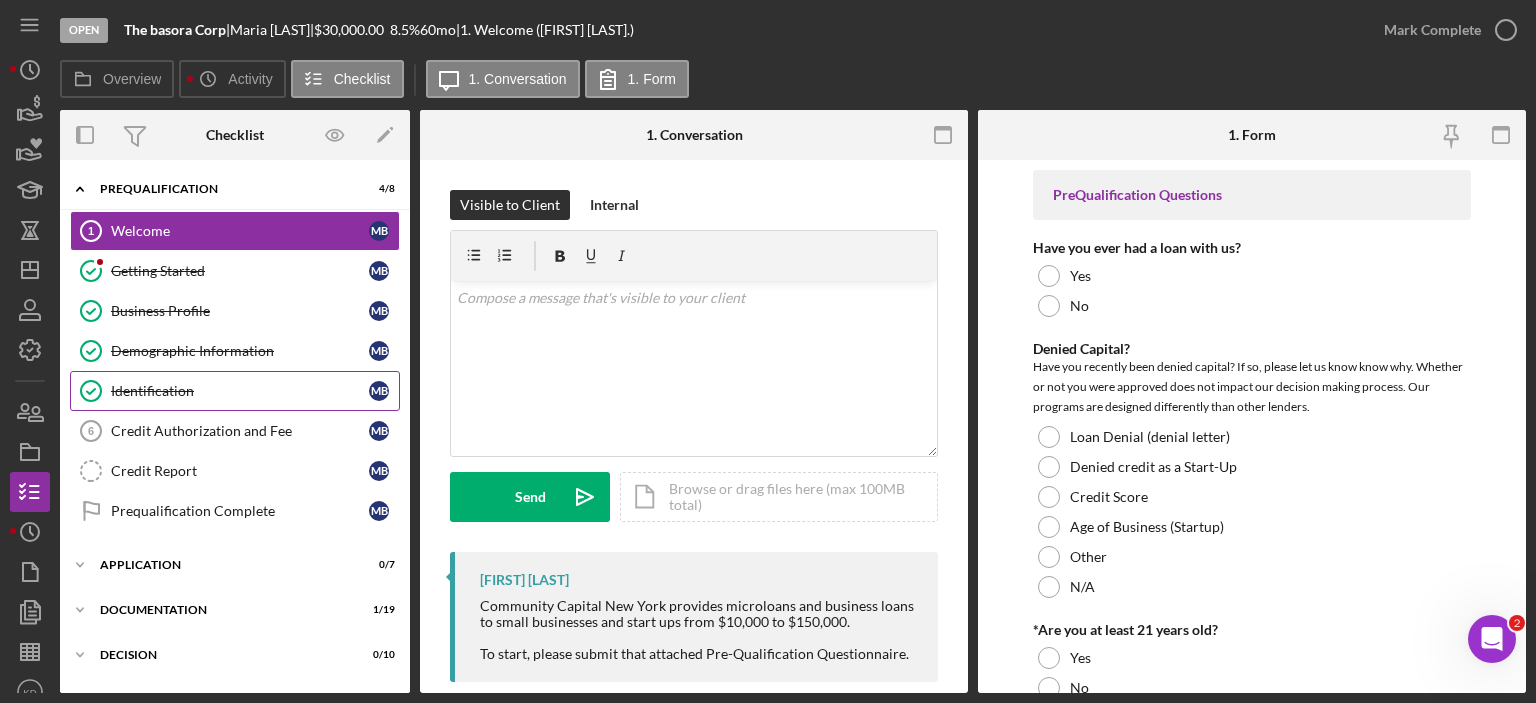 click on "Identification" at bounding box center [240, 391] 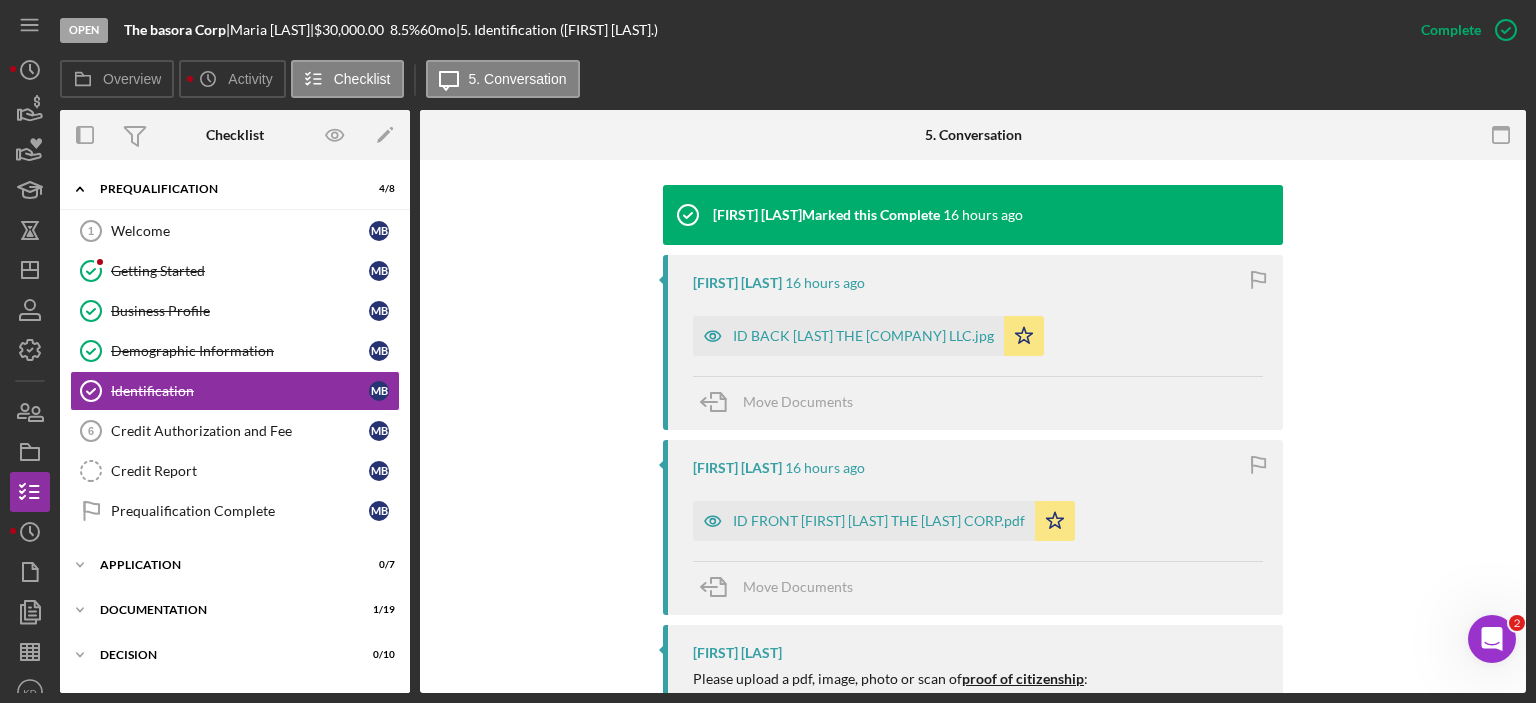 scroll, scrollTop: 657, scrollLeft: 0, axis: vertical 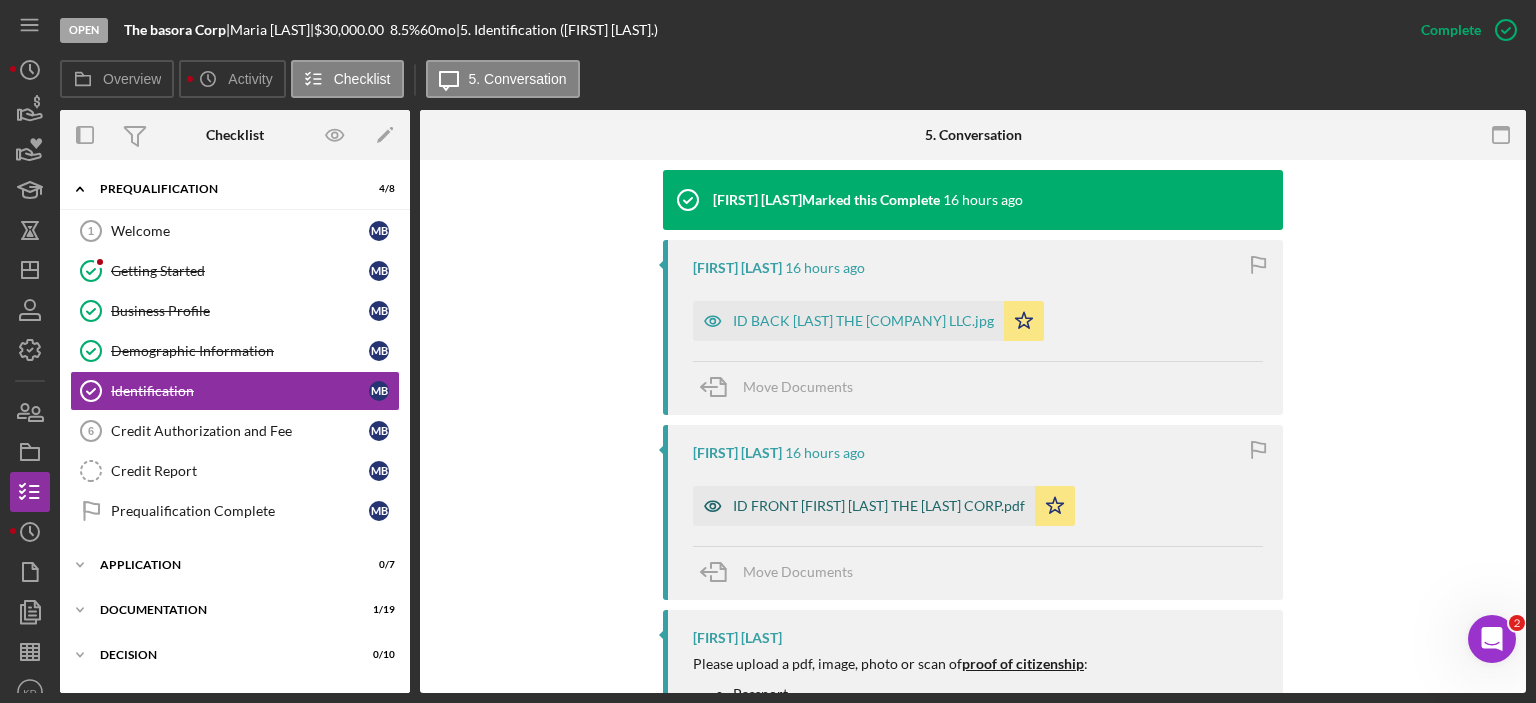 click on "ID FRONT [FIRST] [LAST] THE [LAST] CORP.pdf" at bounding box center (879, 506) 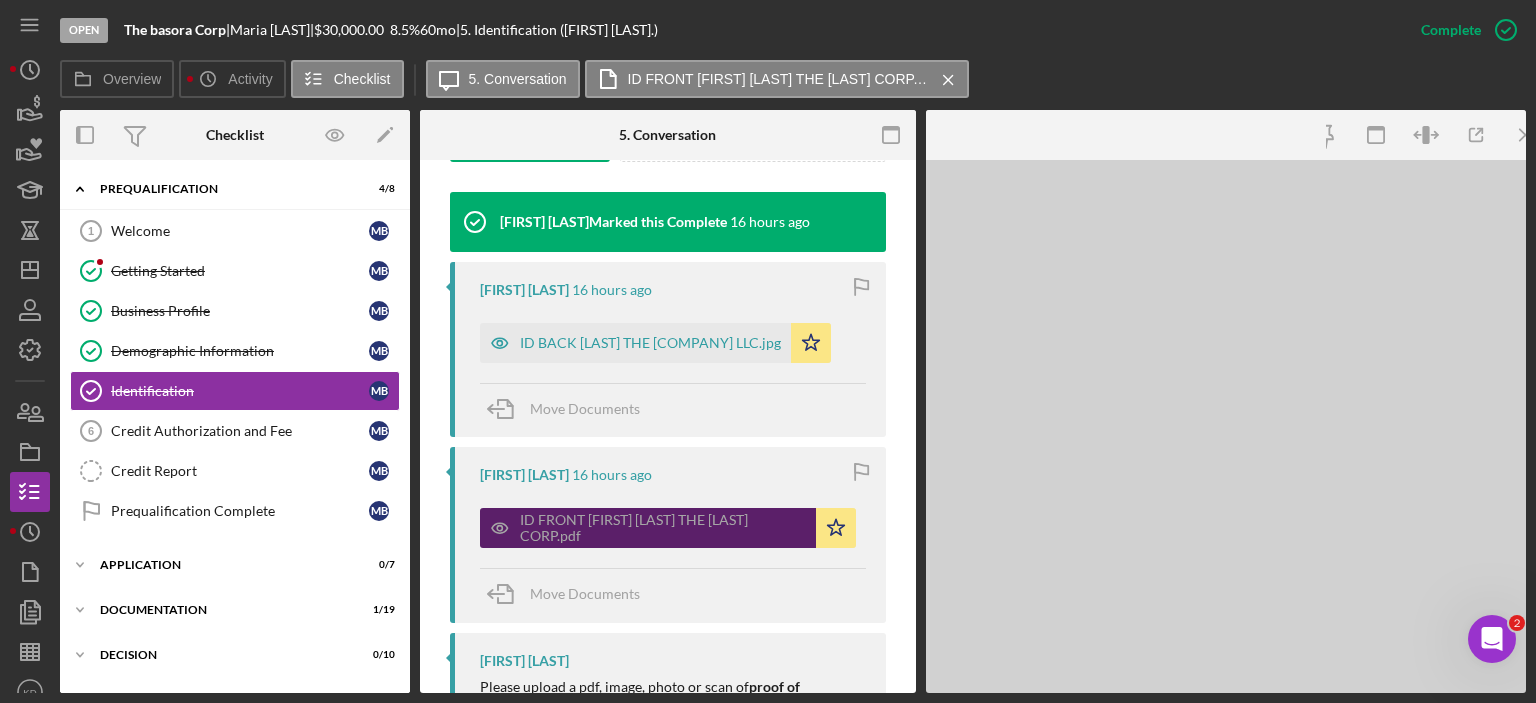 scroll, scrollTop: 680, scrollLeft: 0, axis: vertical 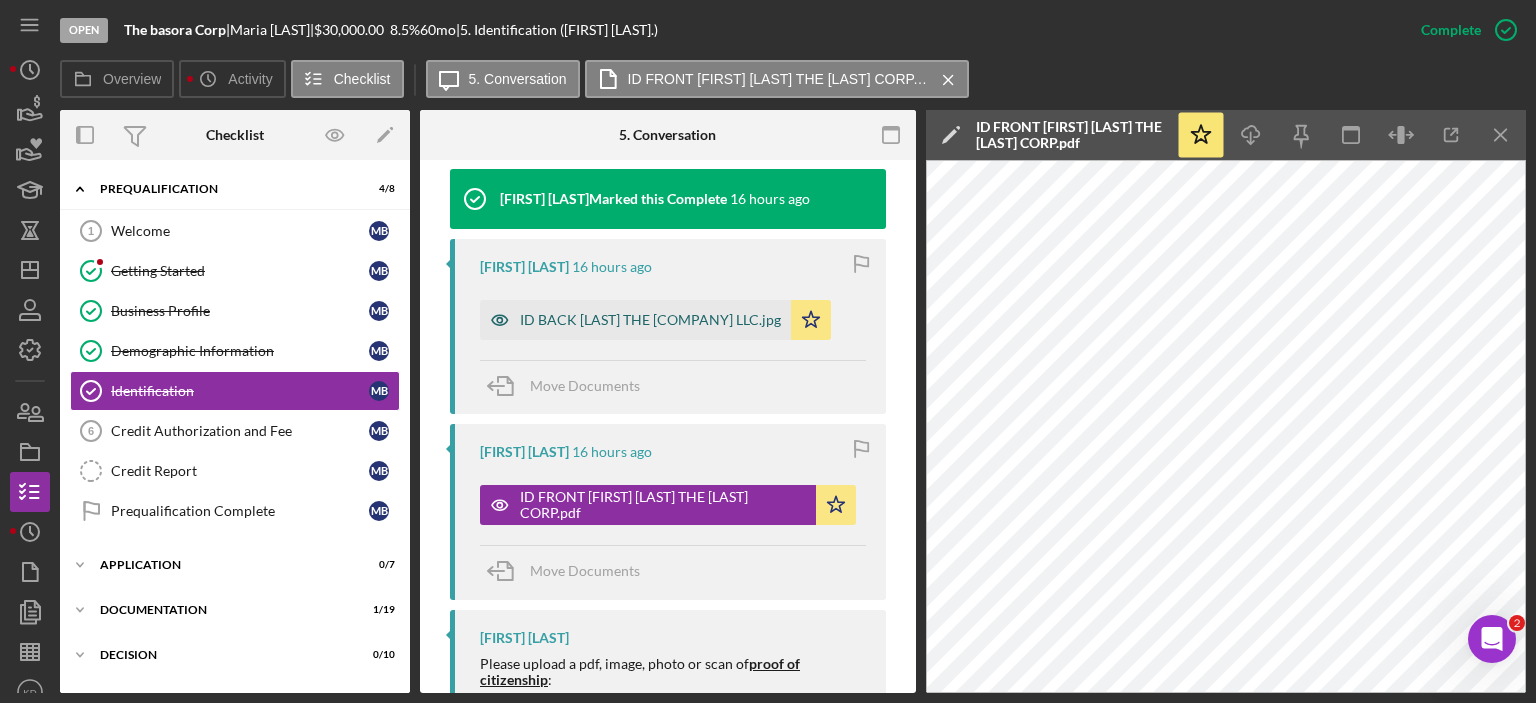 click on "ID BACK [LAST] THE [COMPANY] LLC.jpg" at bounding box center [650, 320] 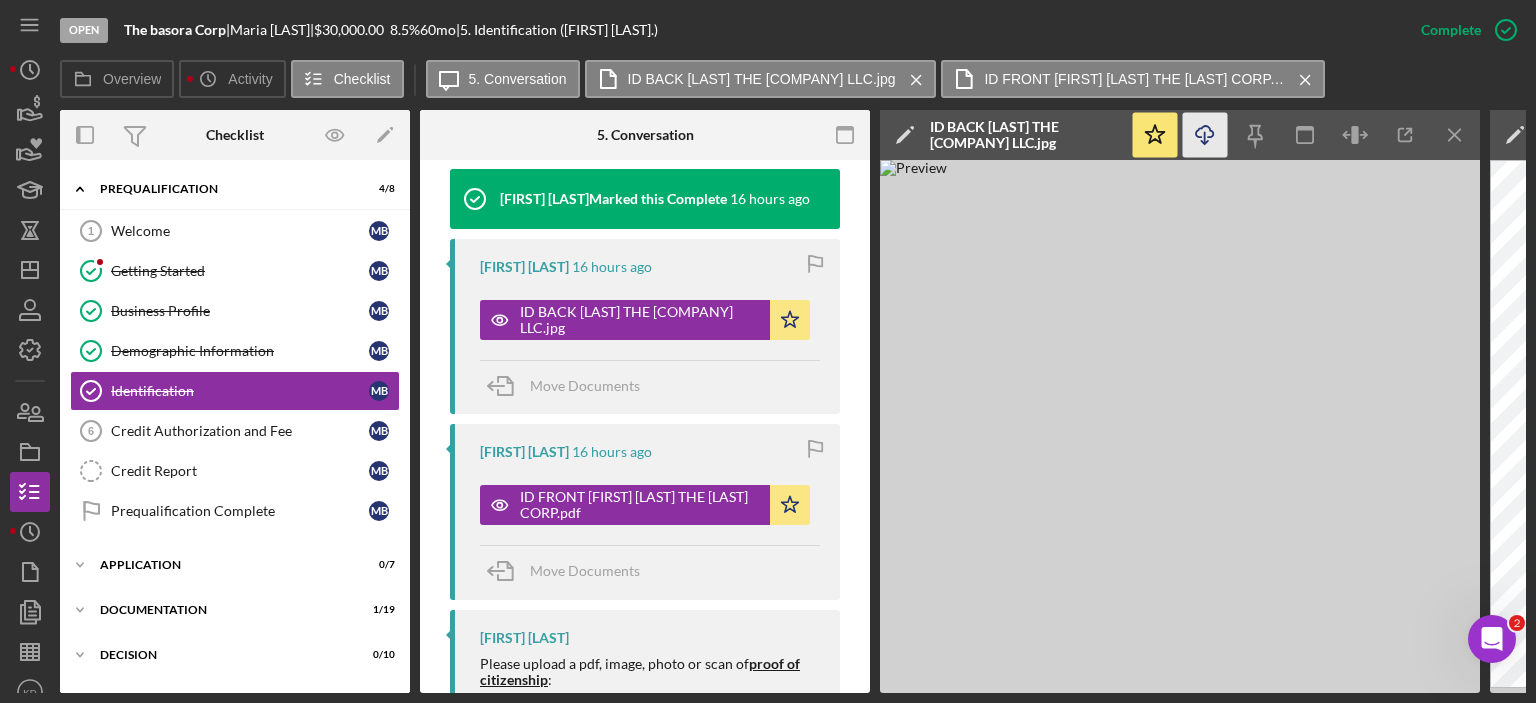 click 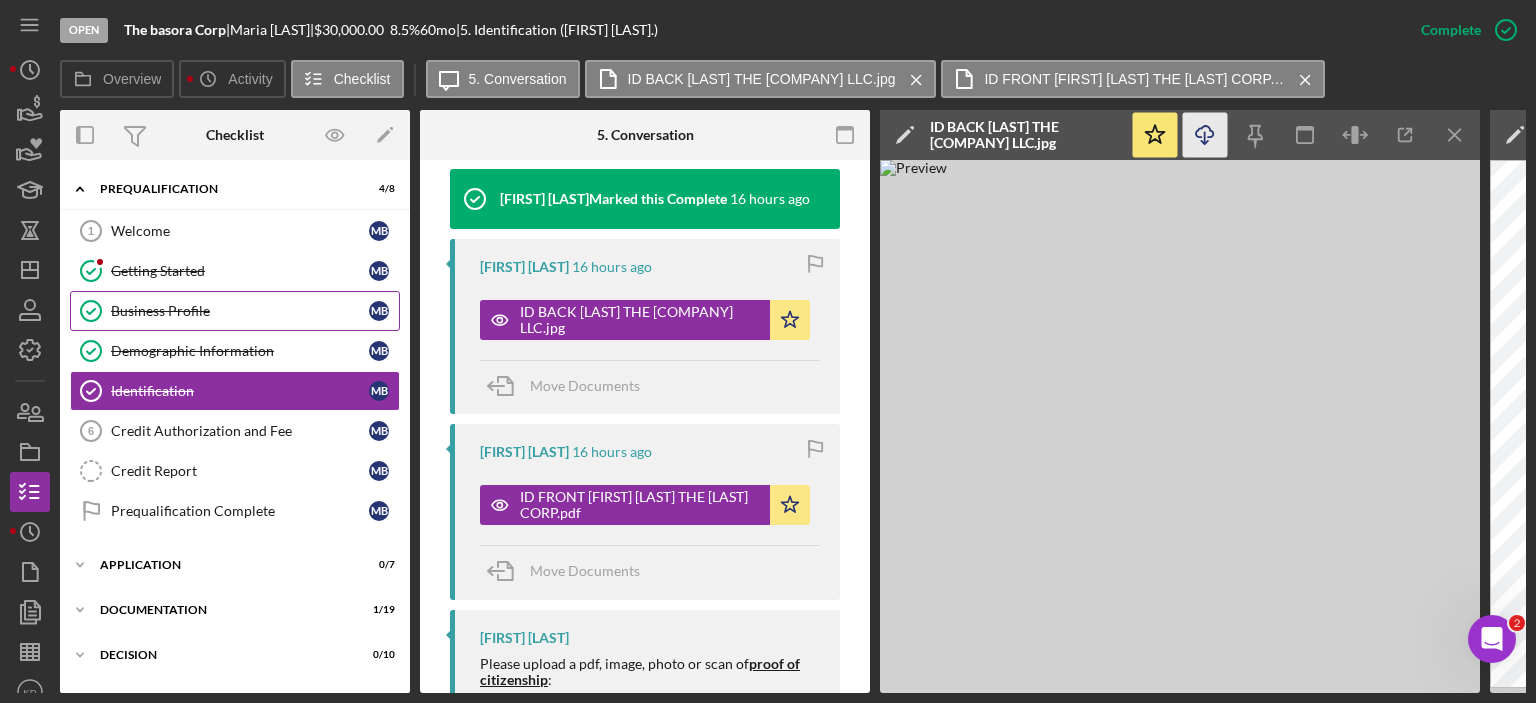 click on "Business Profile" at bounding box center [240, 311] 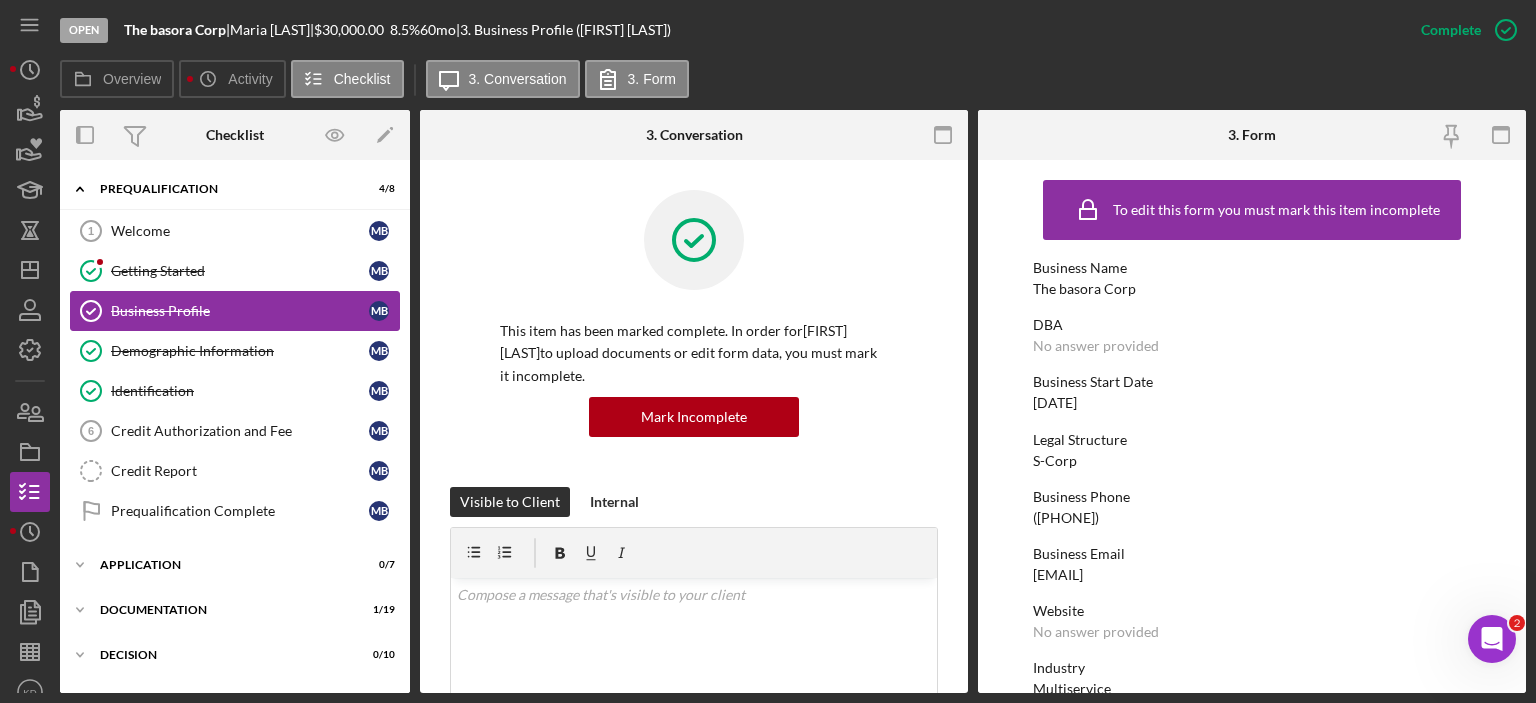 click on "Business Profile" at bounding box center [240, 311] 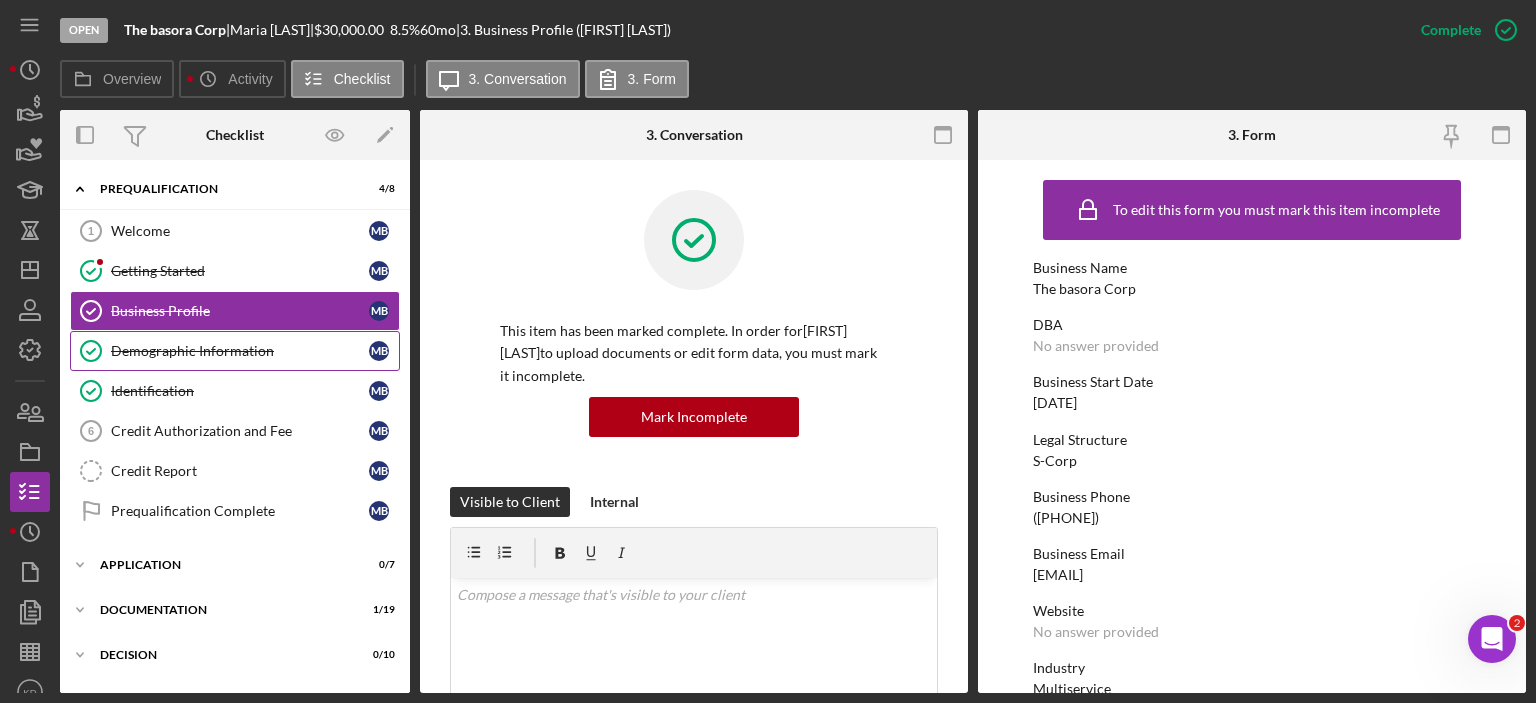 click on "Demographic Information" at bounding box center [240, 351] 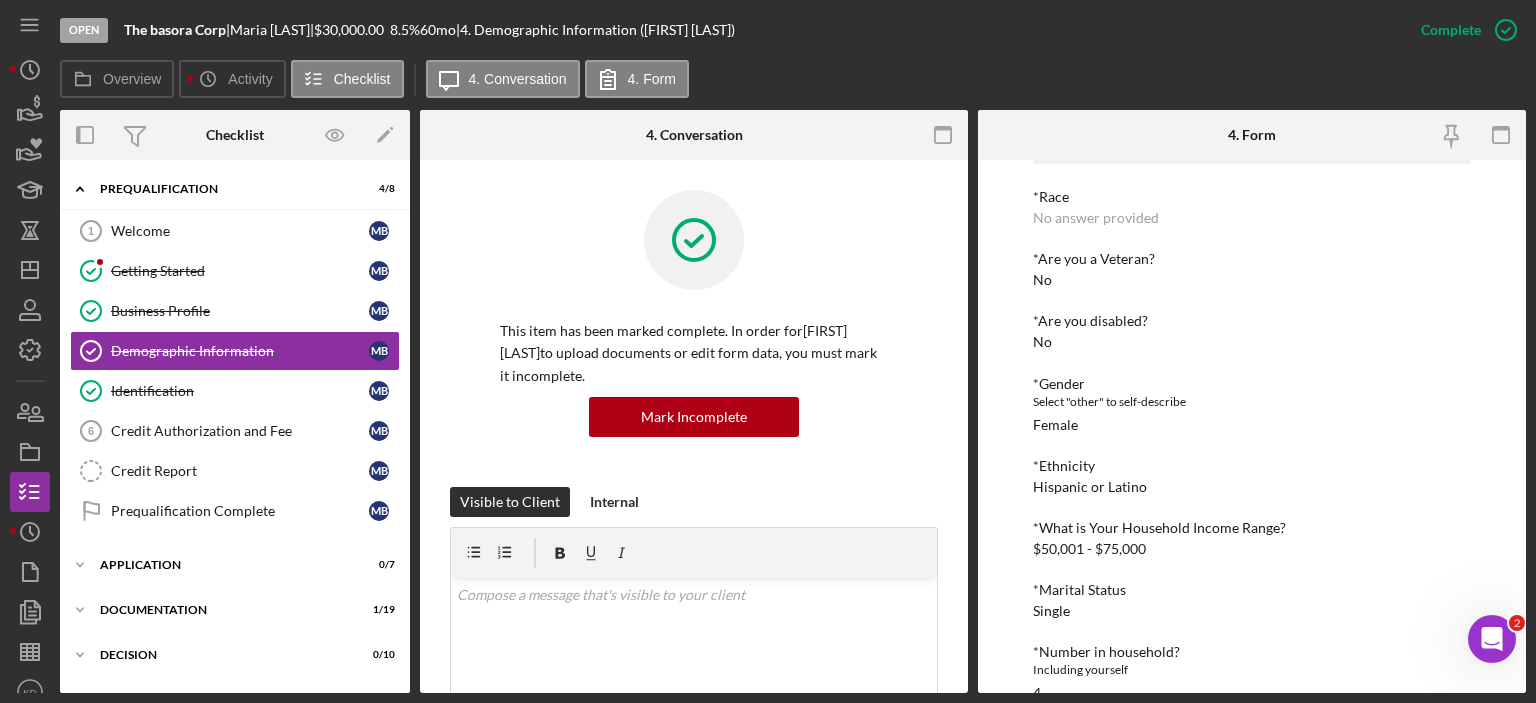 scroll, scrollTop: 0, scrollLeft: 0, axis: both 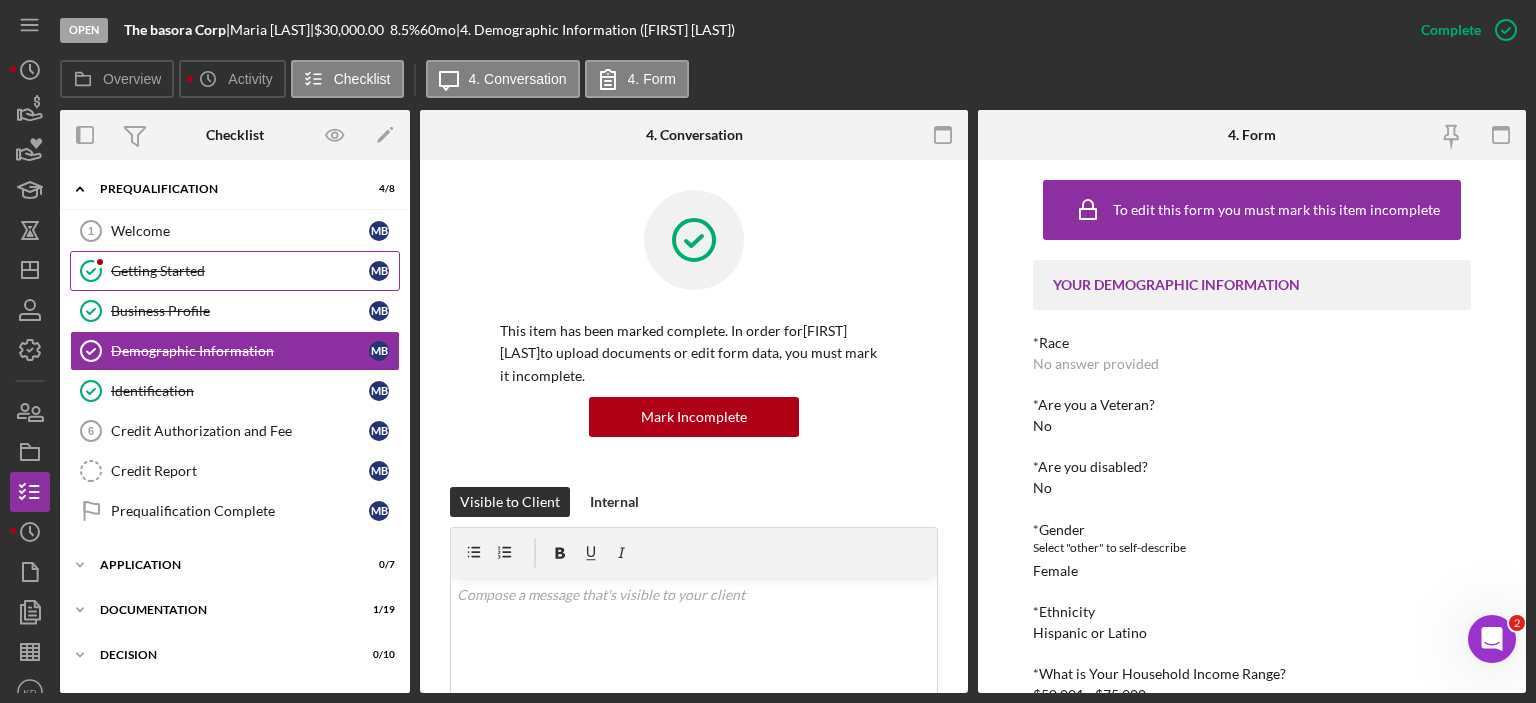 click on "Getting Started" at bounding box center [240, 271] 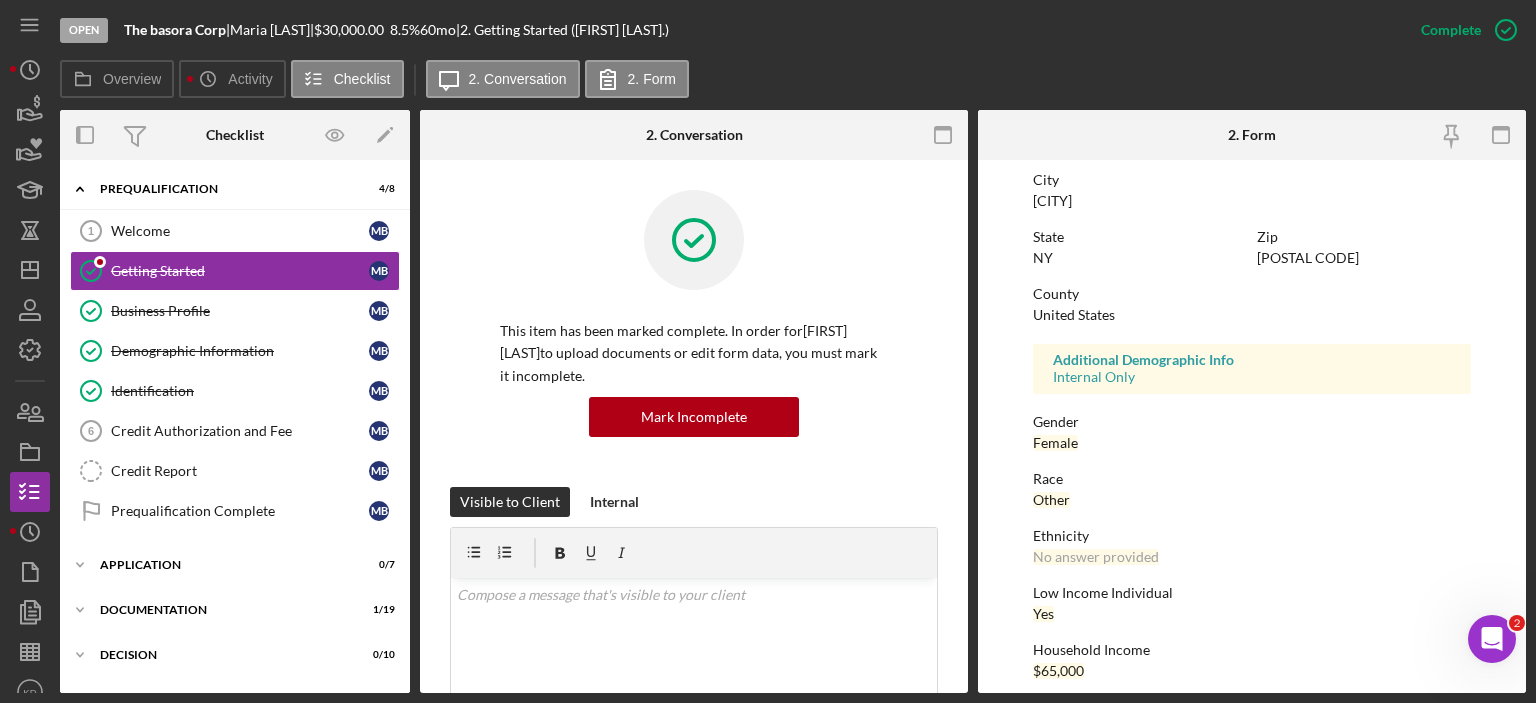 scroll, scrollTop: 400, scrollLeft: 0, axis: vertical 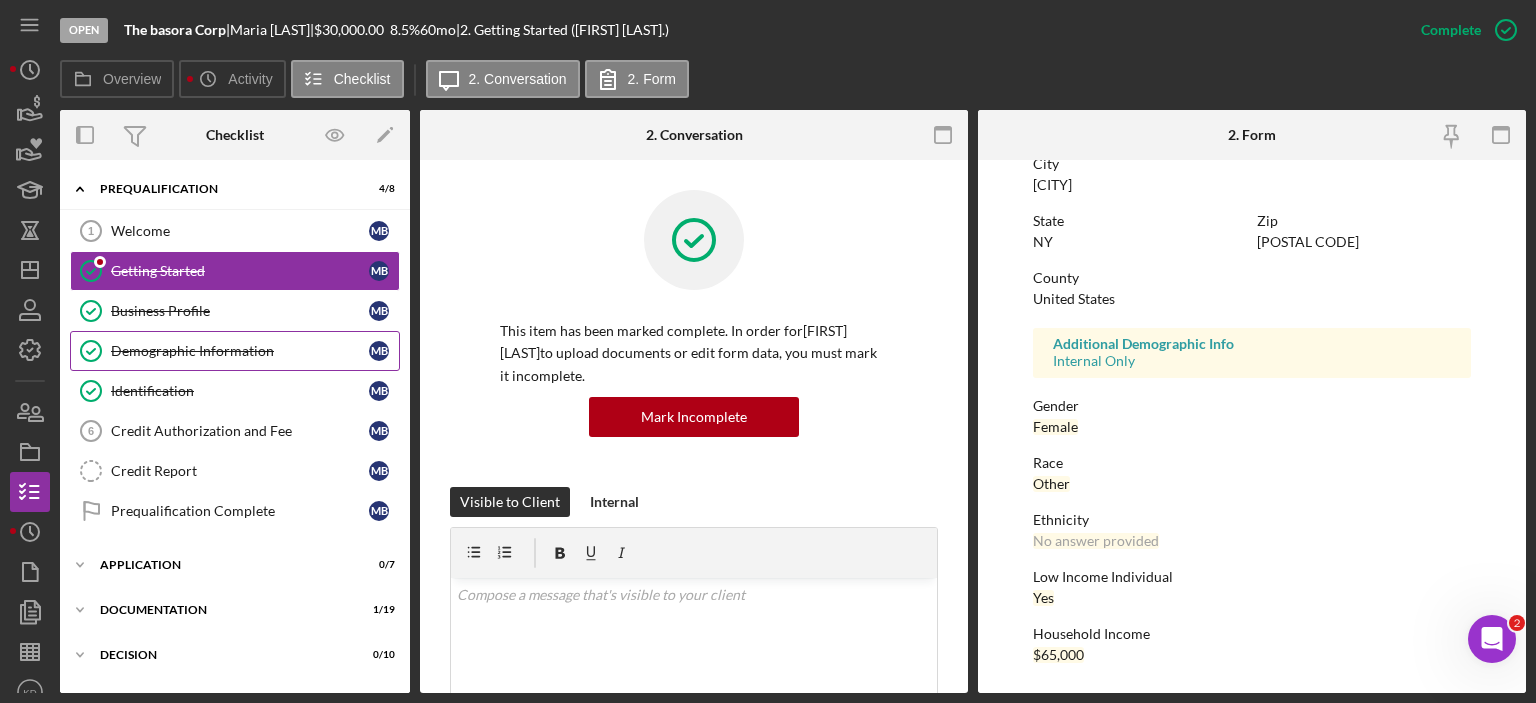 click on "Demographic Information" at bounding box center (240, 351) 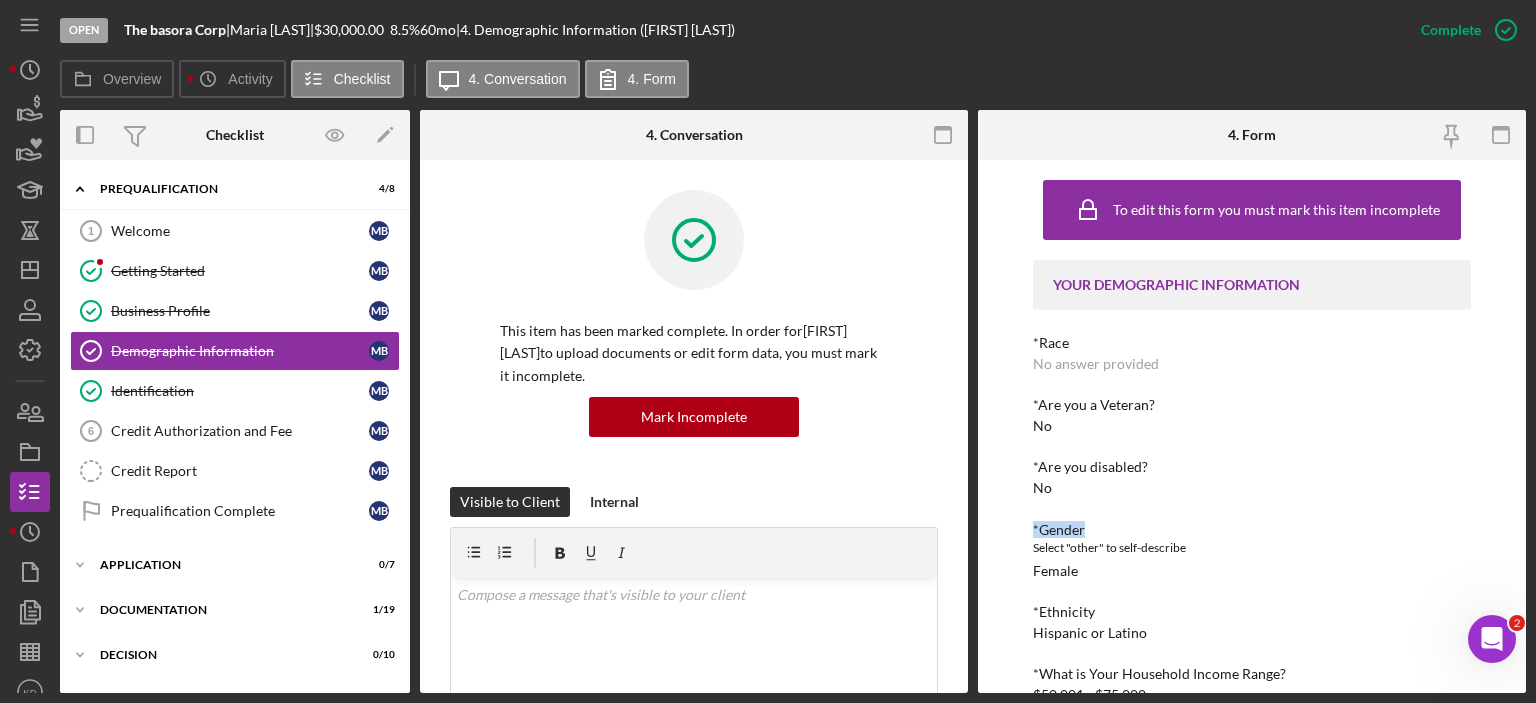 drag, startPoint x: 1527, startPoint y: 481, endPoint x: 1527, endPoint y: 502, distance: 21 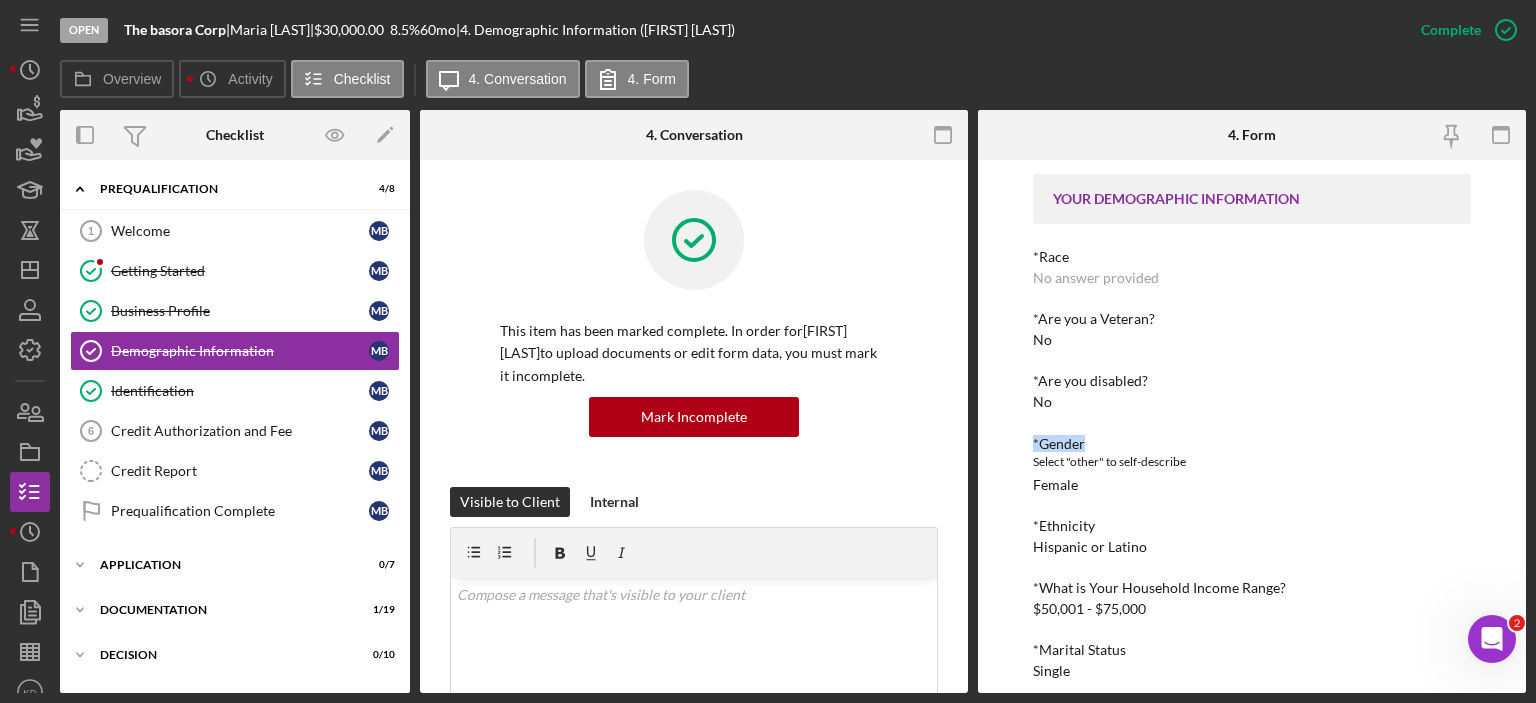 scroll, scrollTop: 84, scrollLeft: 0, axis: vertical 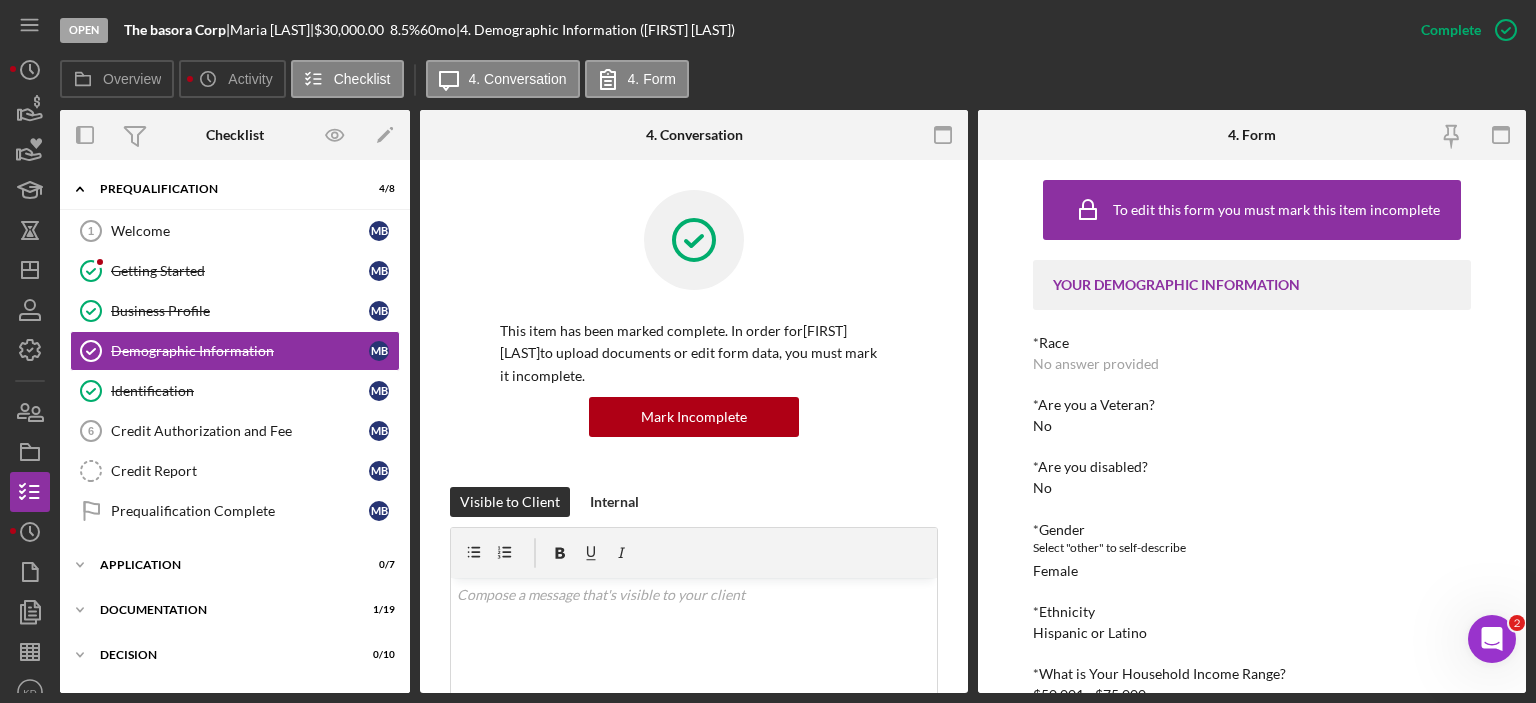 click on "YOUR DEMOGRAPHIC INFORMATION *Race No answer provided *Are you a Veteran? No *Are you disabled? No *Gender Select "other" to self-describe Female *Ethnicity Hispanic or Latino *What is Your Household Income Range? $50,001 - $75,000 *Marital Status Single *Number in household? Including yourself 4 Ownership Structure Comments: Other comments or context regarding your ownership structure? Are you related, married, or in a relationship with any of the co-owners? Do any of these co-owners have ownership in other business ventures? N/A" at bounding box center [1252, 615] 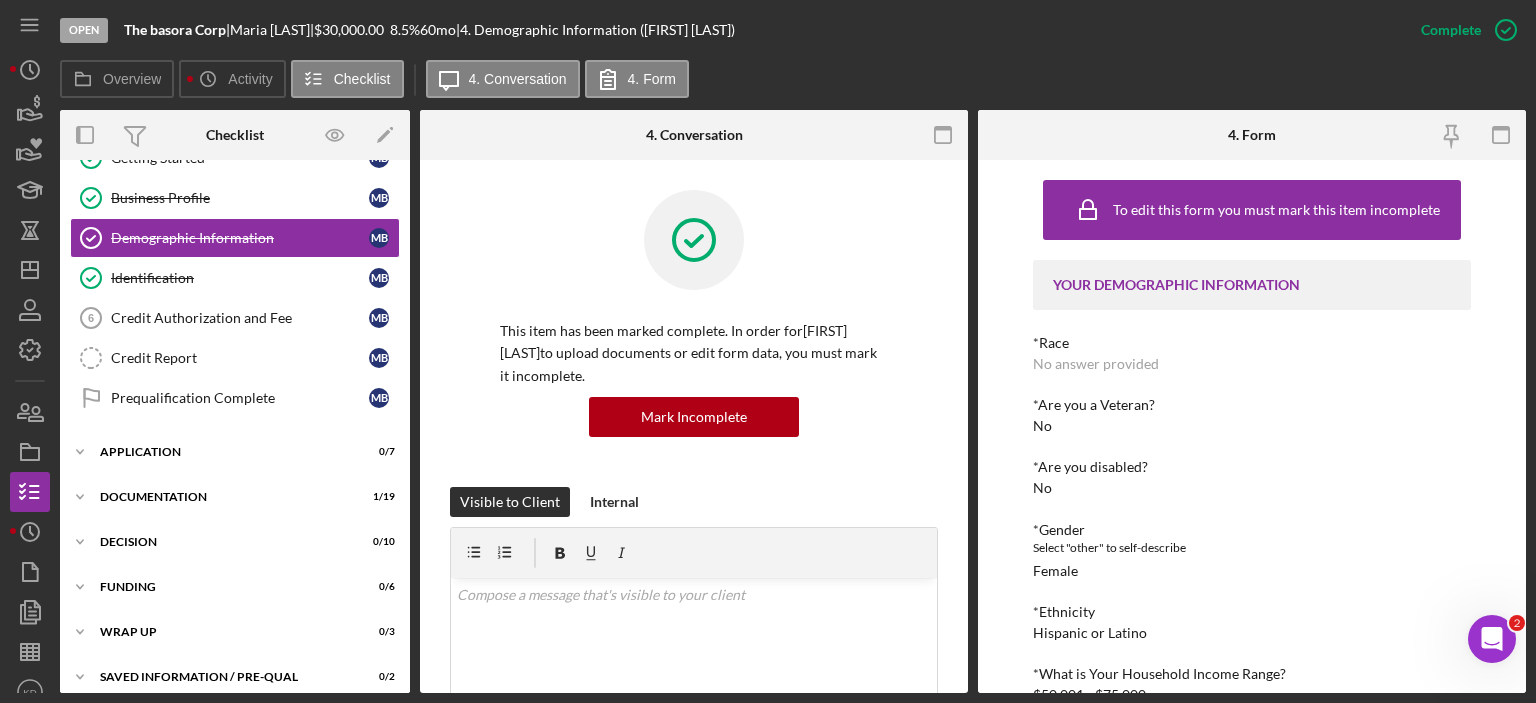 scroll, scrollTop: 110, scrollLeft: 0, axis: vertical 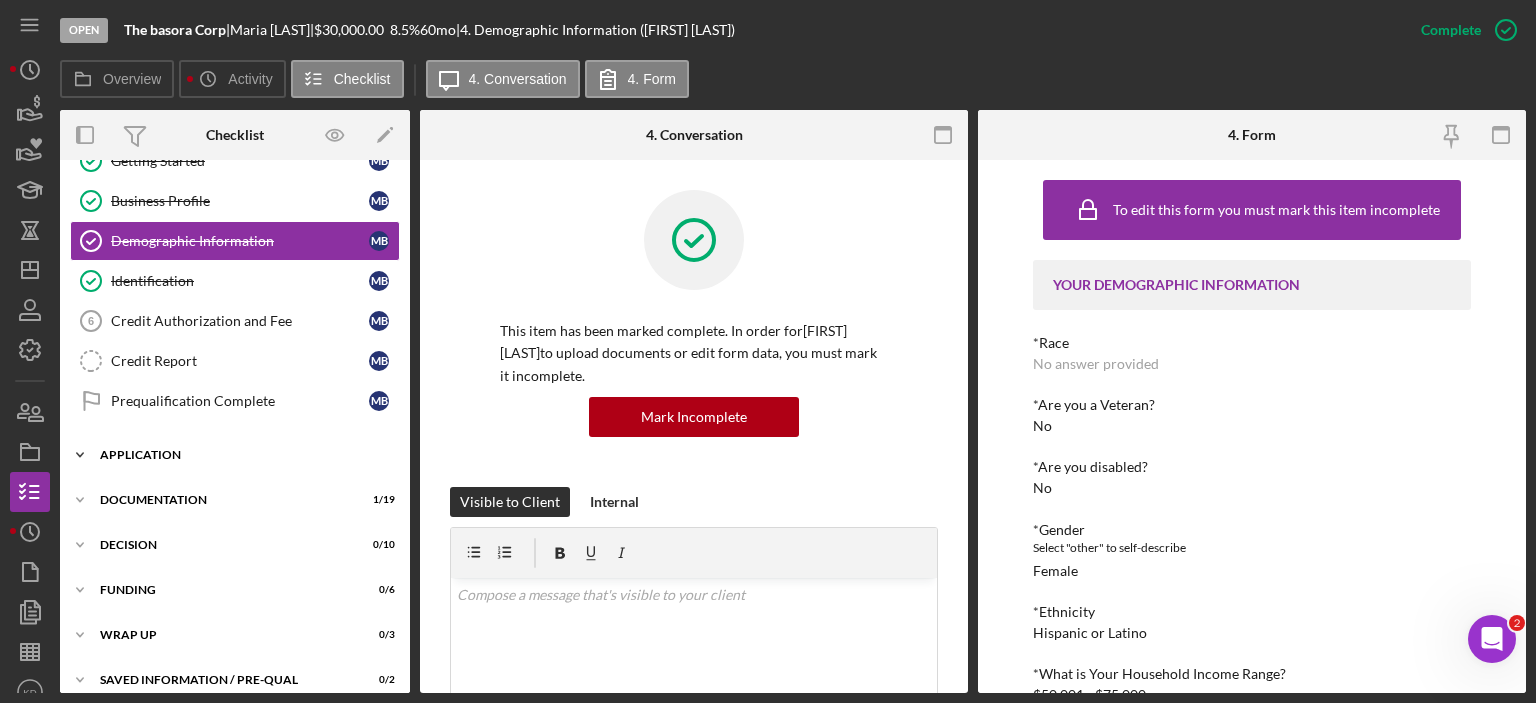 click on "Icon/Expander" 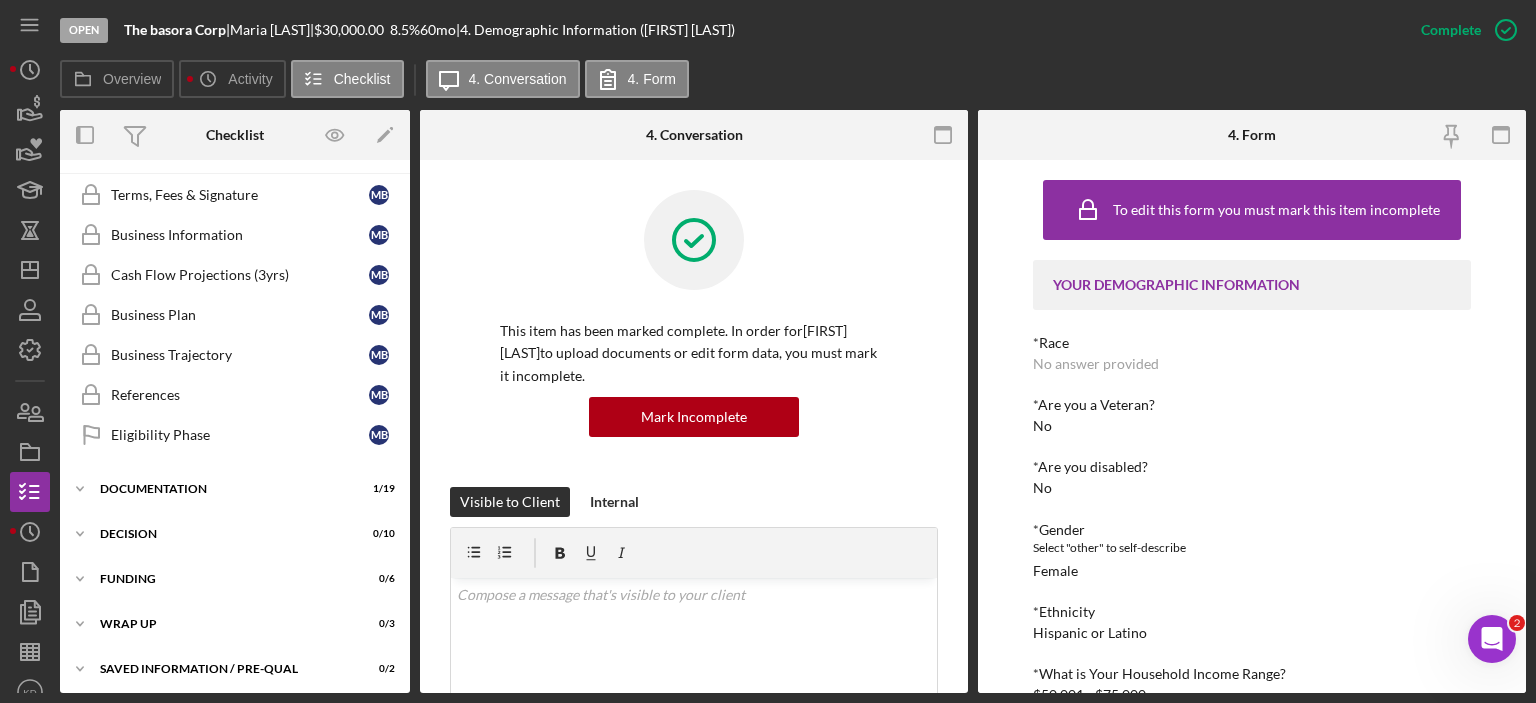 scroll, scrollTop: 0, scrollLeft: 0, axis: both 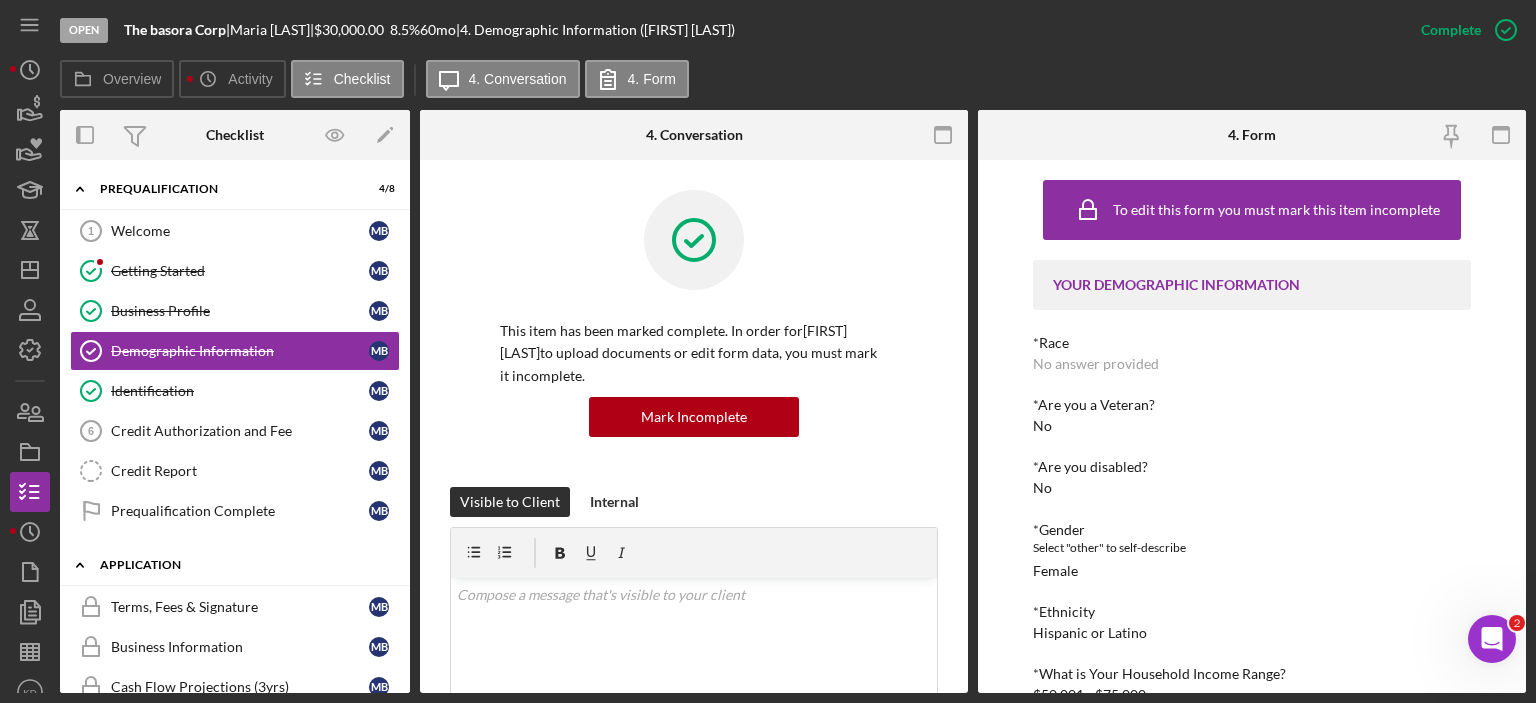click on "Icon/Expander" 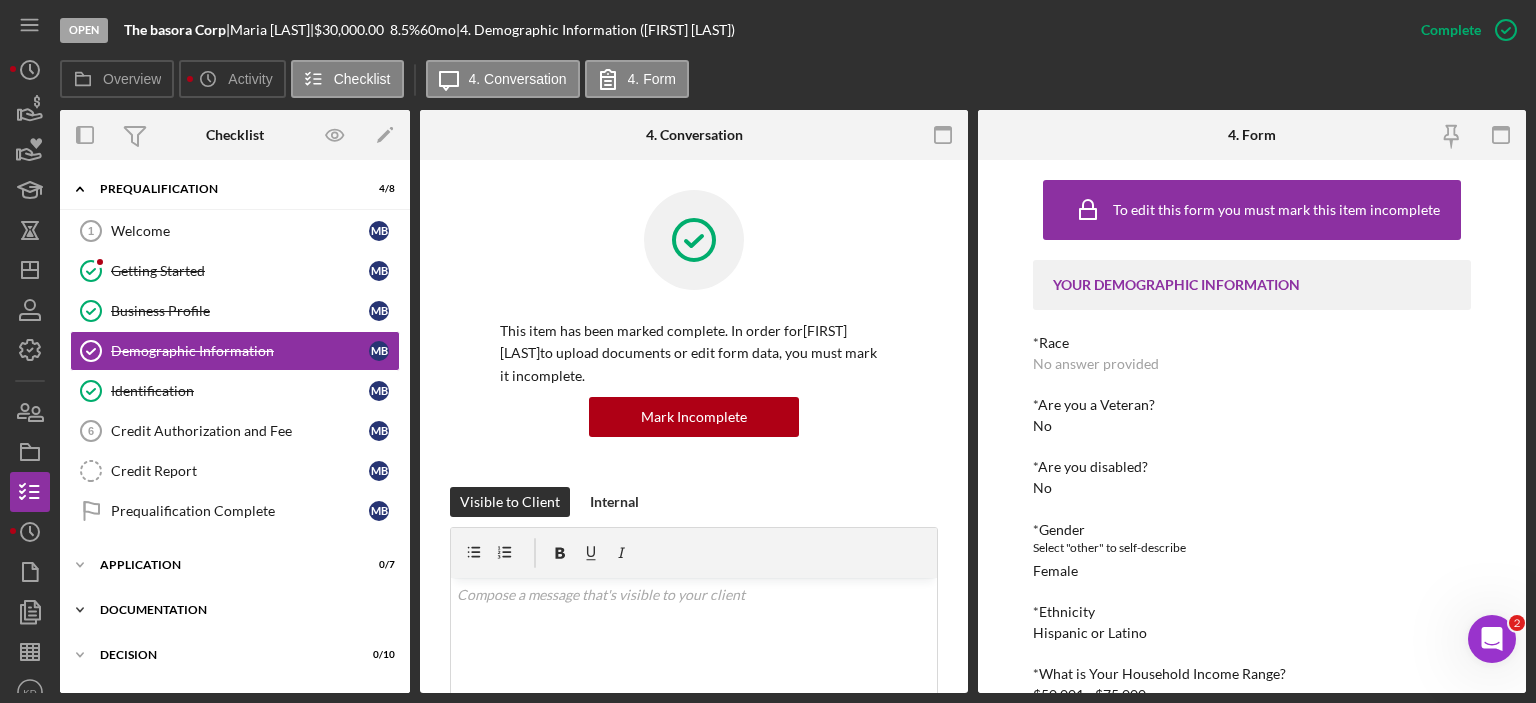 click on "Icon/Expander" 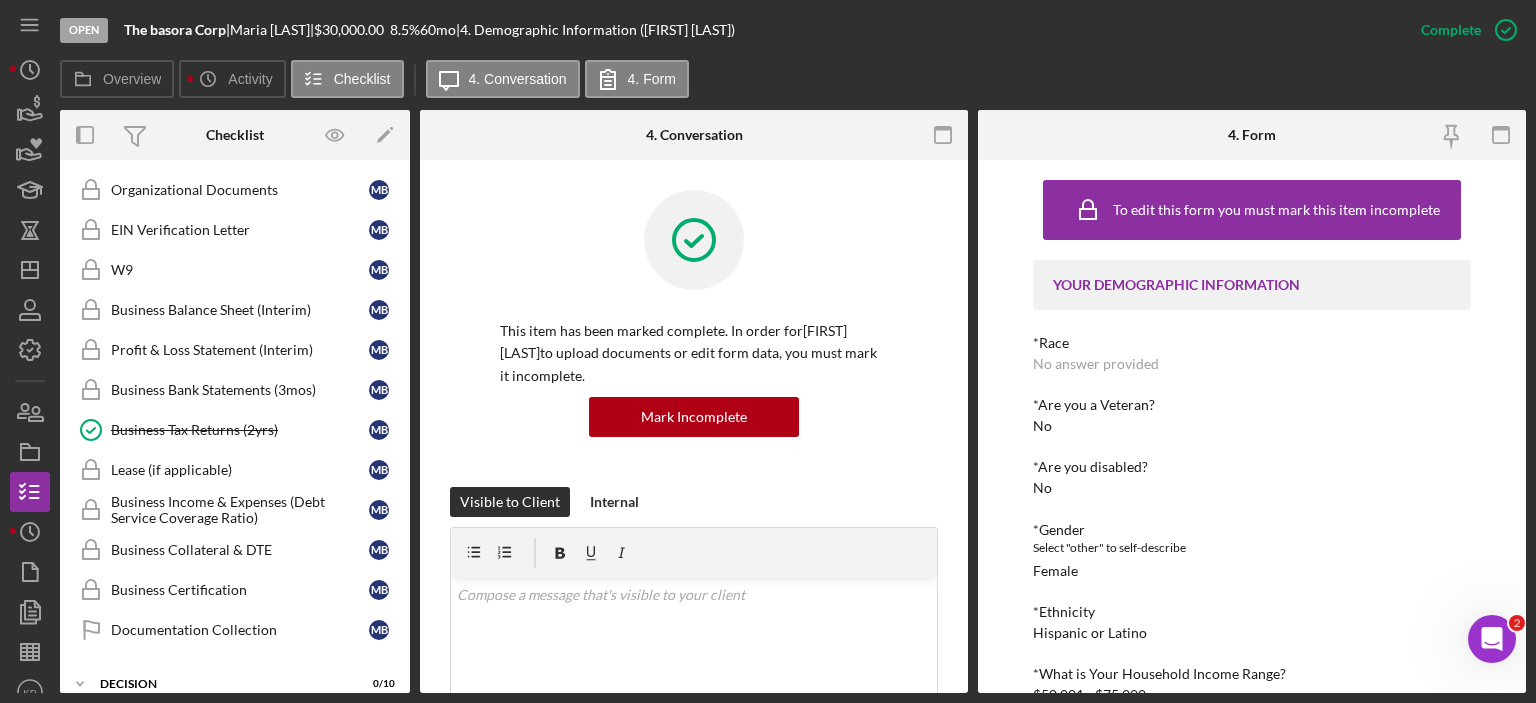 scroll, scrollTop: 744, scrollLeft: 0, axis: vertical 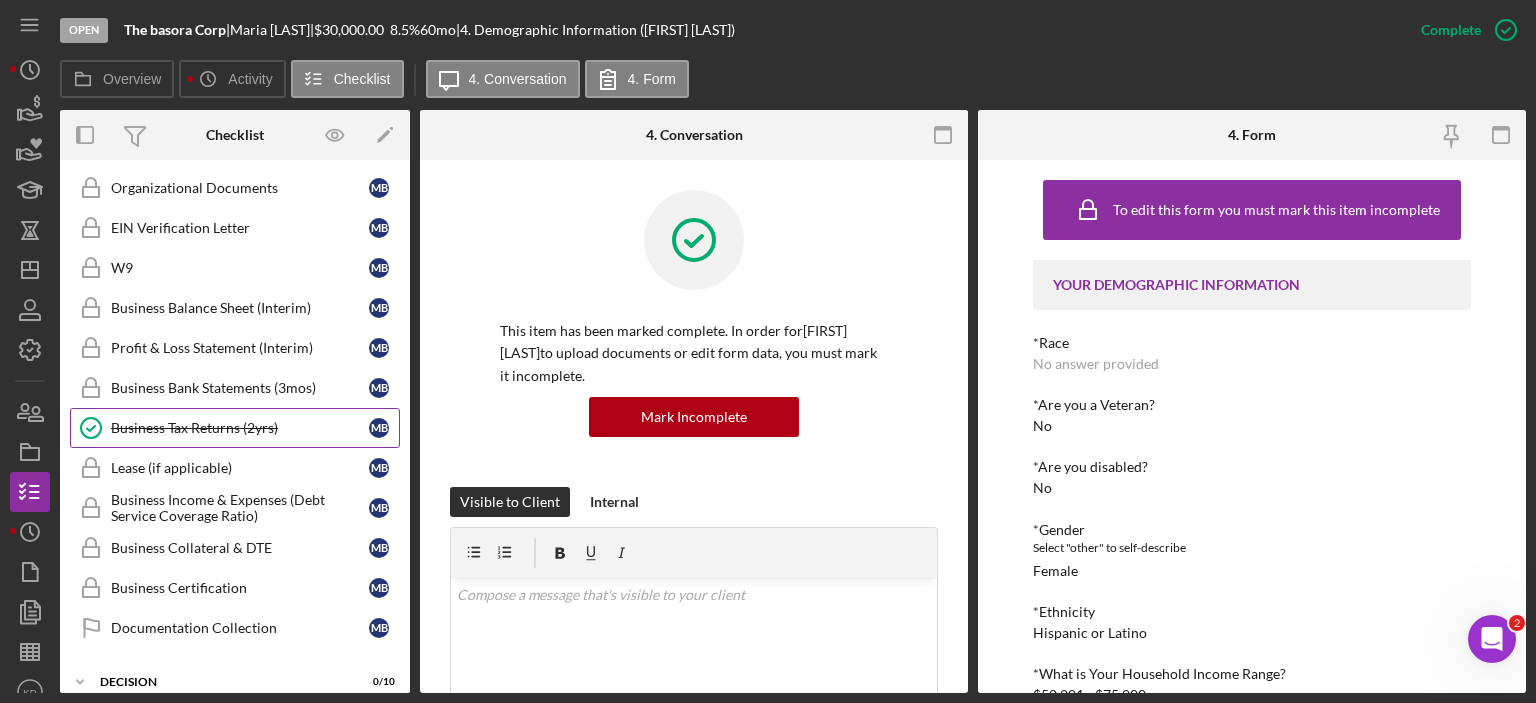 click on "Business Tax Returns (2yrs)" at bounding box center [240, 428] 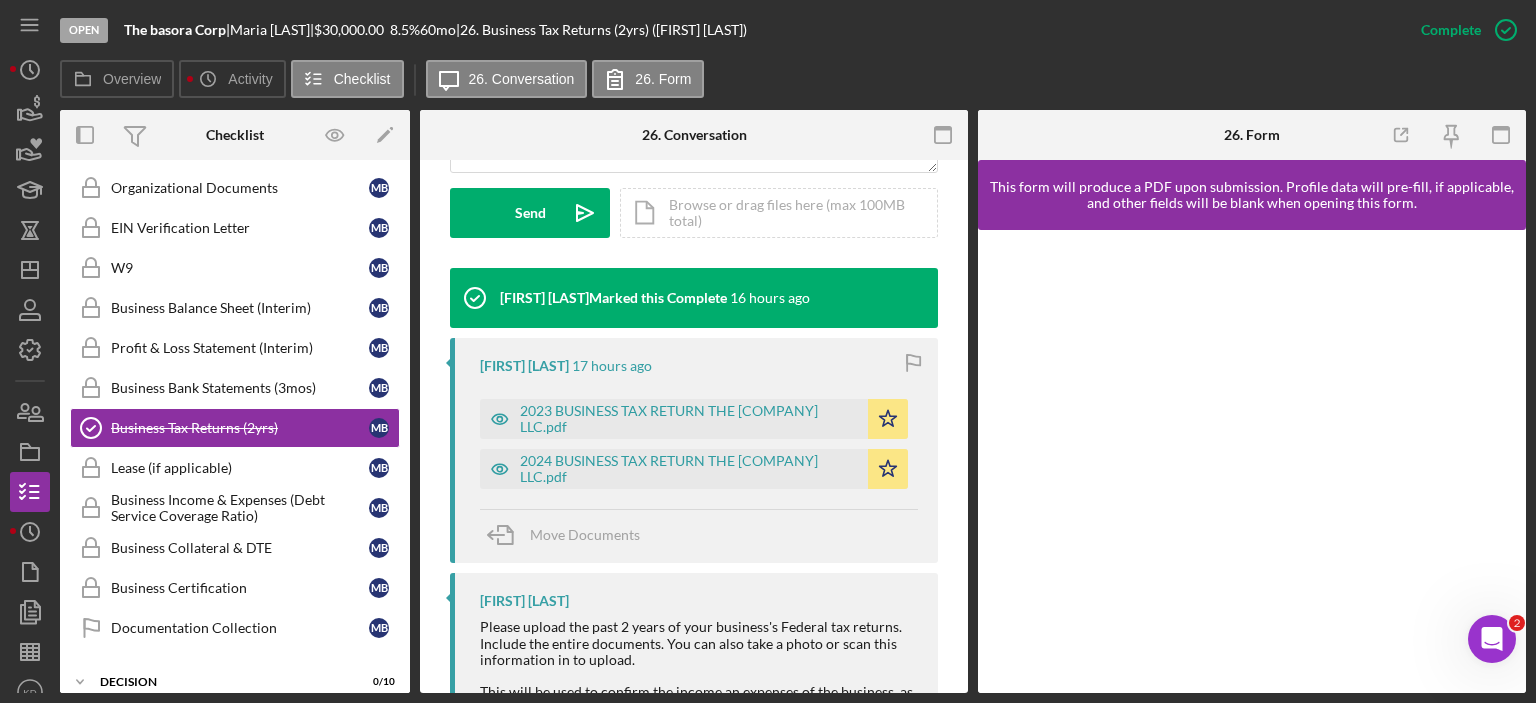 scroll, scrollTop: 604, scrollLeft: 0, axis: vertical 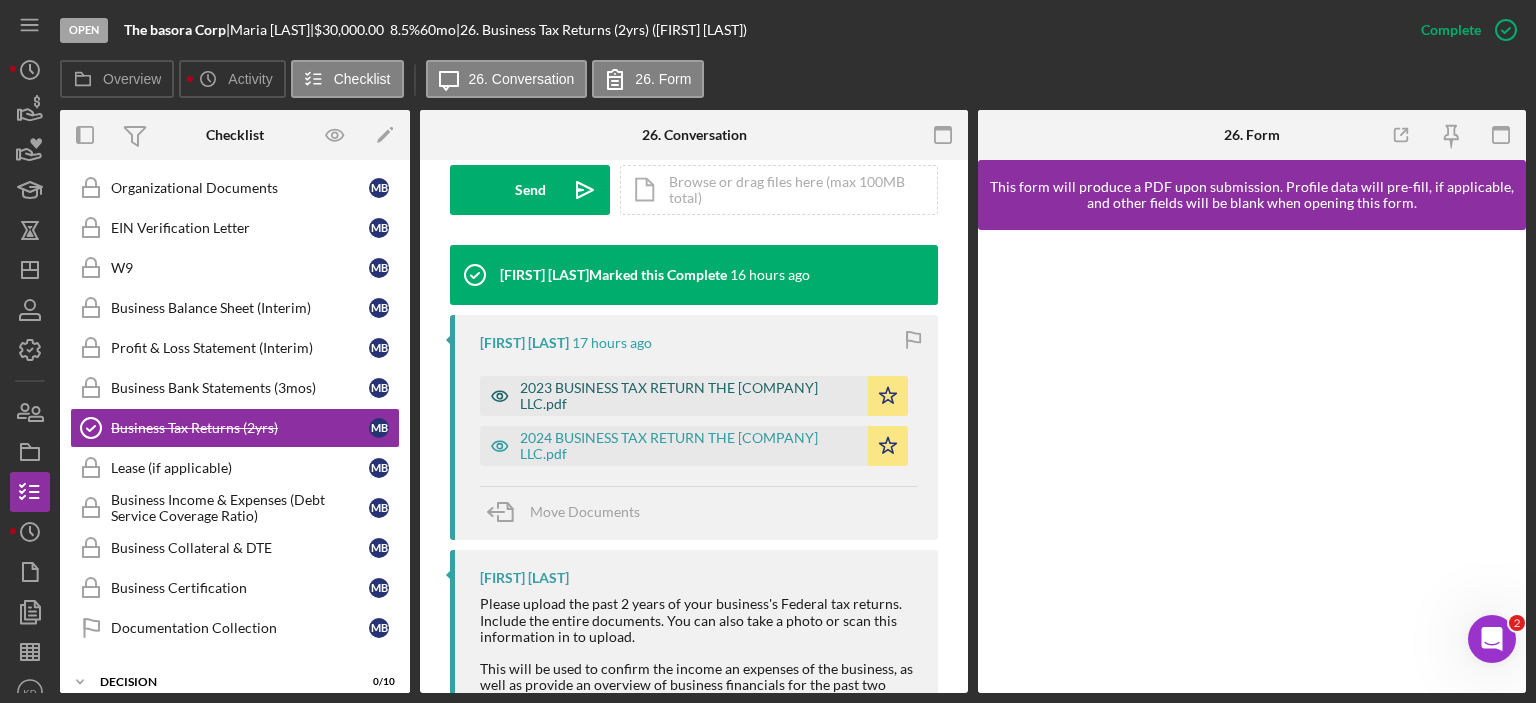 click on "2023 BUSINESS TAX RETURN THE [COMPANY] LLC.pdf" at bounding box center [689, 396] 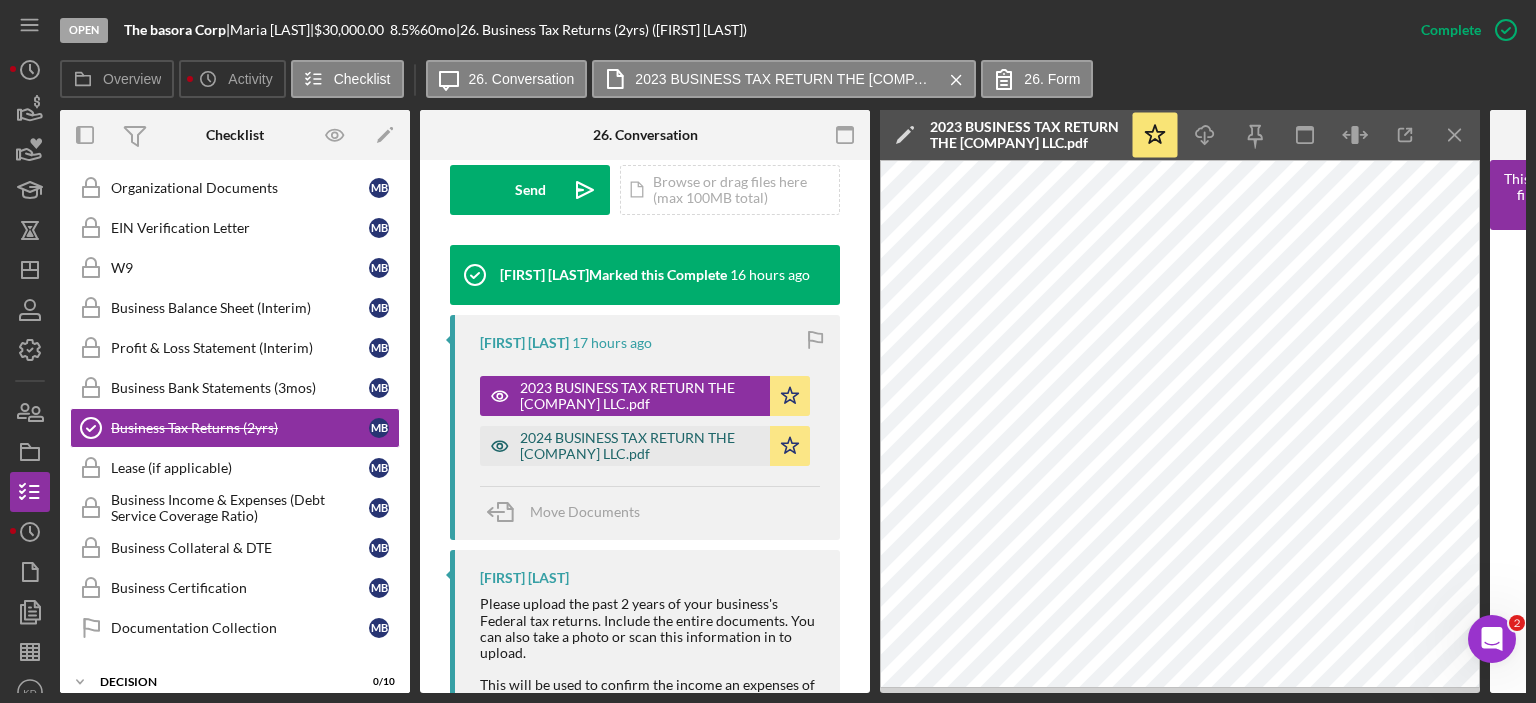 click on "2024 BUSINESS TAX RETURN THE [COMPANY] LLC.pdf" at bounding box center [640, 446] 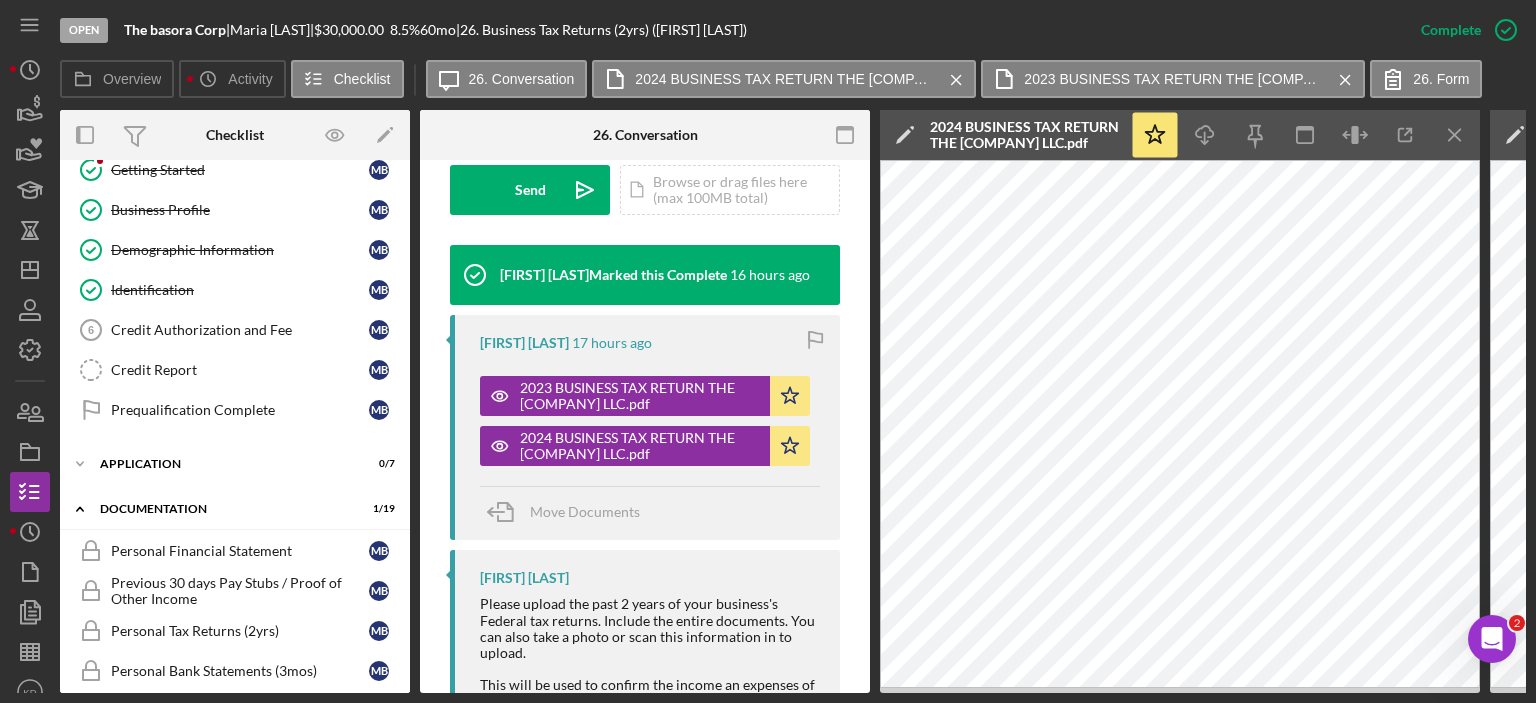 scroll, scrollTop: 0, scrollLeft: 0, axis: both 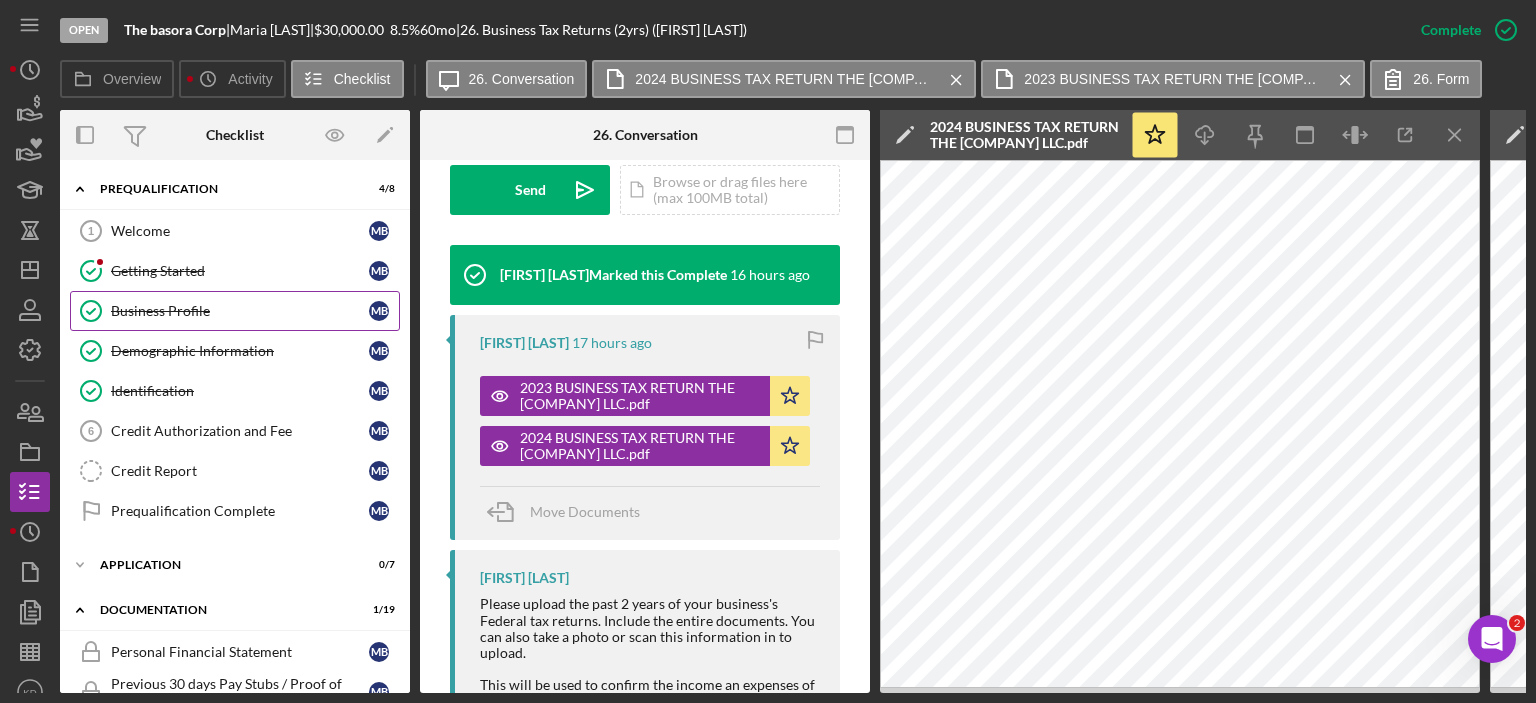 click on "Business Profile" at bounding box center [240, 311] 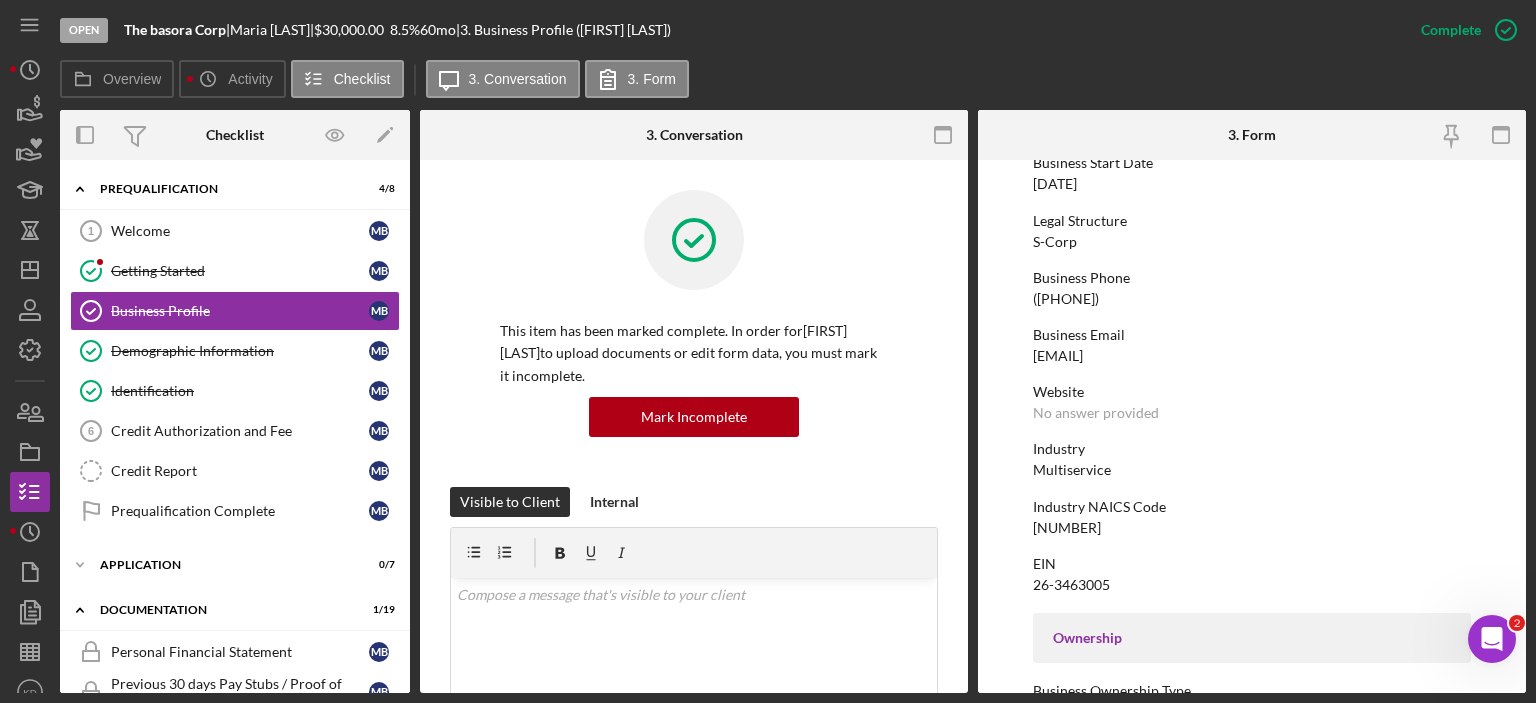 scroll, scrollTop: 235, scrollLeft: 0, axis: vertical 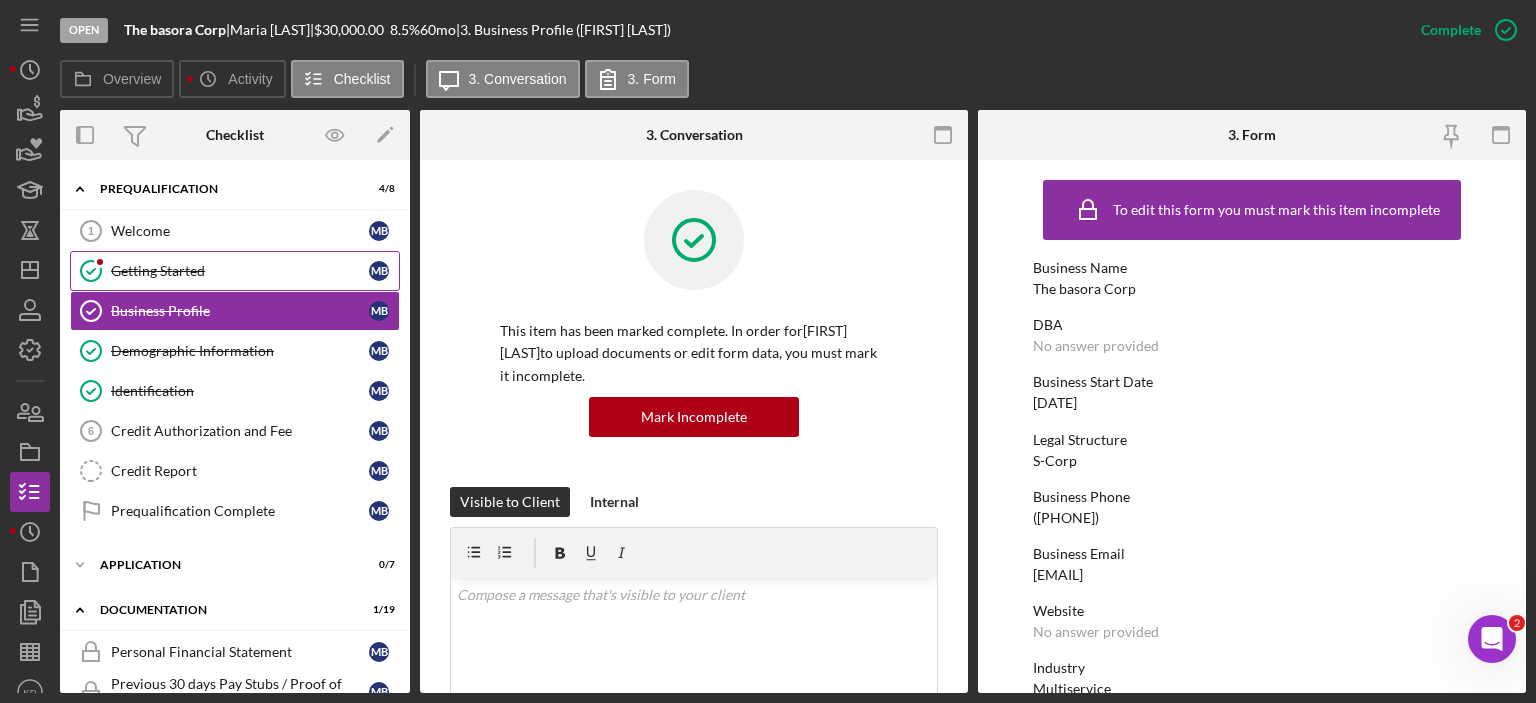 click on "Getting Started" at bounding box center [240, 271] 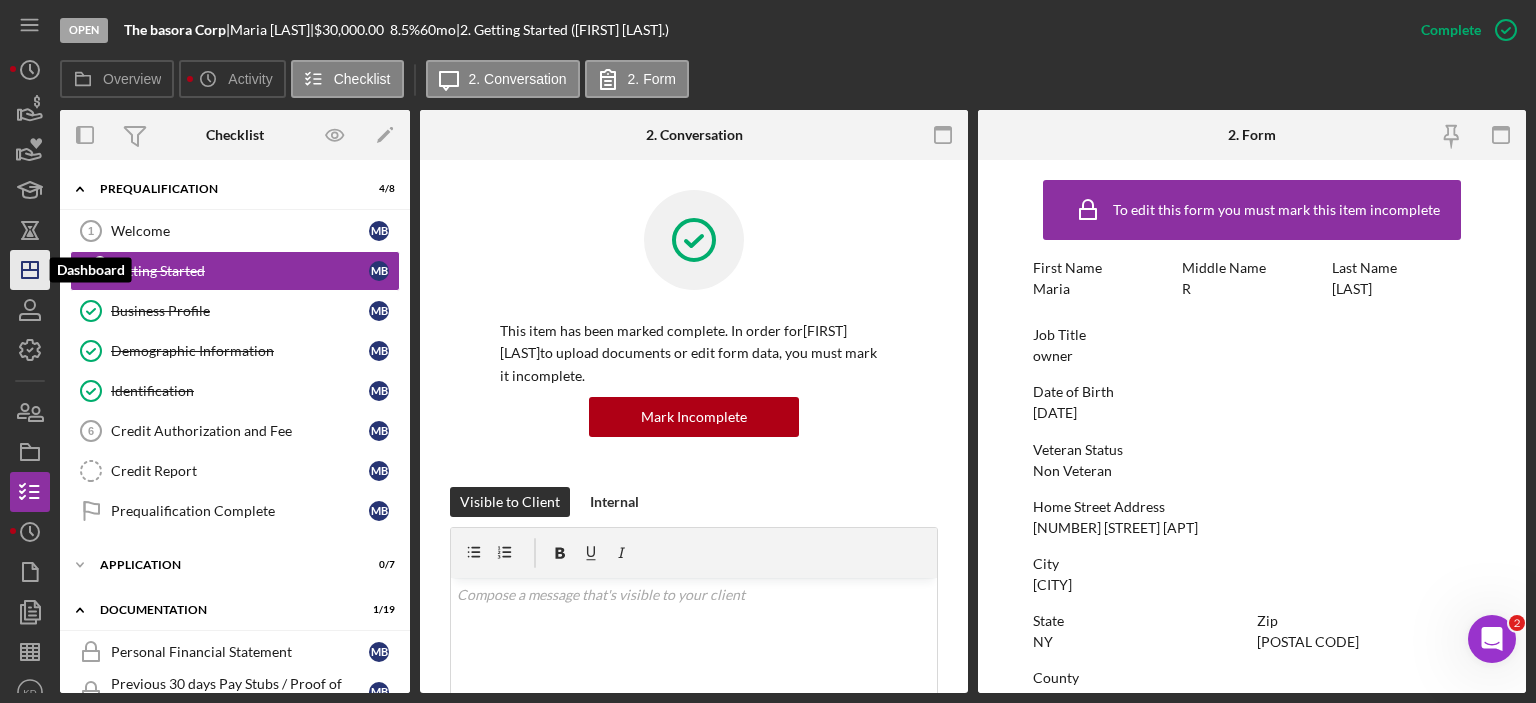 click on "Icon/Dashboard" 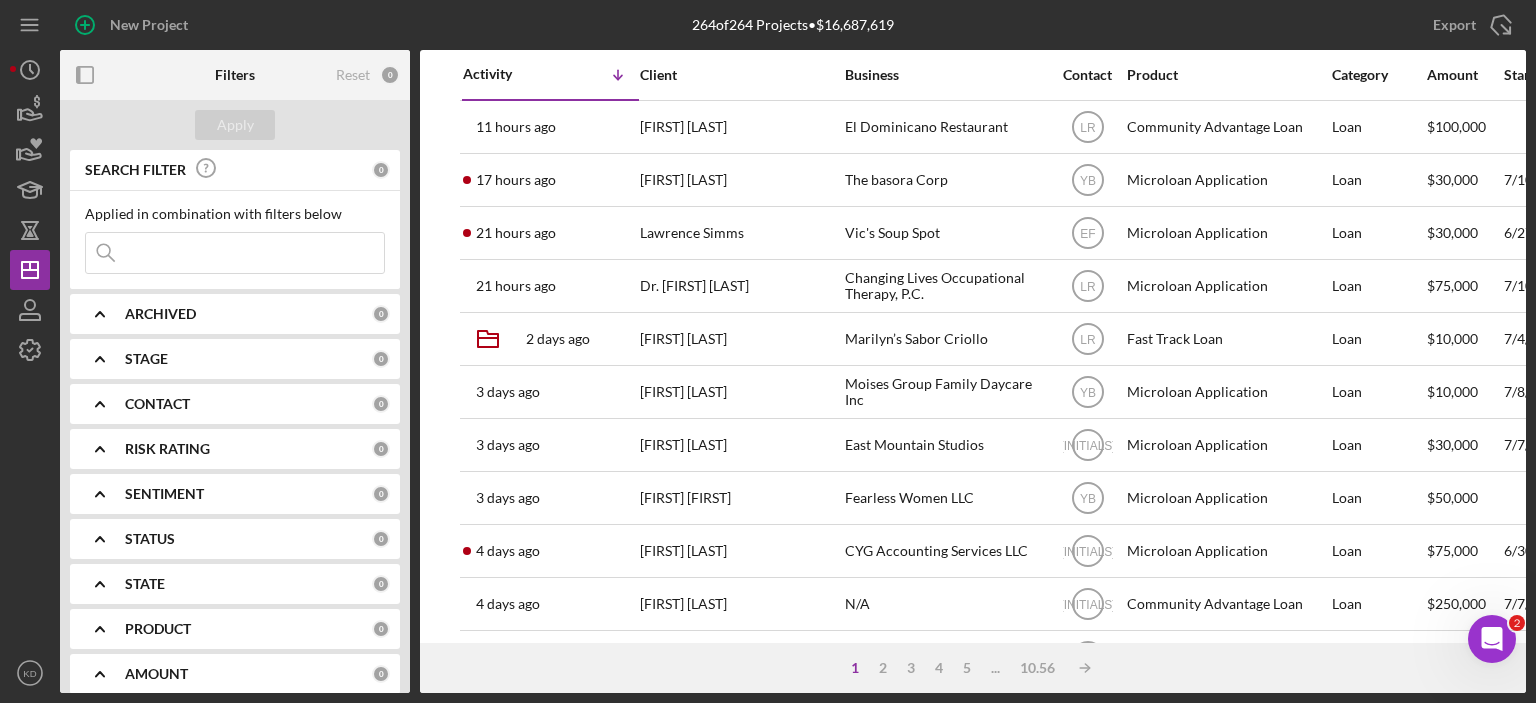 scroll, scrollTop: 0, scrollLeft: 954, axis: horizontal 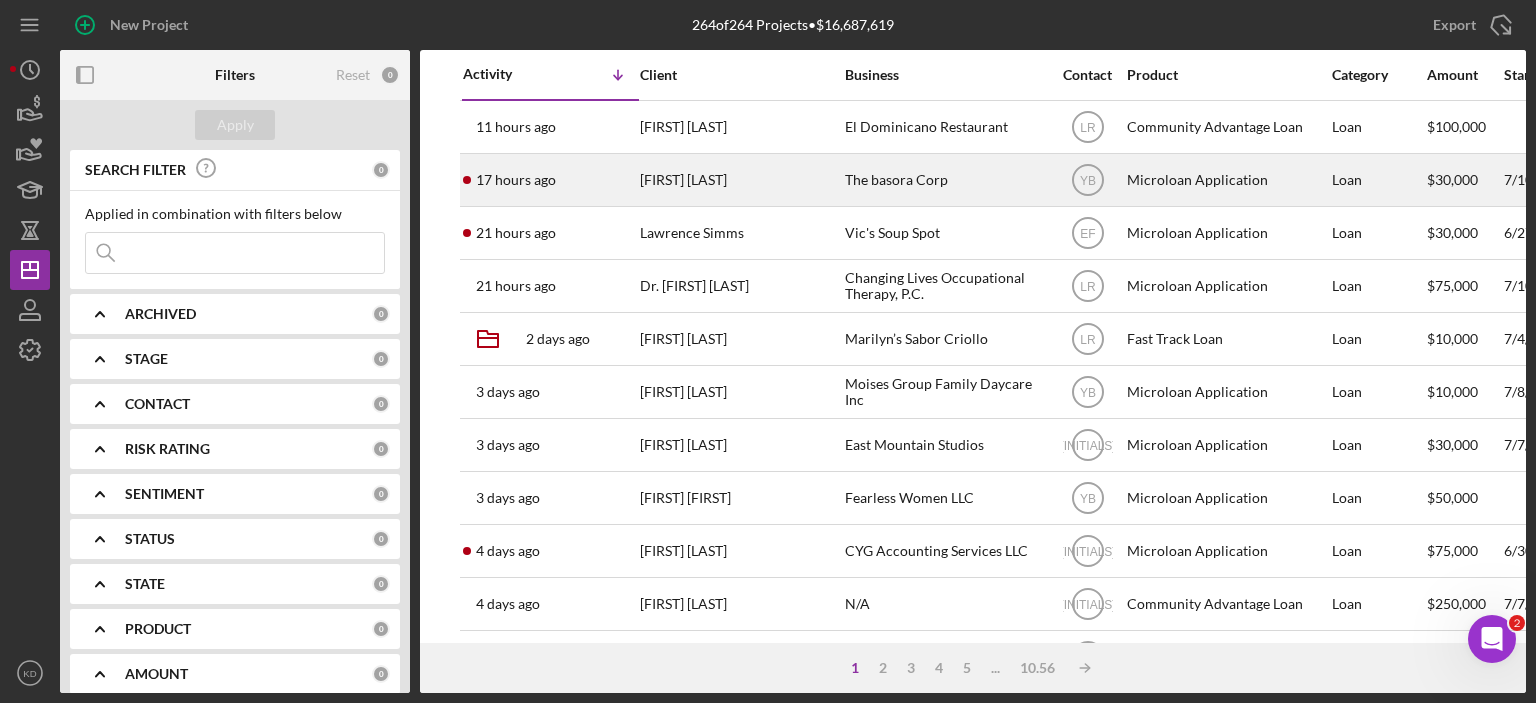 click on "The basora Corp" at bounding box center (945, 180) 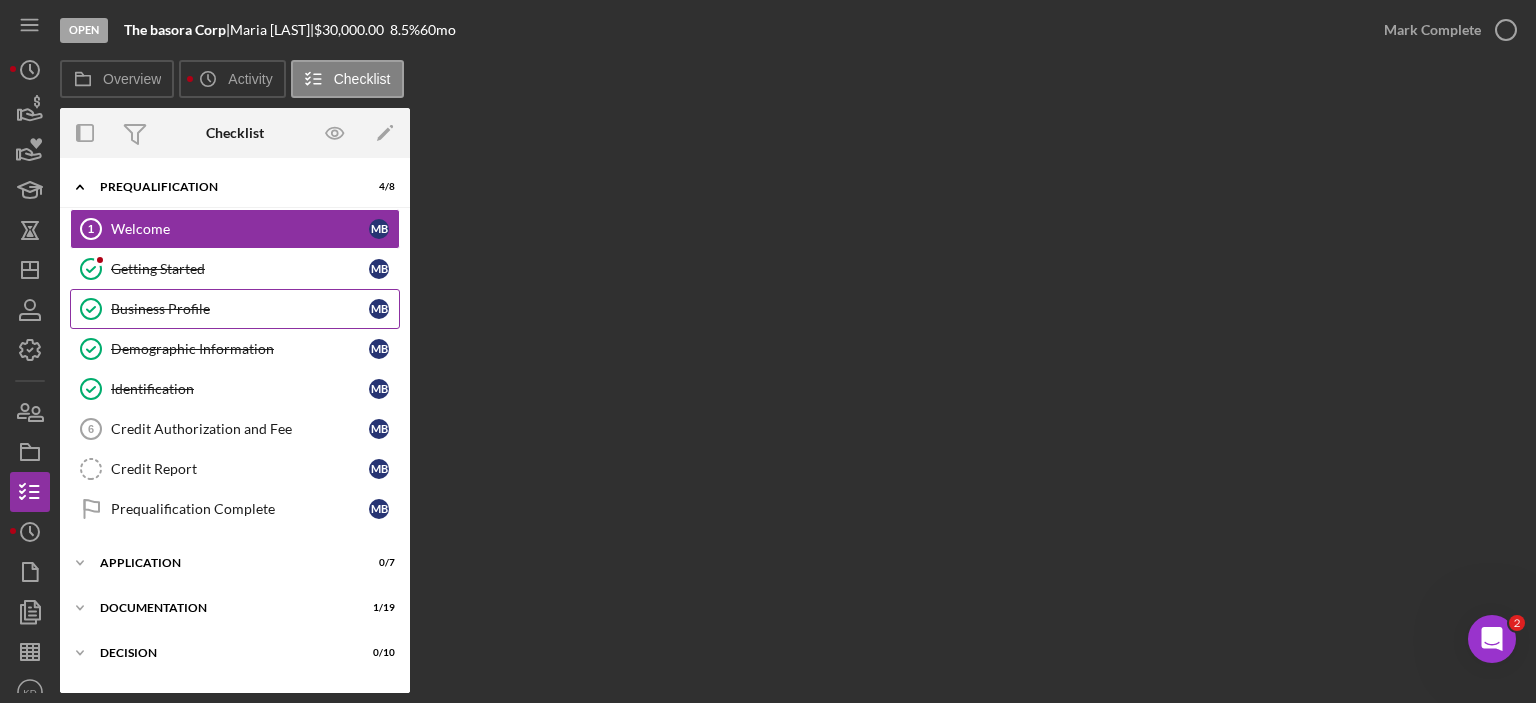 click on "Business Profile" at bounding box center (240, 309) 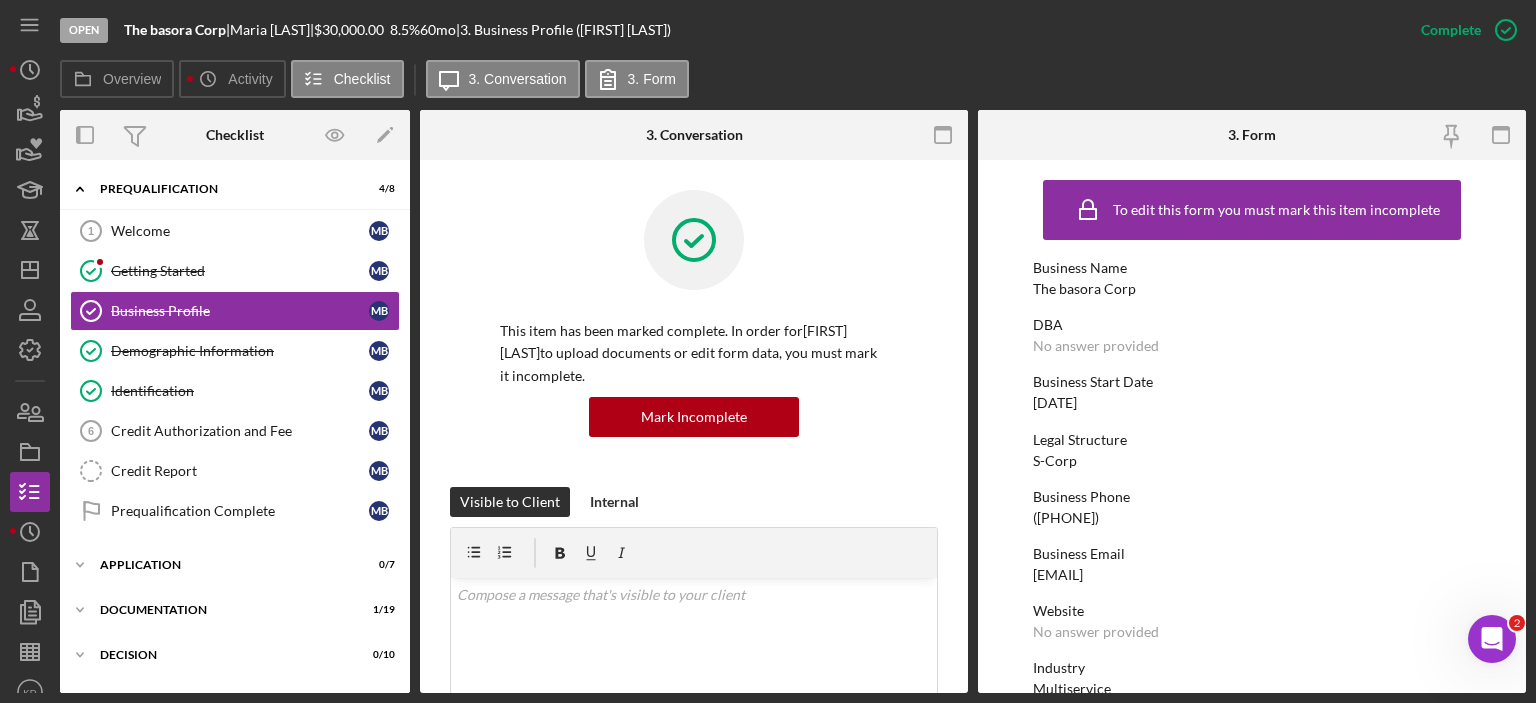 drag, startPoint x: 1198, startPoint y: 576, endPoint x: 1032, endPoint y: 576, distance: 166 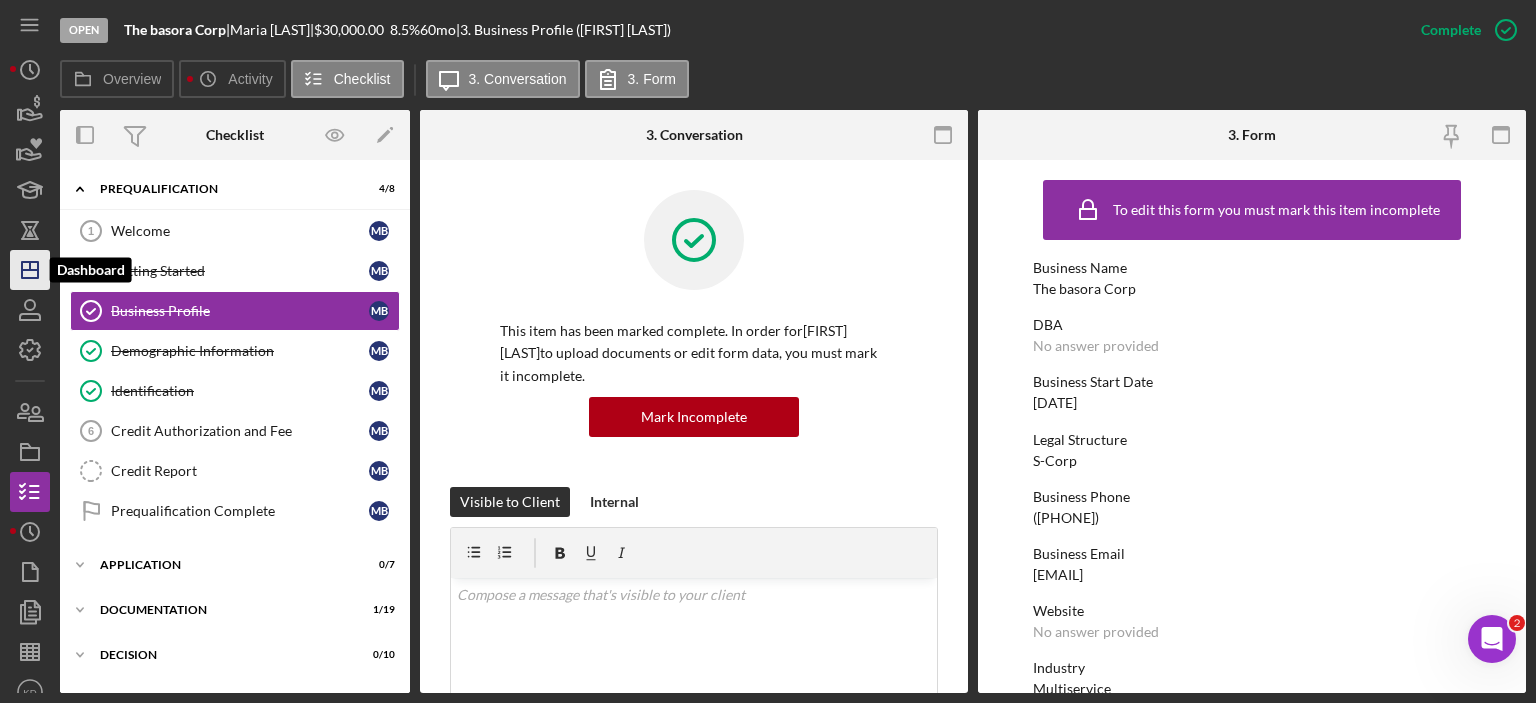 click 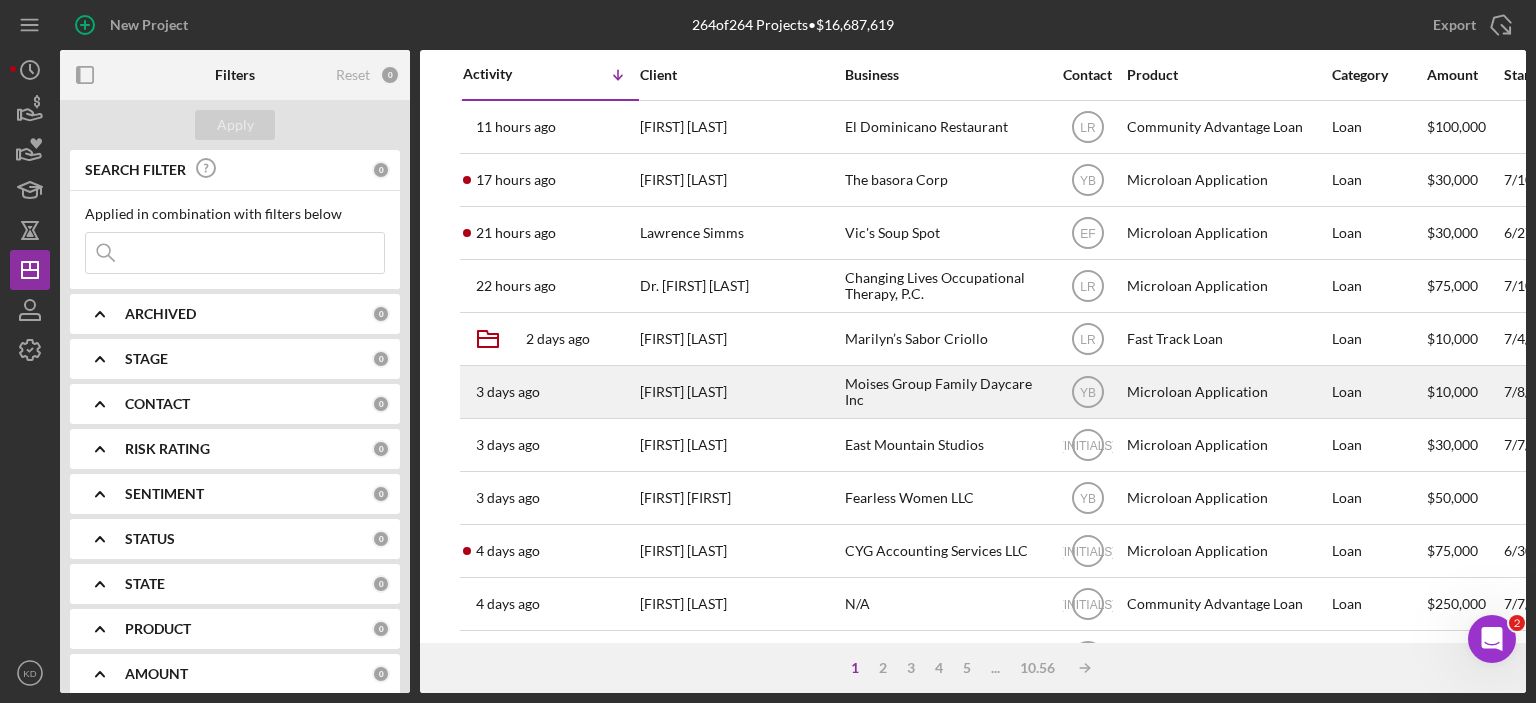 click on "Moises Group Family Daycare Inc" at bounding box center [945, 392] 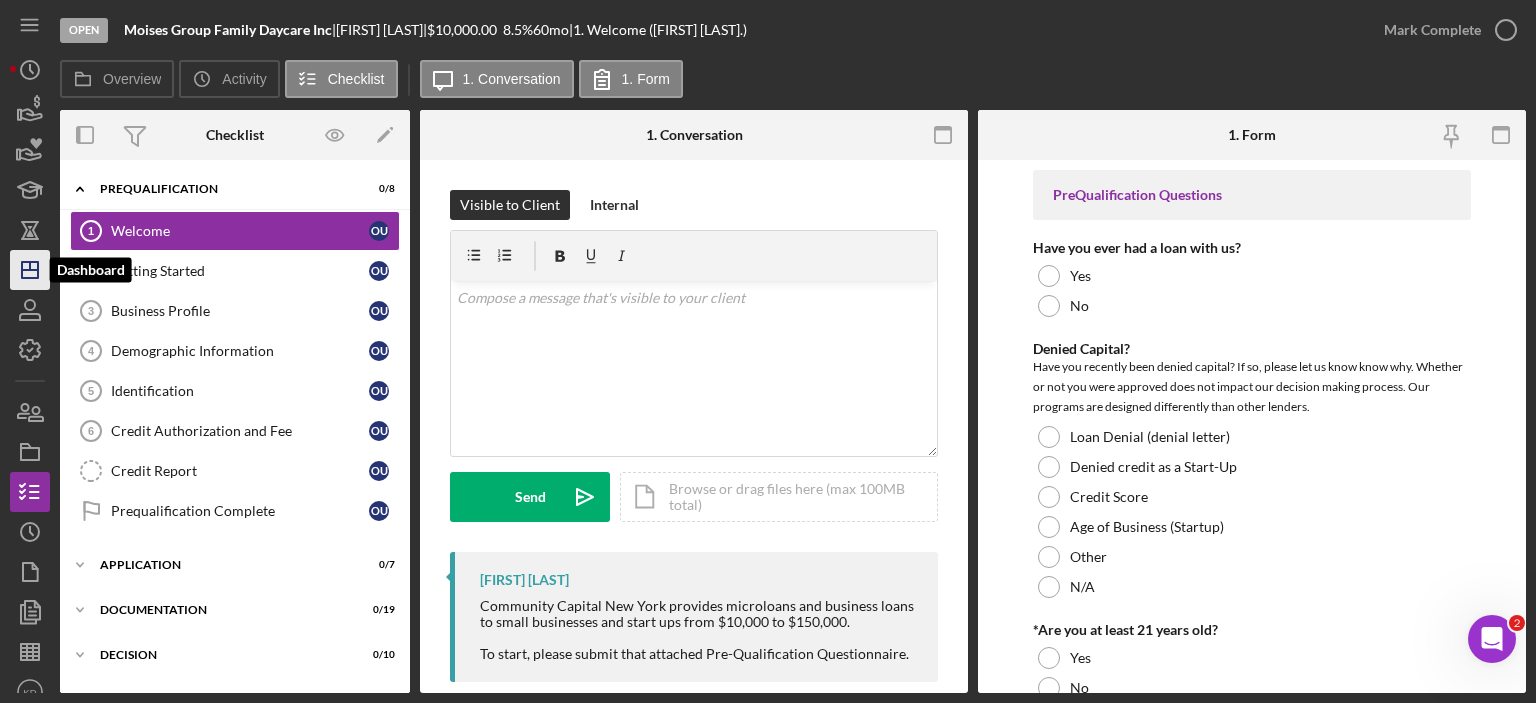 click on "Icon/Dashboard" 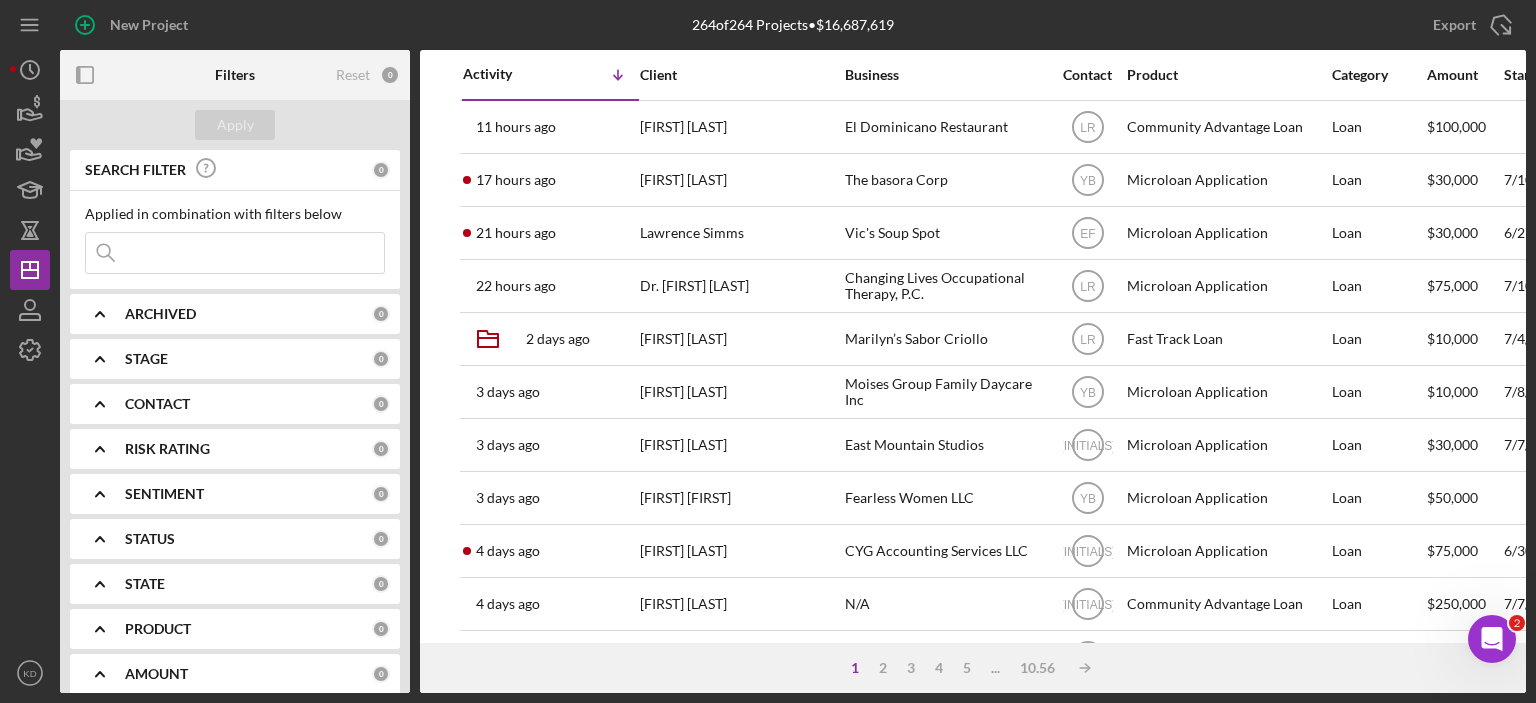 click on "2" at bounding box center (1517, 623) 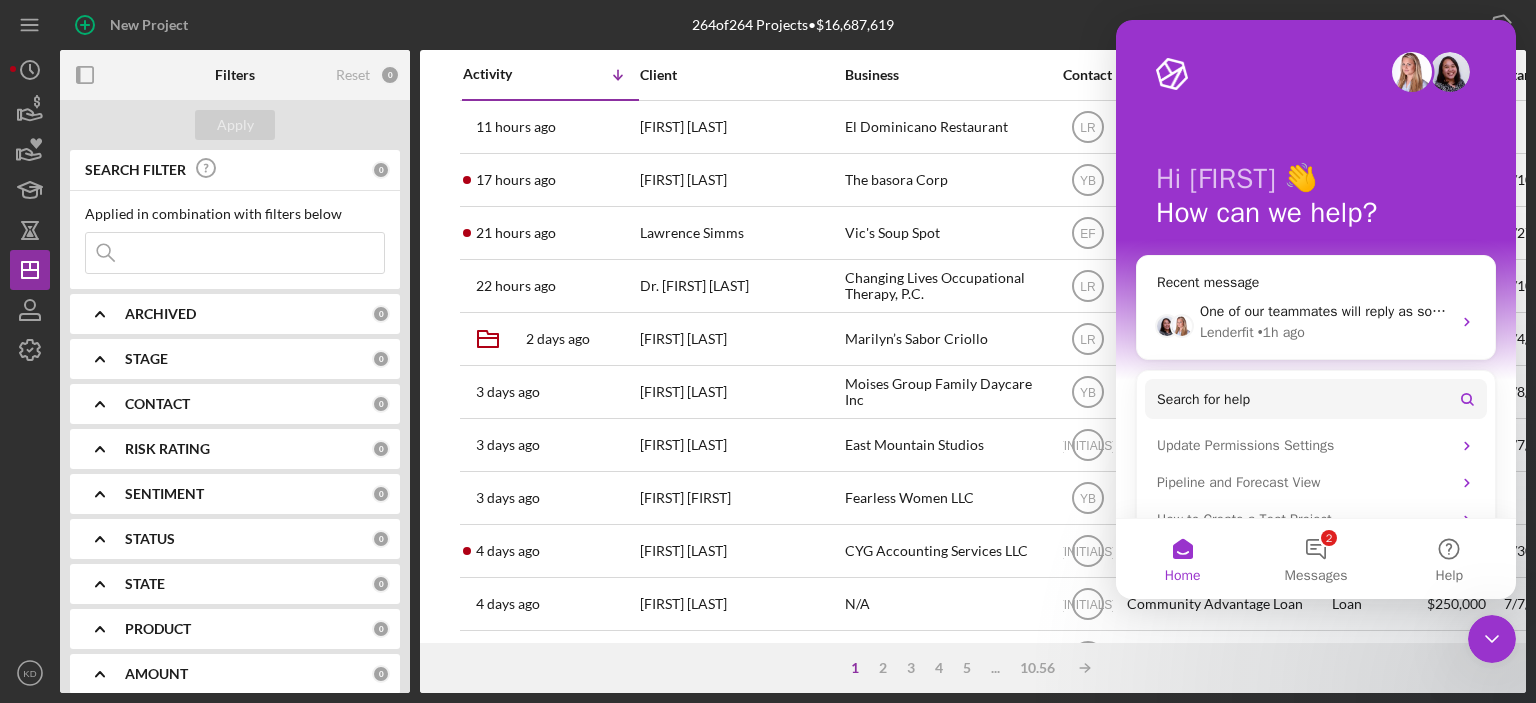 click 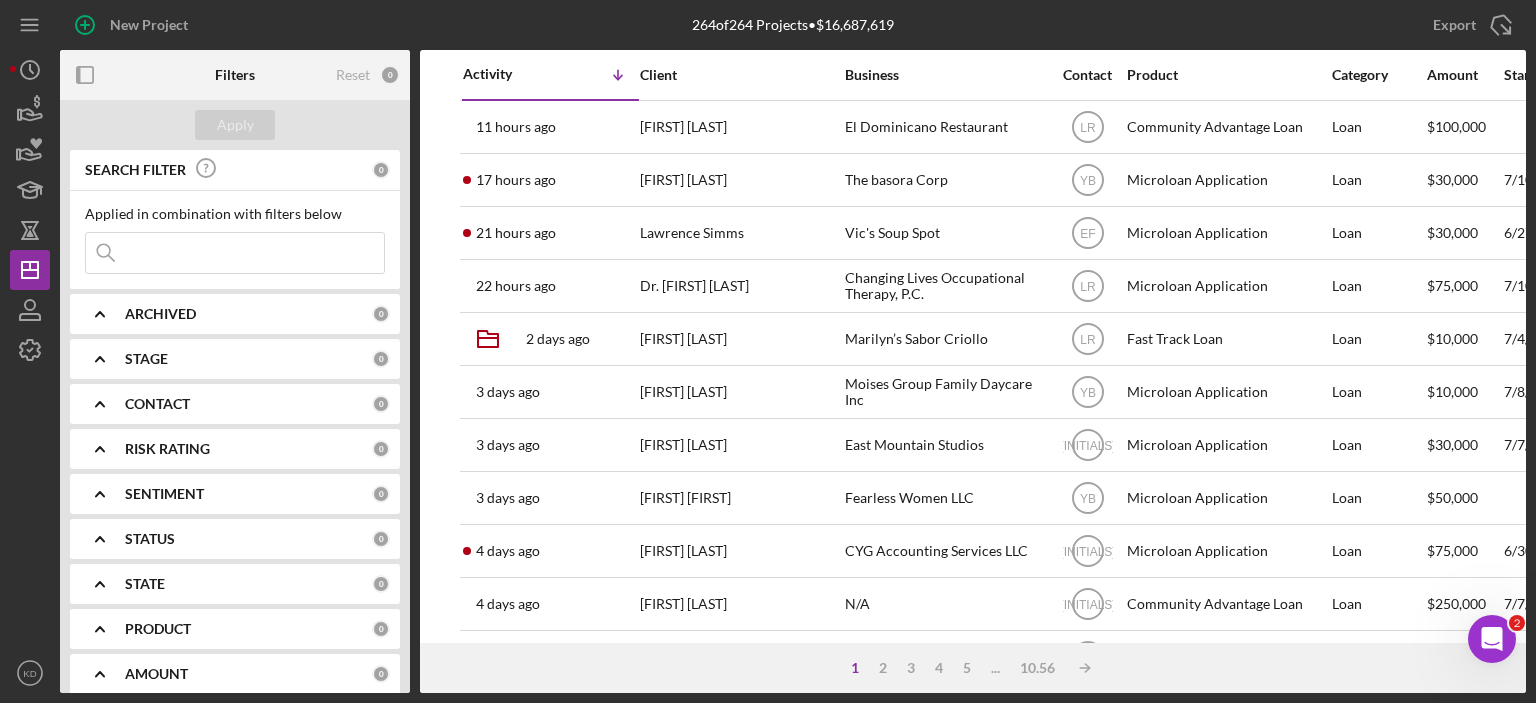 scroll, scrollTop: 504, scrollLeft: 0, axis: vertical 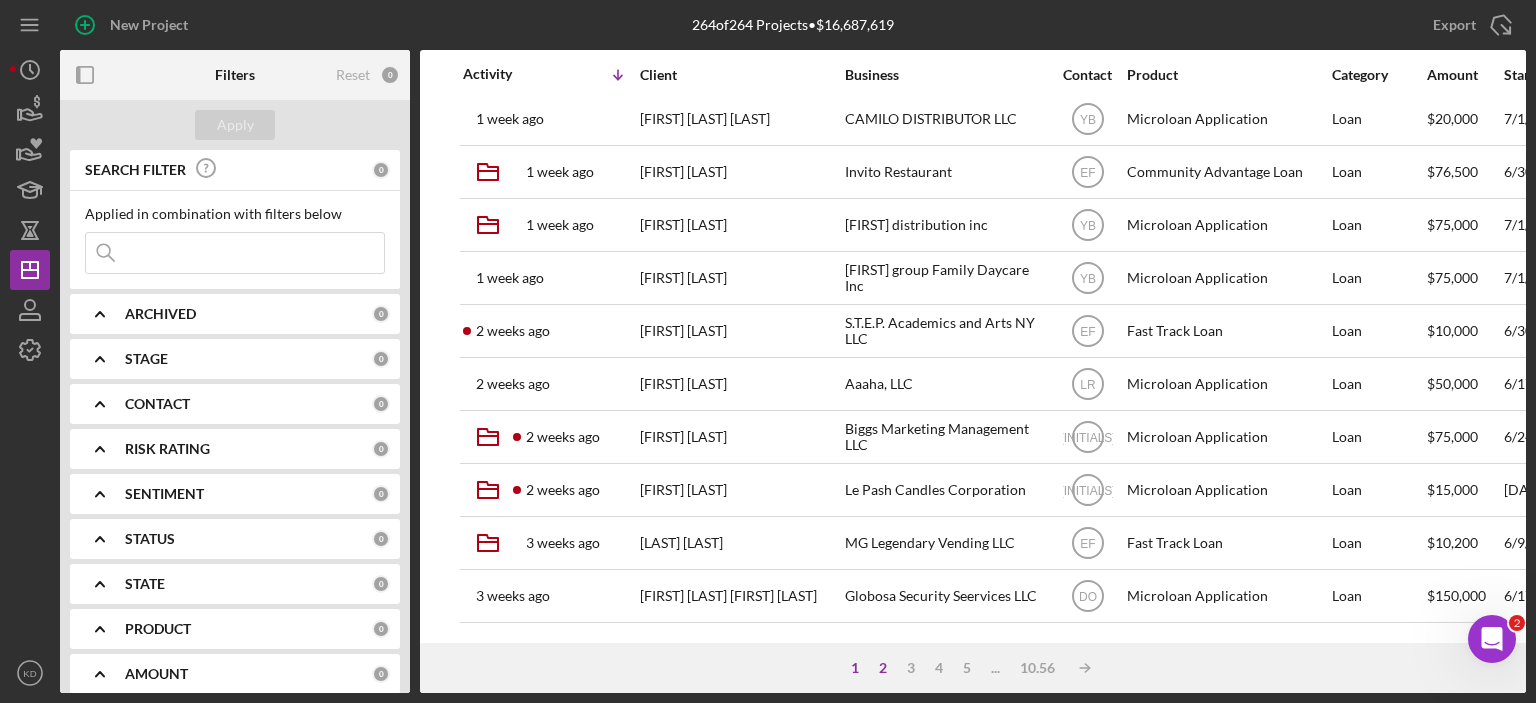 click on "2" at bounding box center (883, 668) 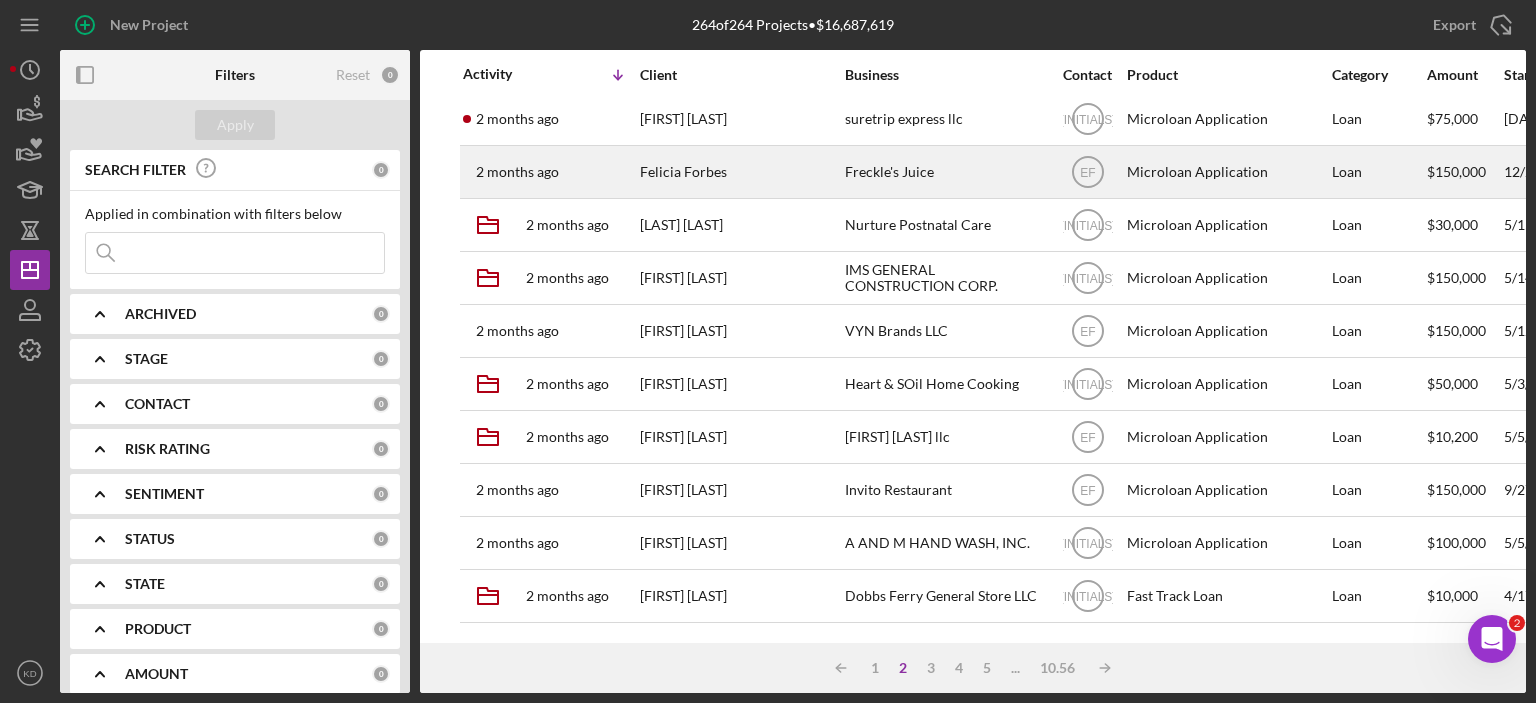 click on "Freckle's Juice" at bounding box center [945, 172] 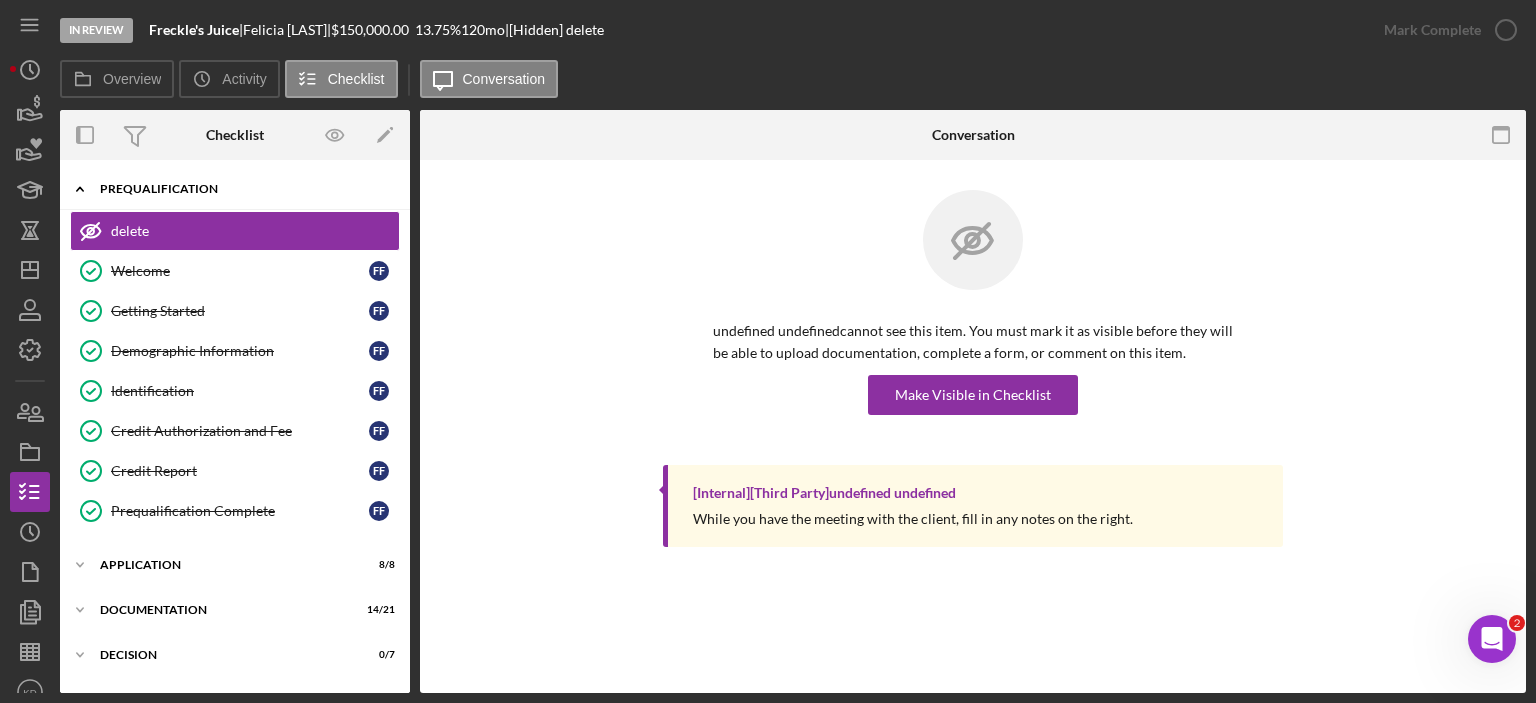 click 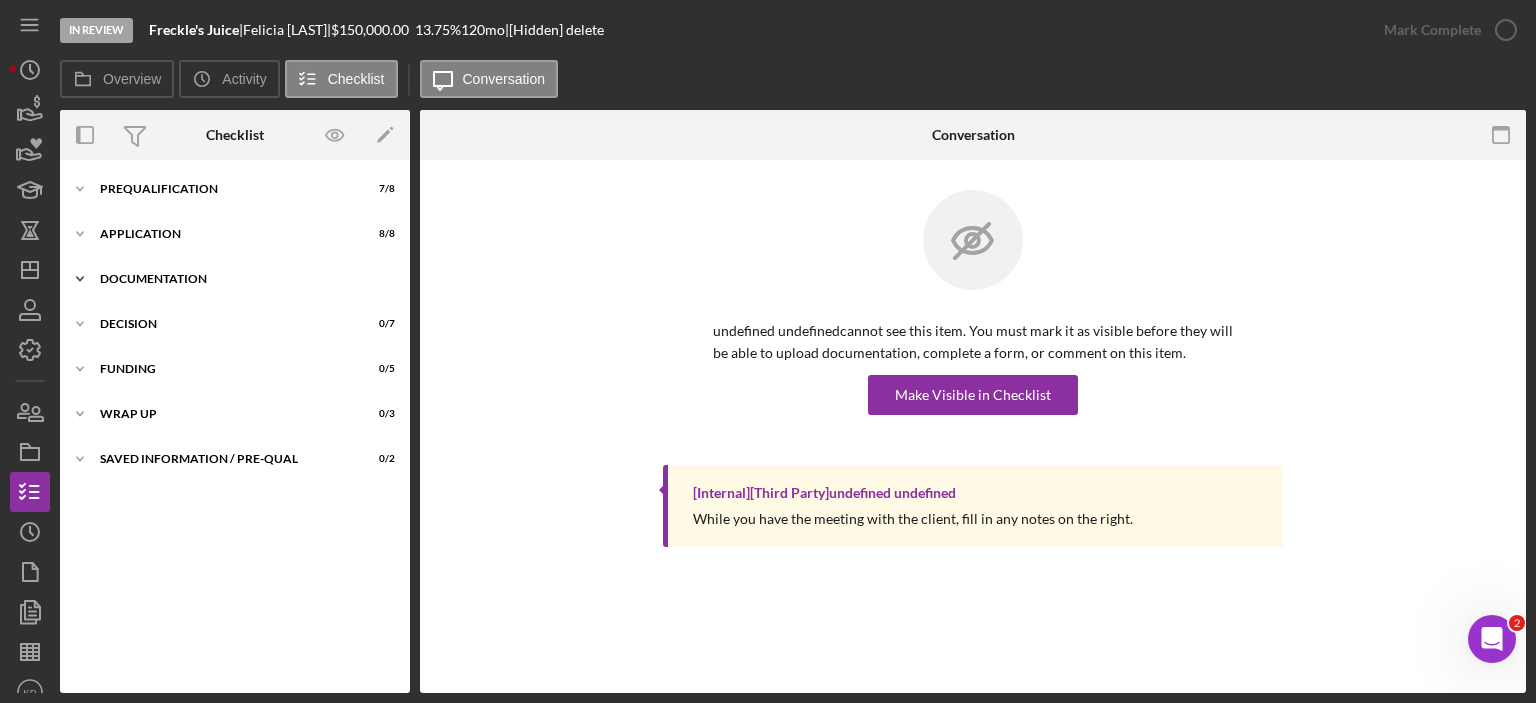 click on "Icon/Expander" 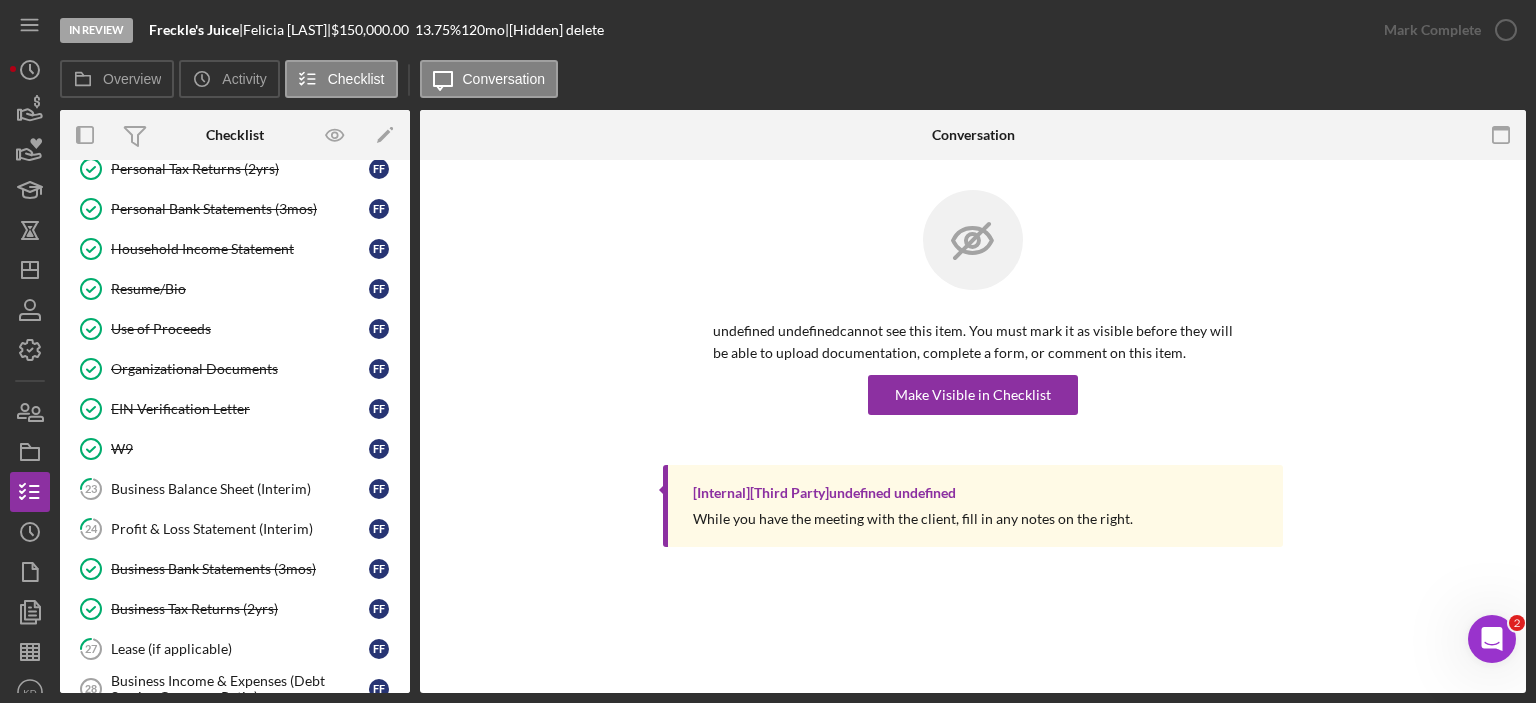 scroll, scrollTop: 277, scrollLeft: 0, axis: vertical 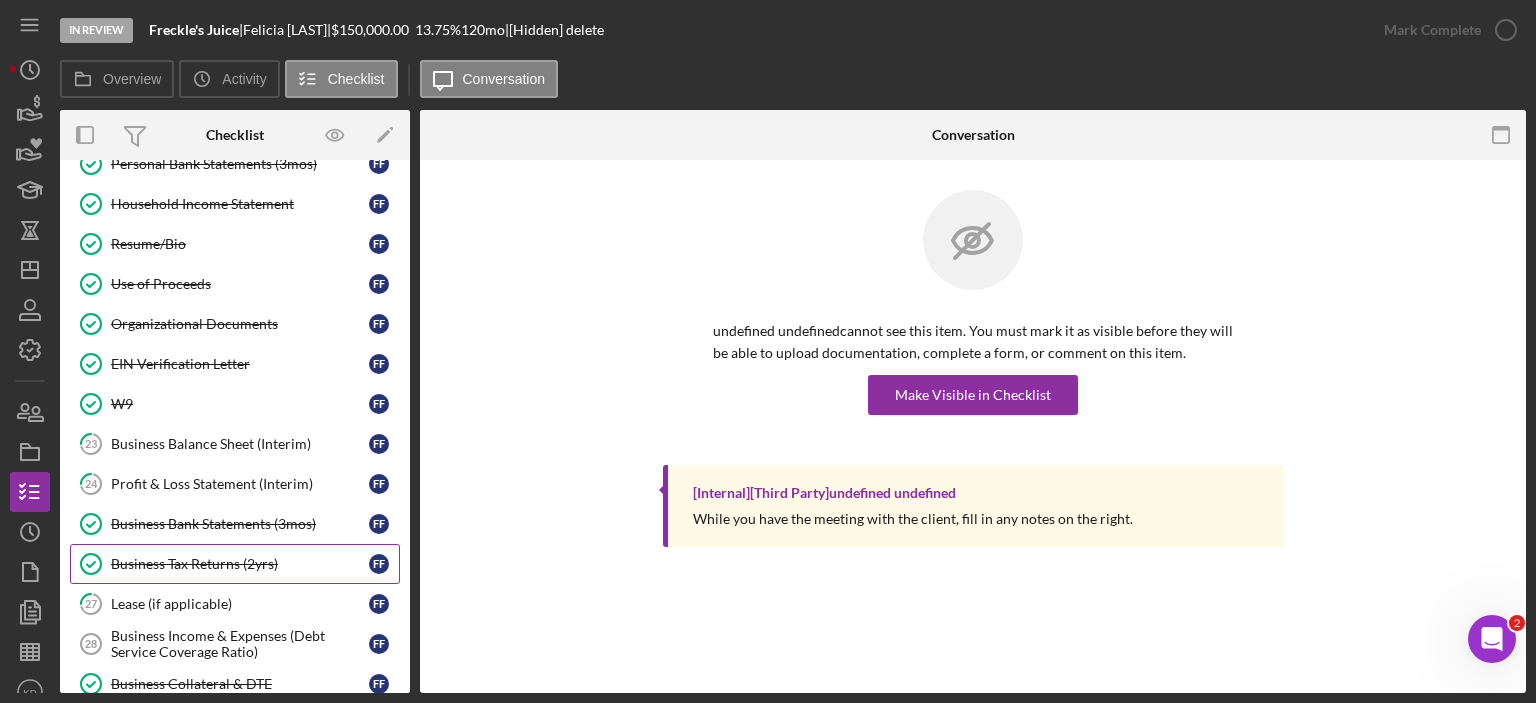 click on "Business Tax Returns (2yrs)" at bounding box center [240, 564] 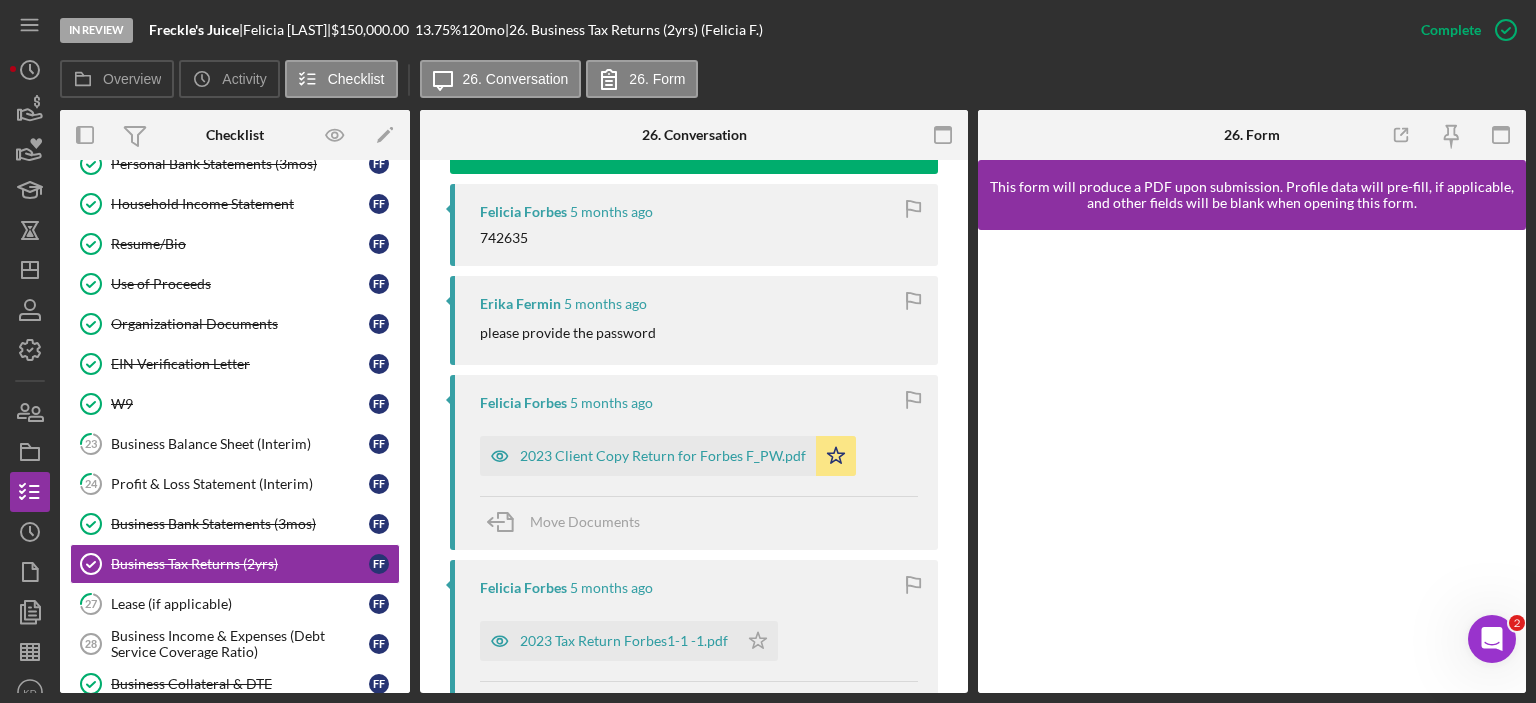 scroll, scrollTop: 737, scrollLeft: 0, axis: vertical 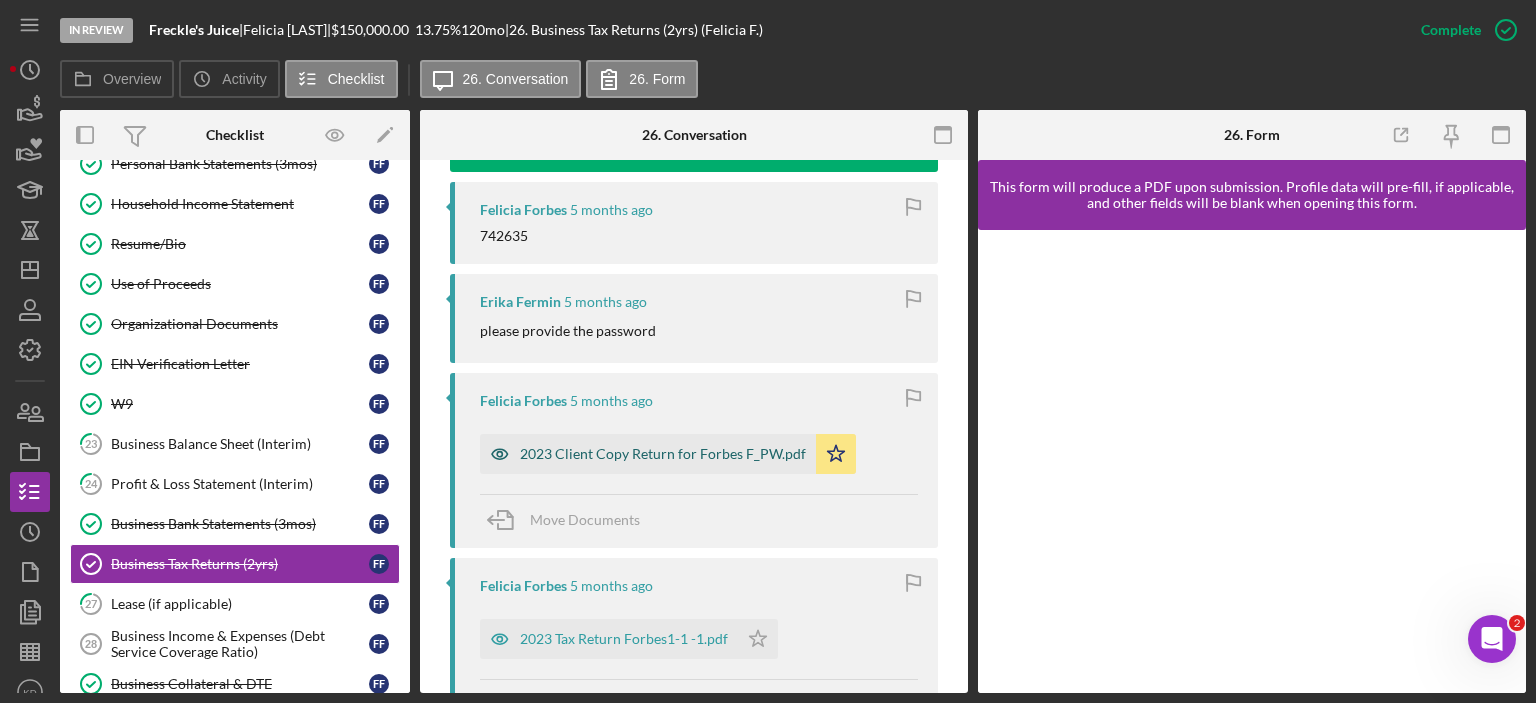 click on "2023 Client Copy Return for Forbes F_PW.pdf" at bounding box center (663, 454) 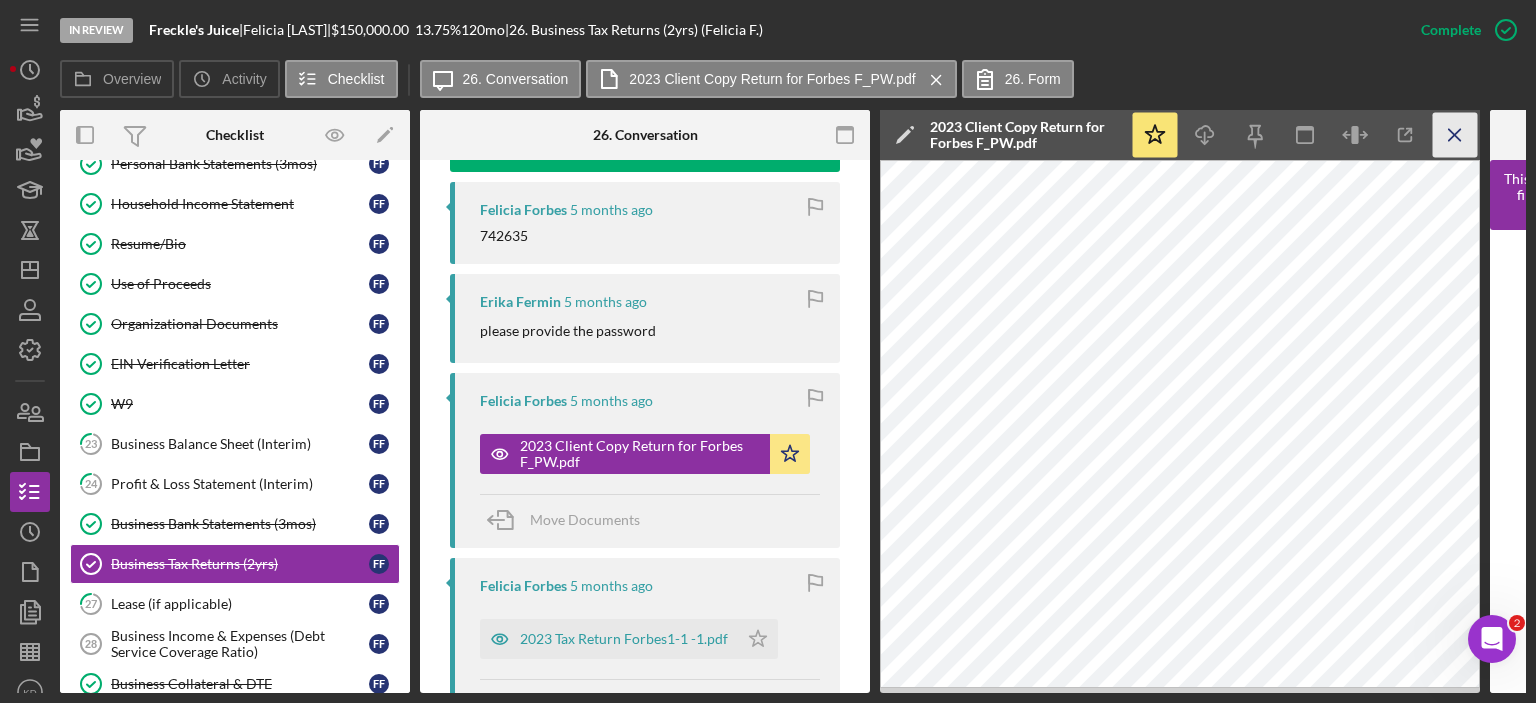 click on "Icon/Menu Close" 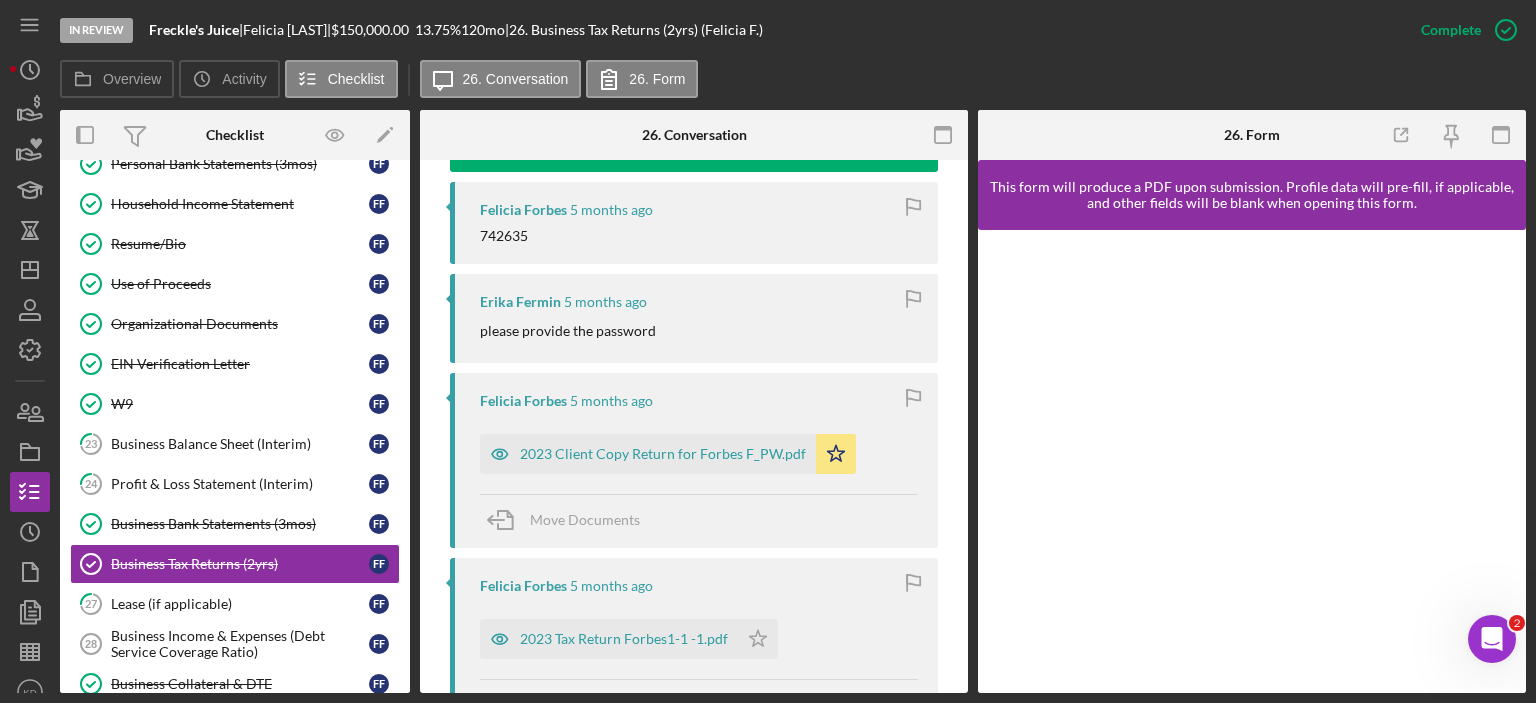 scroll, scrollTop: 30, scrollLeft: 0, axis: vertical 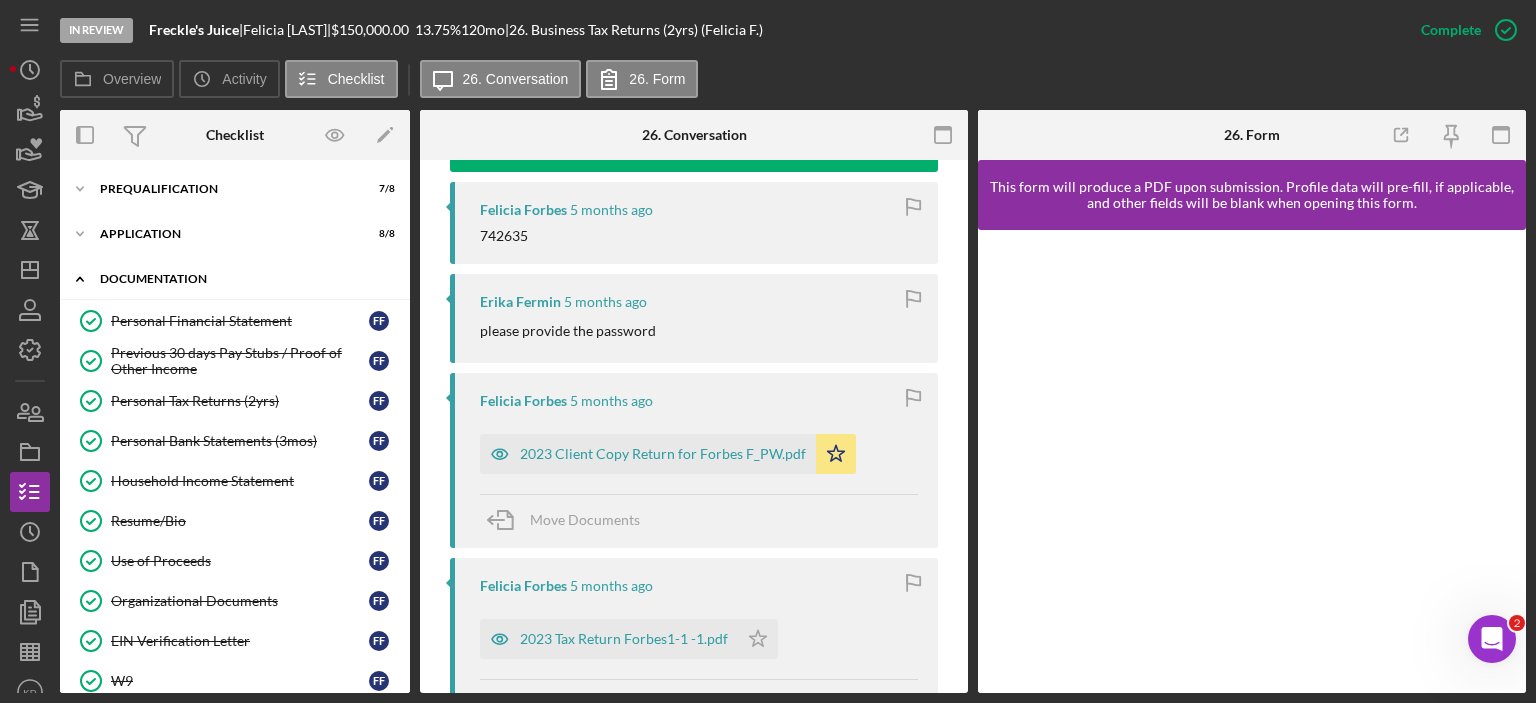 click on "Icon/Expander" 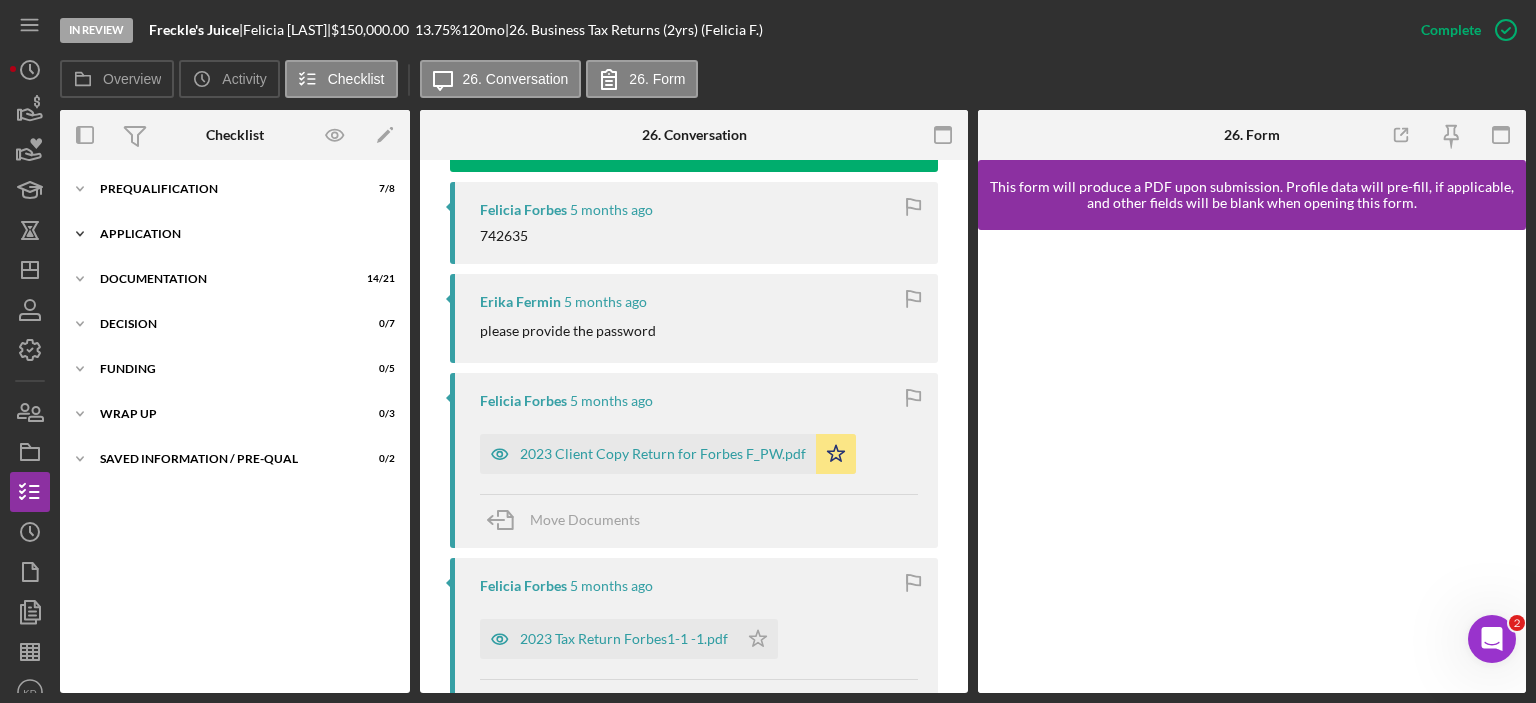 click on "Icon/Expander" 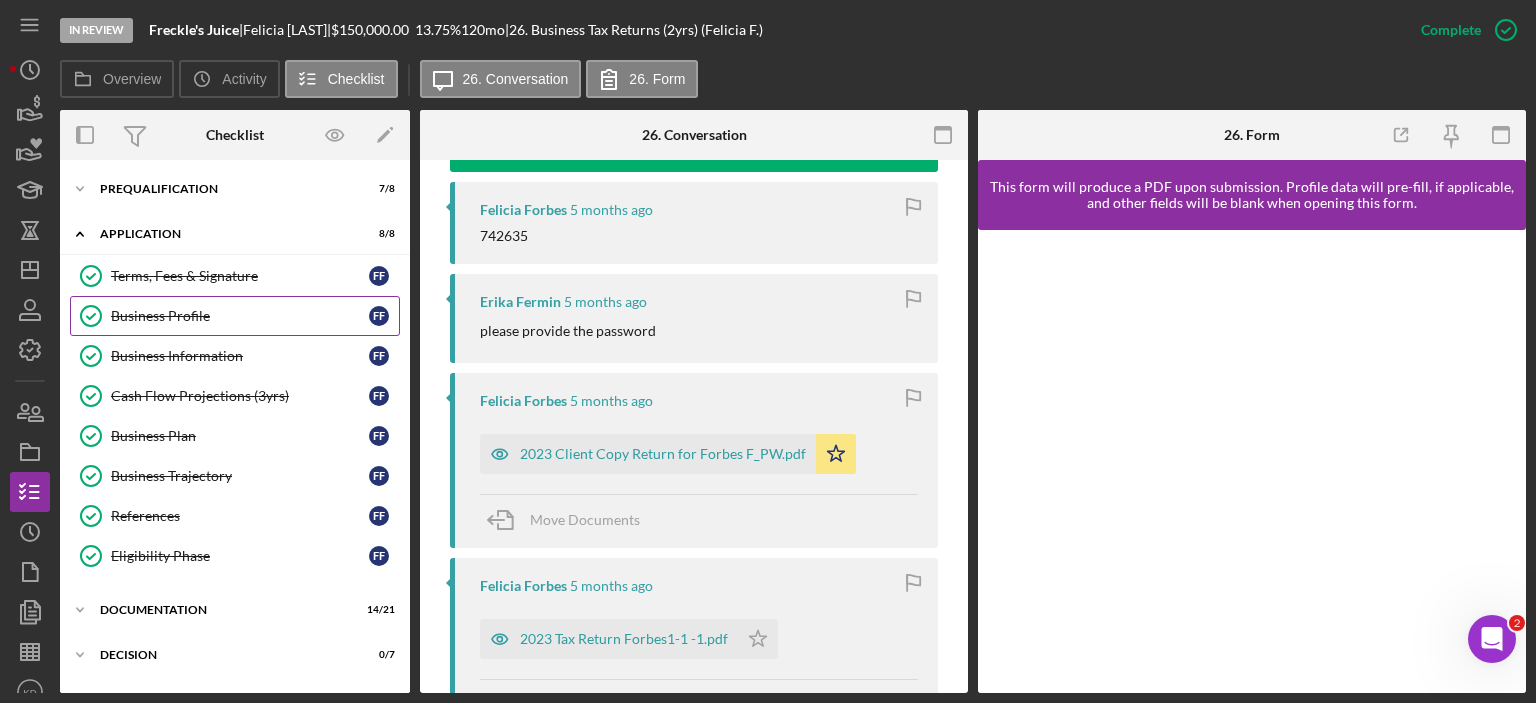 click on "Business Profile" at bounding box center [240, 316] 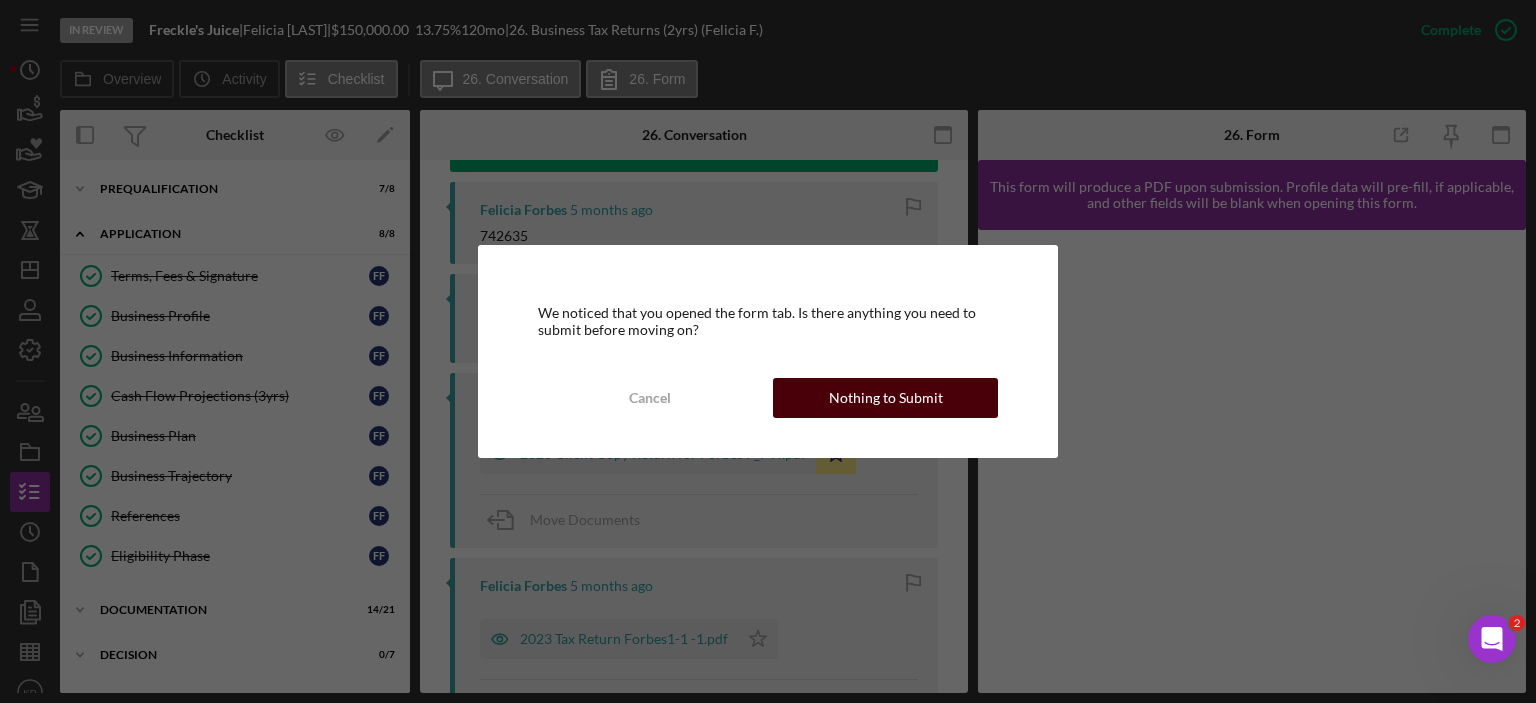 click on "Nothing to Submit" at bounding box center (886, 398) 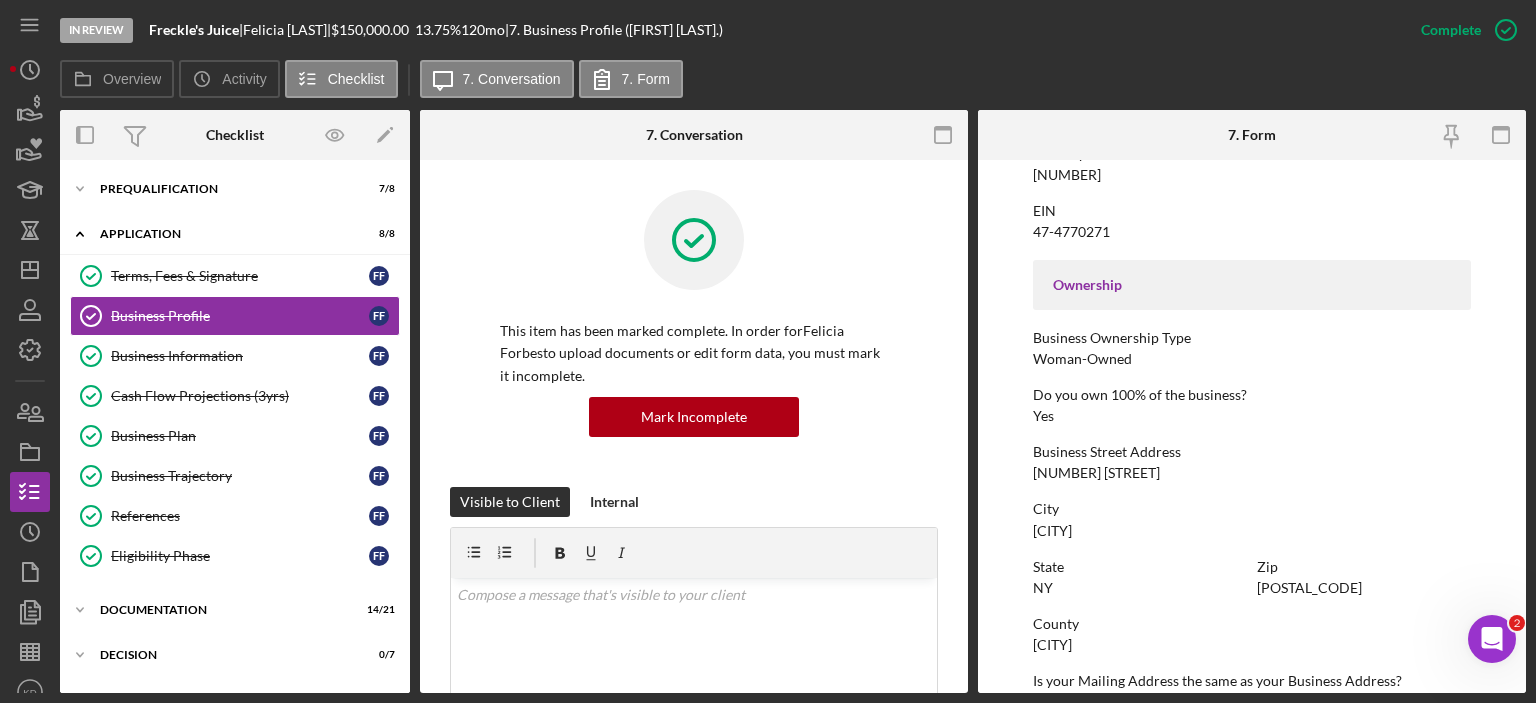 scroll, scrollTop: 575, scrollLeft: 0, axis: vertical 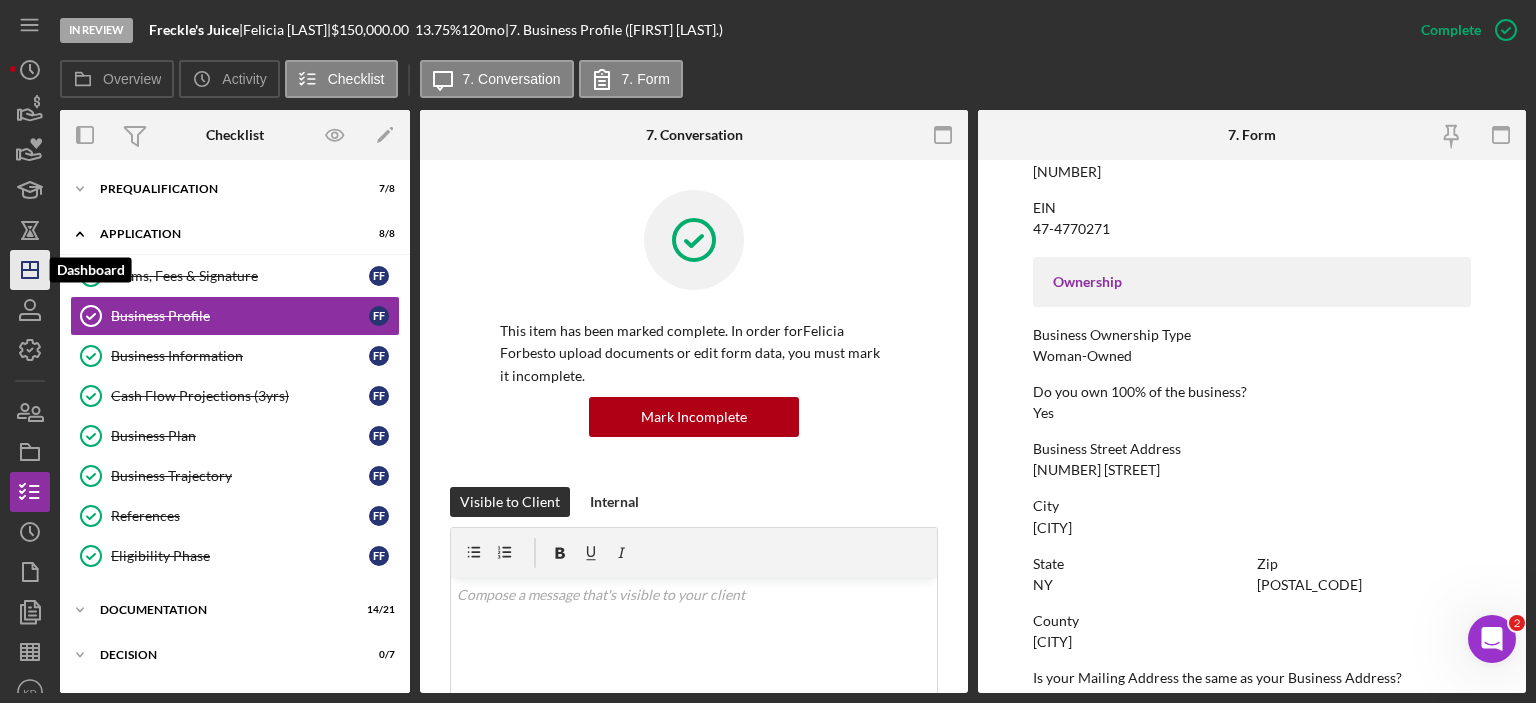 click on "Icon/Dashboard" 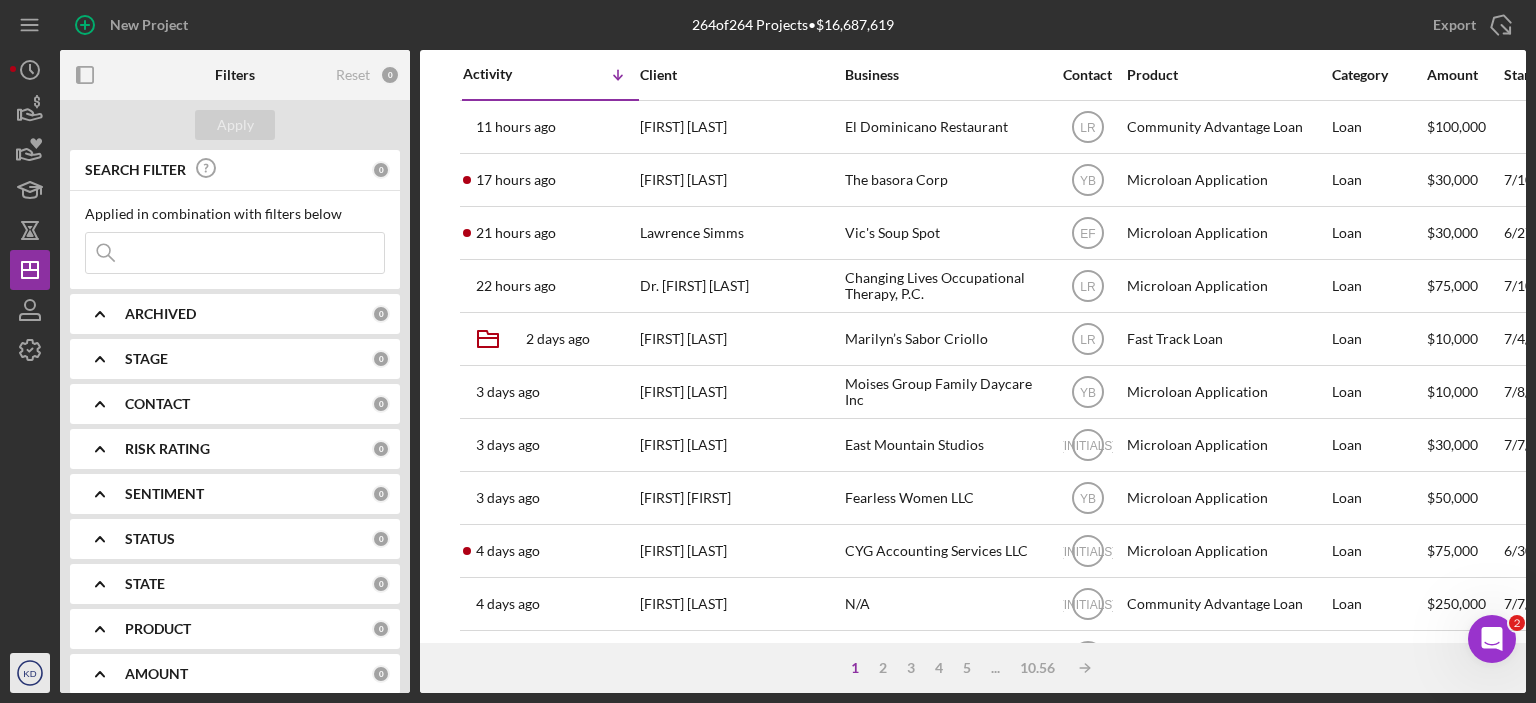 click on "Icon/User Photo KD" 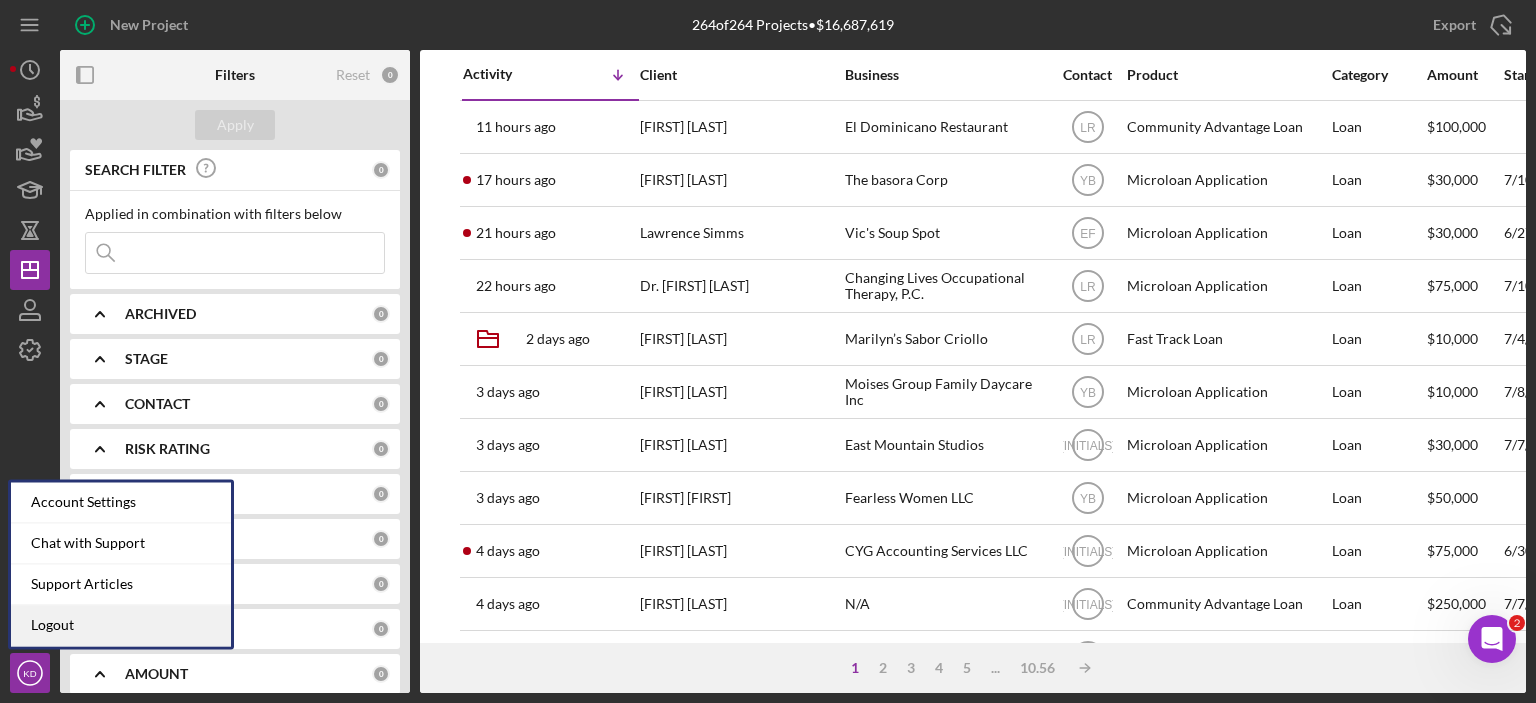 click on "Logout" at bounding box center (121, 625) 